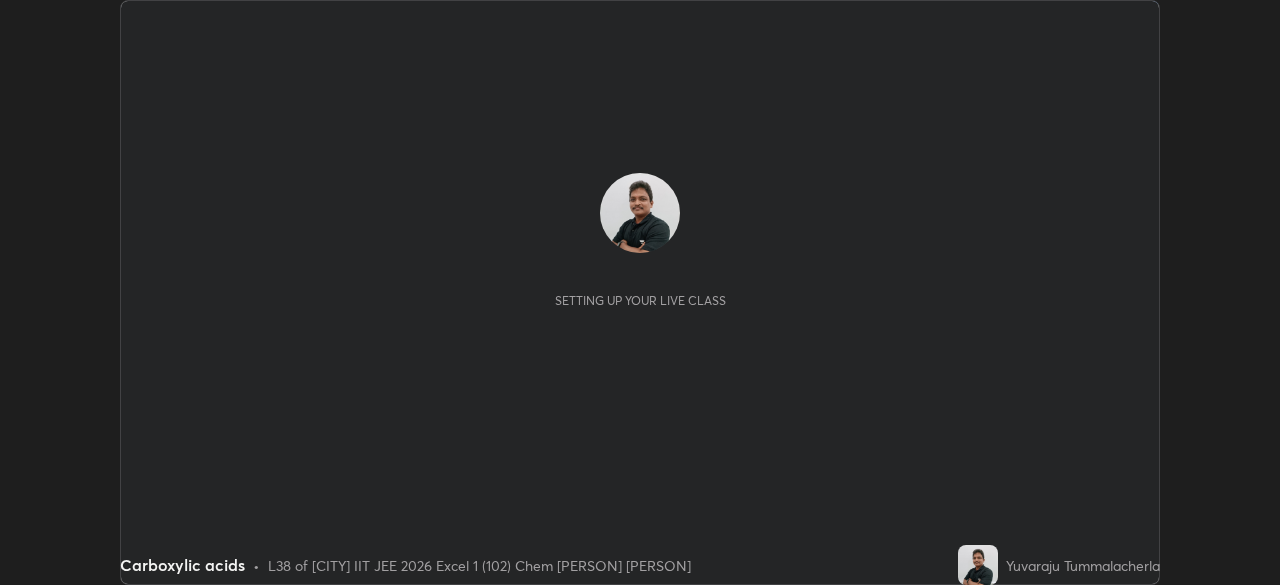 scroll, scrollTop: 0, scrollLeft: 0, axis: both 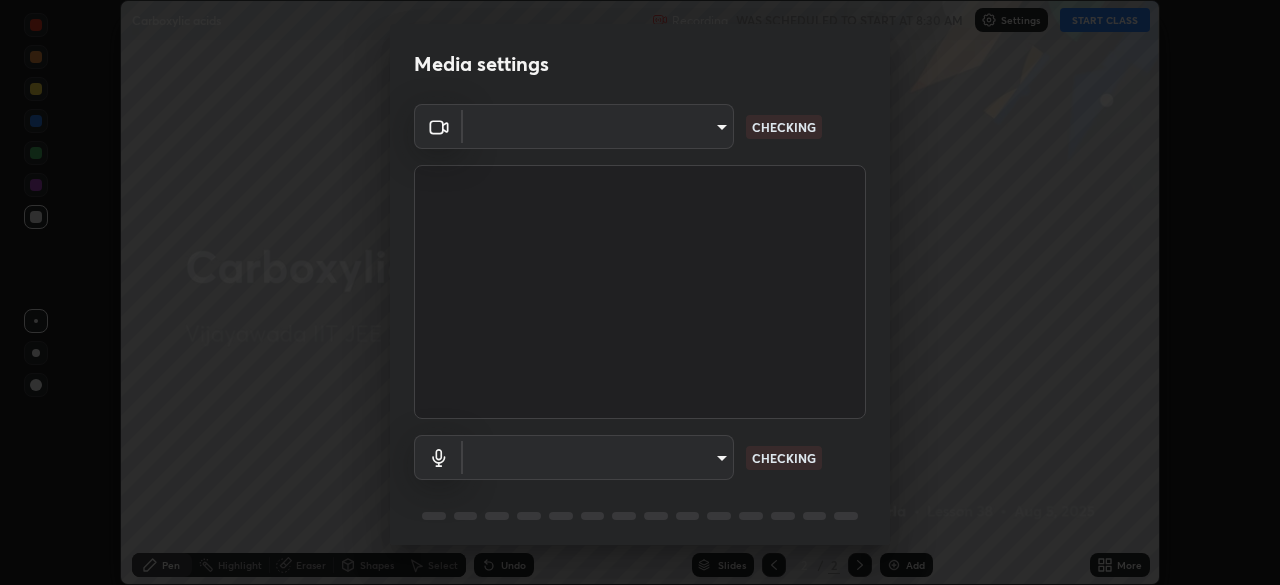 type on "3b33a3c761c0e45613f6c67bedc5ec5bb3616ed3905ce22176cb2855069b3ab3" 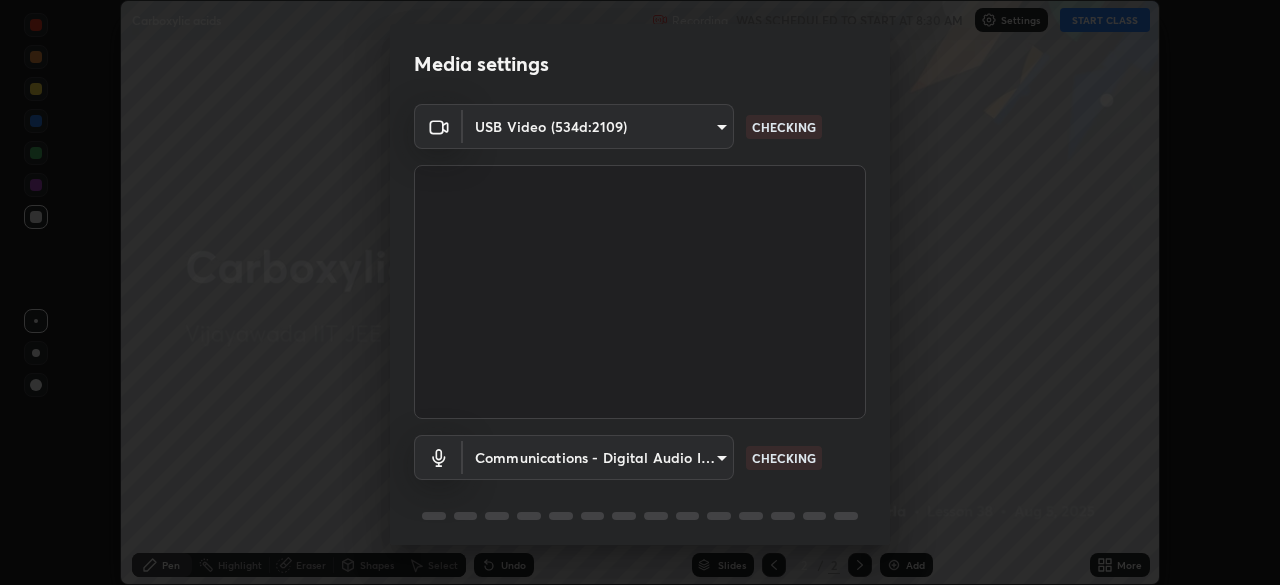 scroll, scrollTop: 71, scrollLeft: 0, axis: vertical 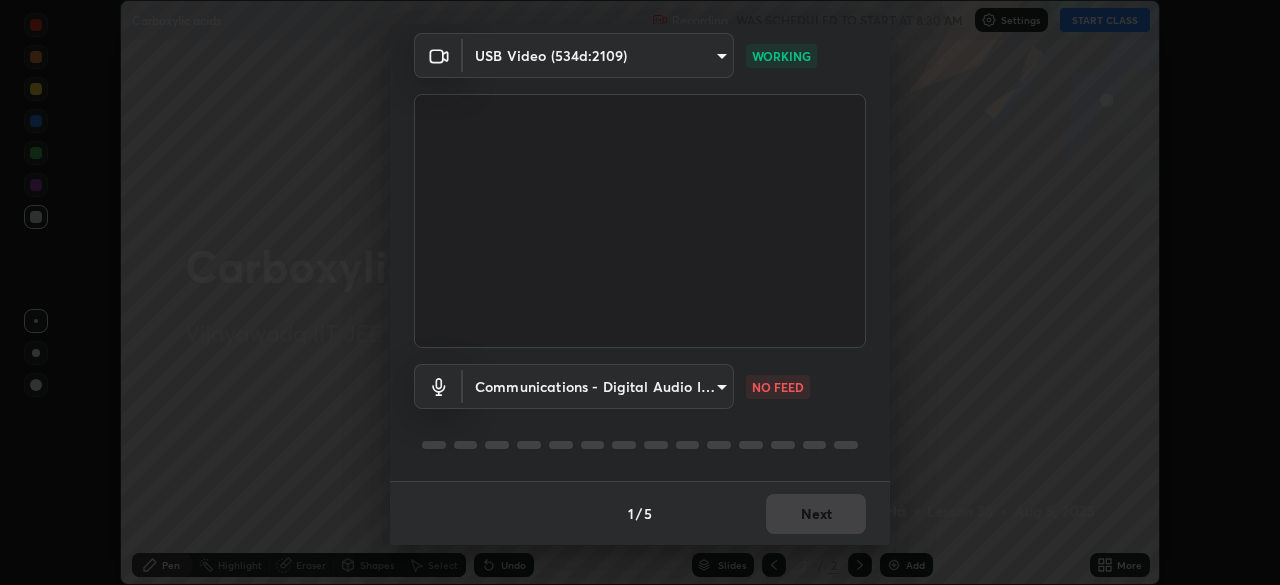 click on "Erase all Carboxylic acids Recording WAS SCHEDULED TO START AT  8:30 AM Settings START CLASS Setting up your live class Carboxylic acids • L38 of [CITY] IIT JEE 2026 Excel 1 (102) Chem [PERSON] [PERSON] Pen Highlight Eraser Shapes Select Undo Slides 2 / 2 Add More No doubts shared Encourage your learners to ask a doubt for better clarity Report an issue Reason for reporting Buffering Chat not working Audio - Video sync issue Educator video quality low ​ Attach an image Report Media settings USB Video (534d:2109) 3b33a3c761c0e45613f6c67bedc5ec5bb3616ed3905ce22176cb2855069b3ab3 WORKING Communications - Digital Audio Interface (USB Digital Audio) communications NO FEED 1 / 5 Next" at bounding box center [640, 292] 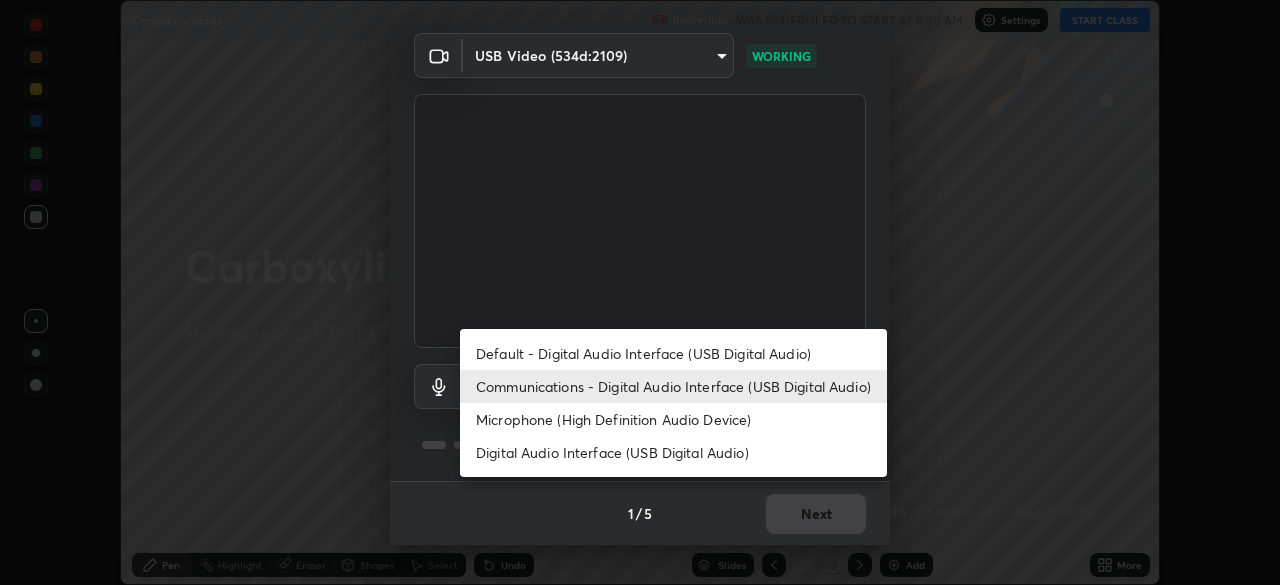 click on "Default - Digital Audio Interface (USB Digital Audio)" at bounding box center (673, 353) 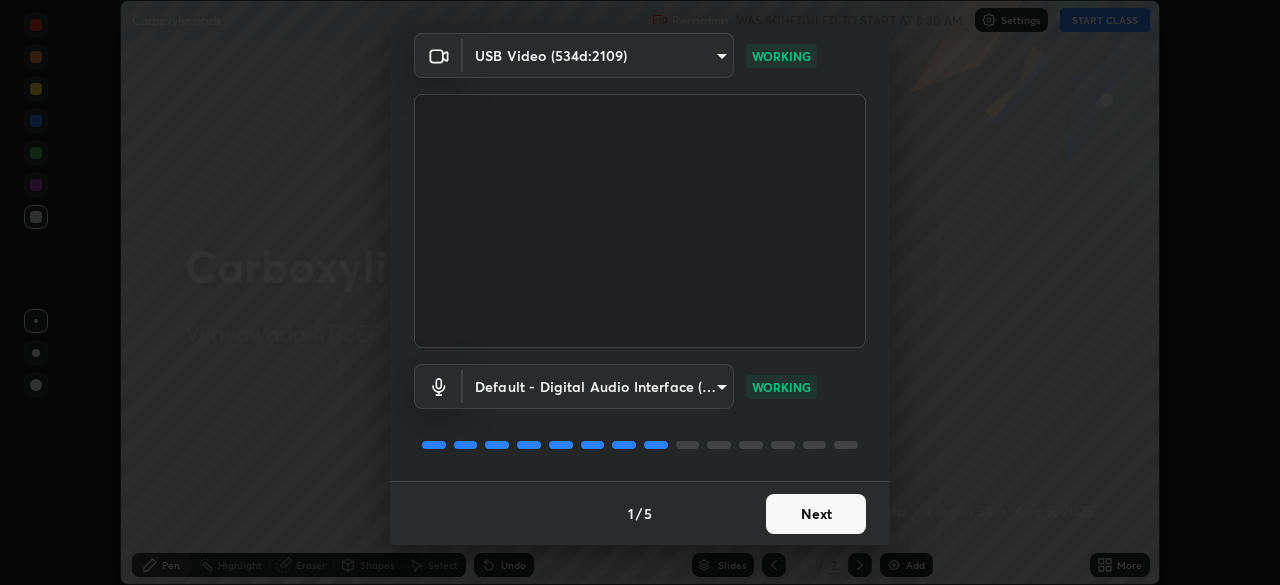 click on "Next" at bounding box center [816, 514] 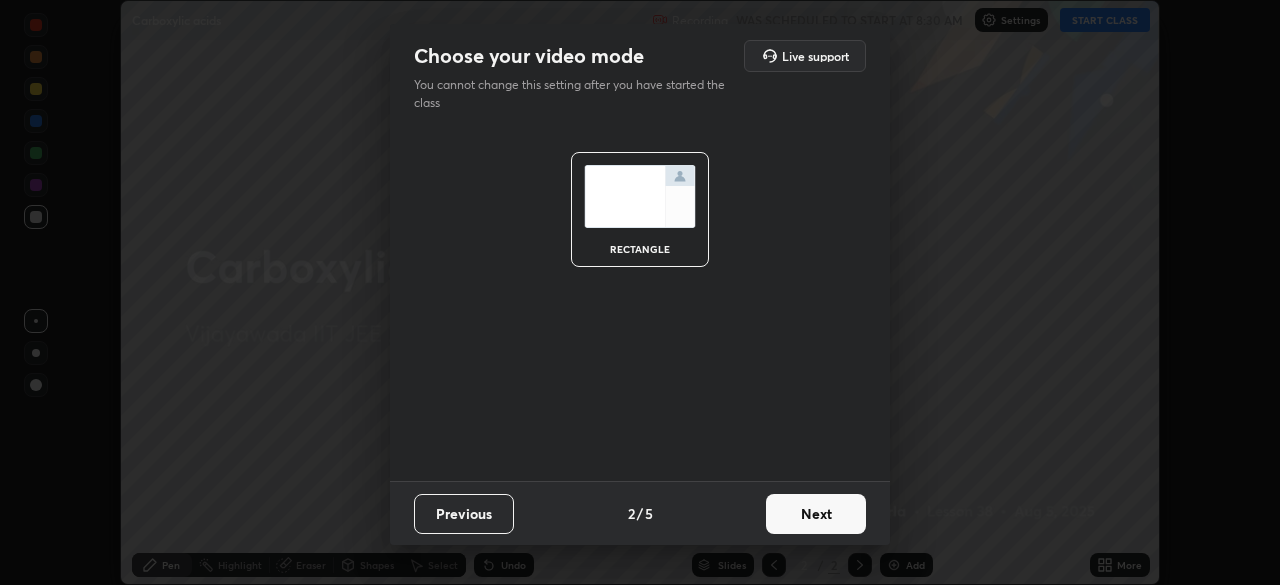 scroll, scrollTop: 0, scrollLeft: 0, axis: both 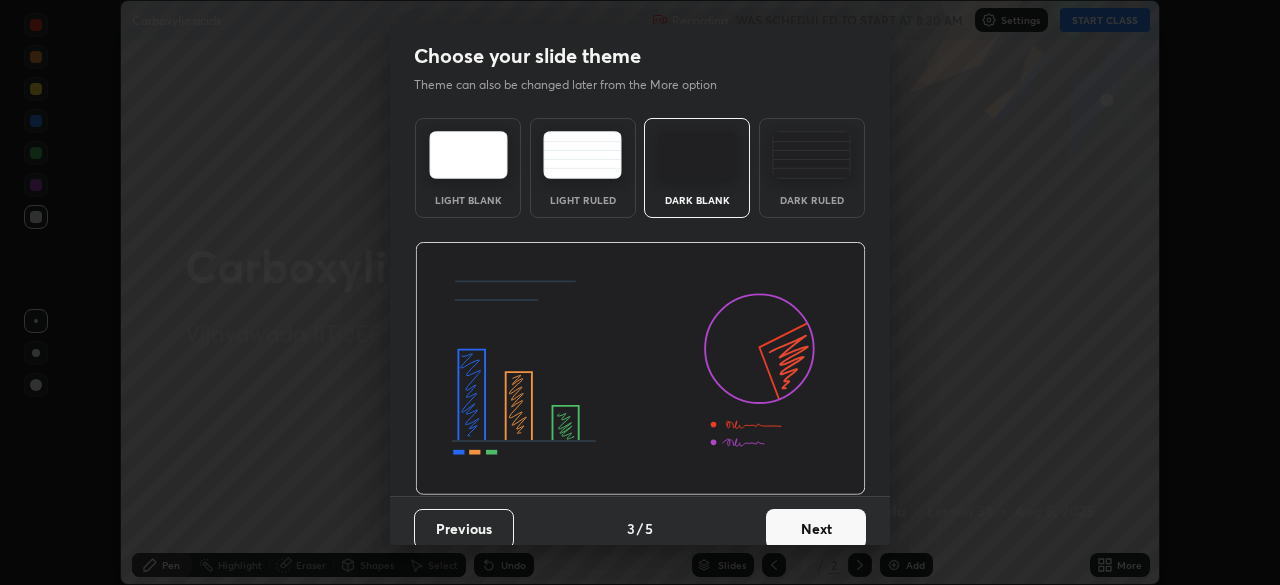 click on "Next" at bounding box center (816, 529) 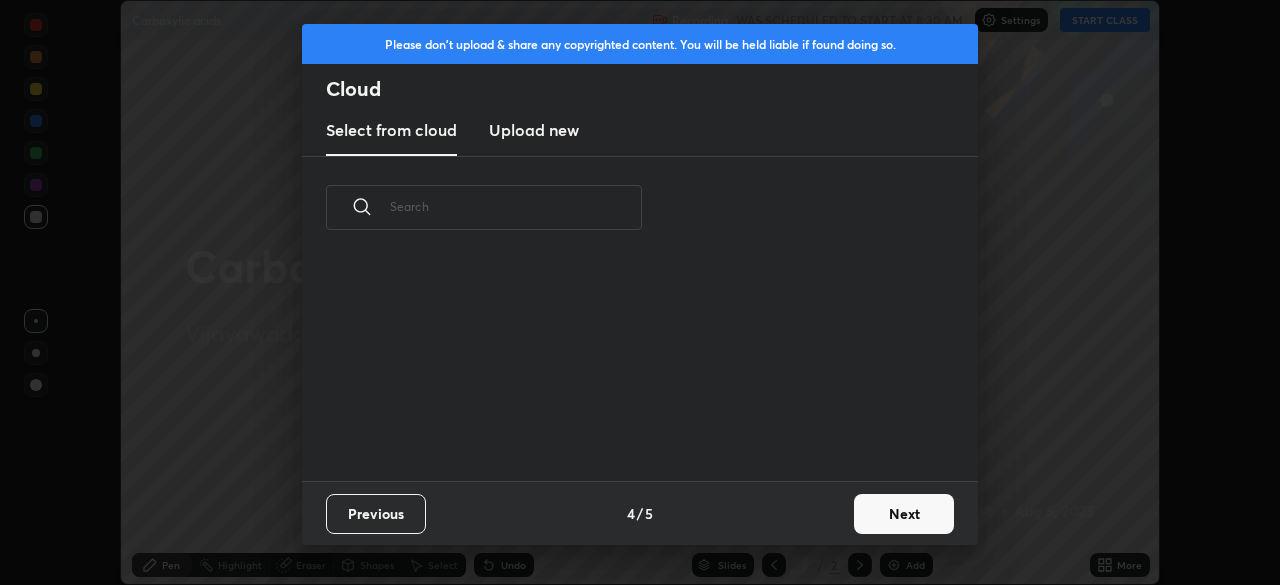 click on "Next" at bounding box center (904, 514) 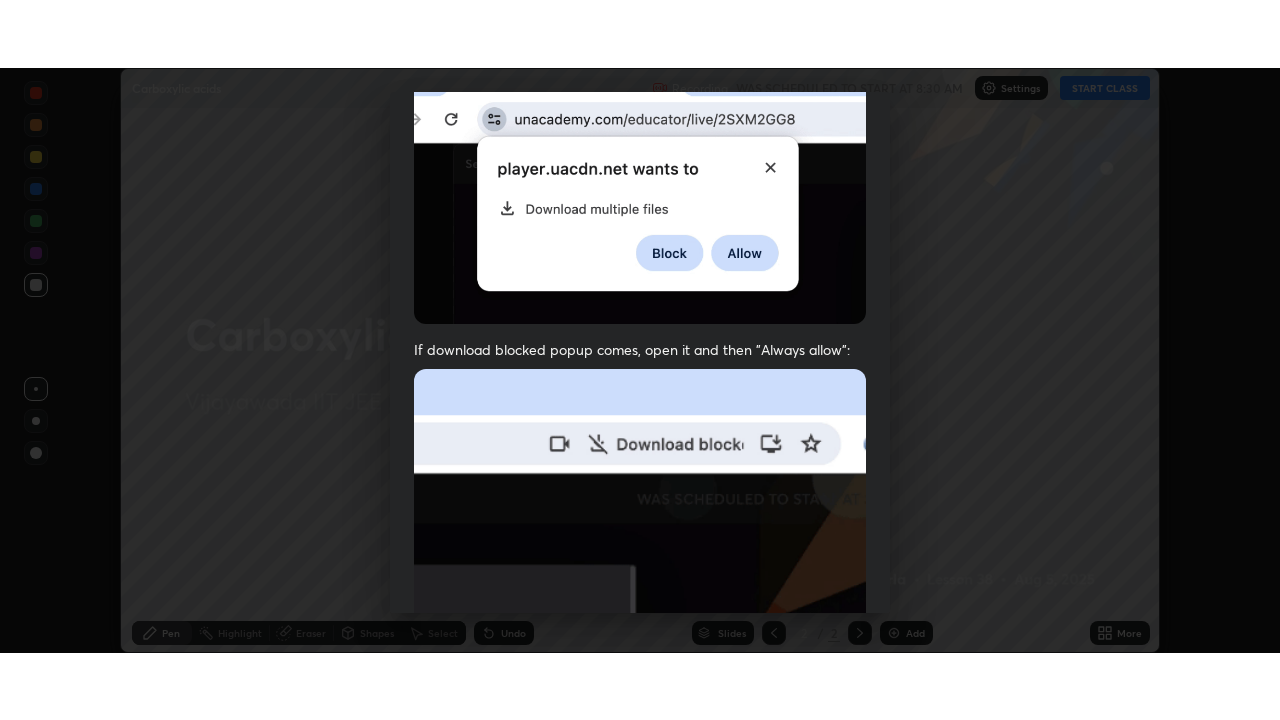 scroll, scrollTop: 479, scrollLeft: 0, axis: vertical 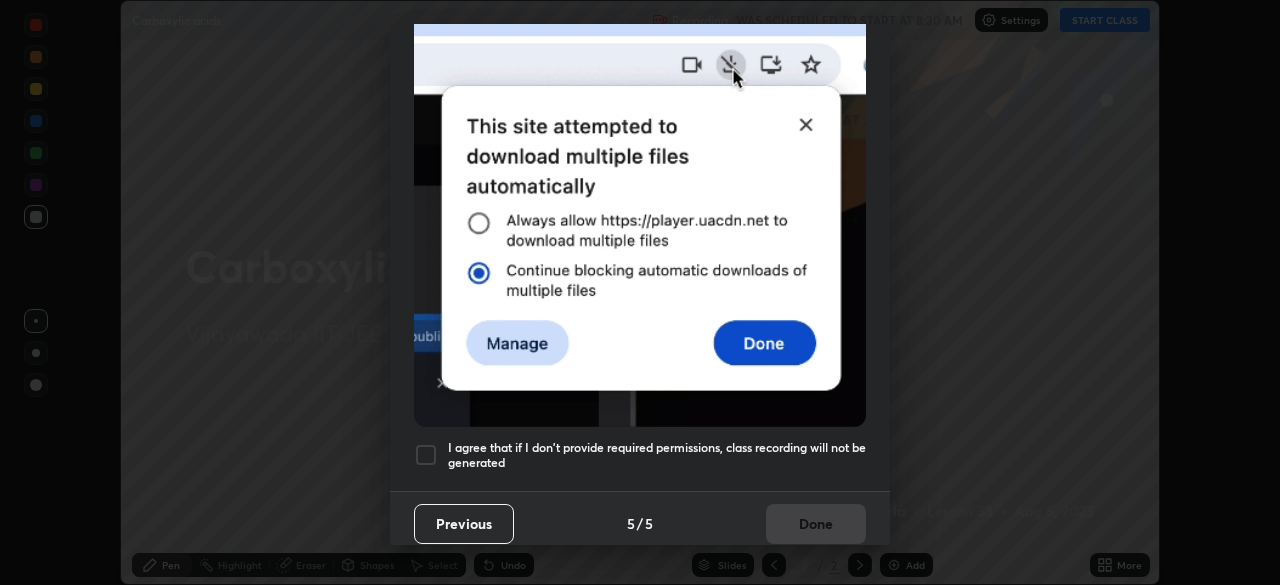 click at bounding box center (426, 455) 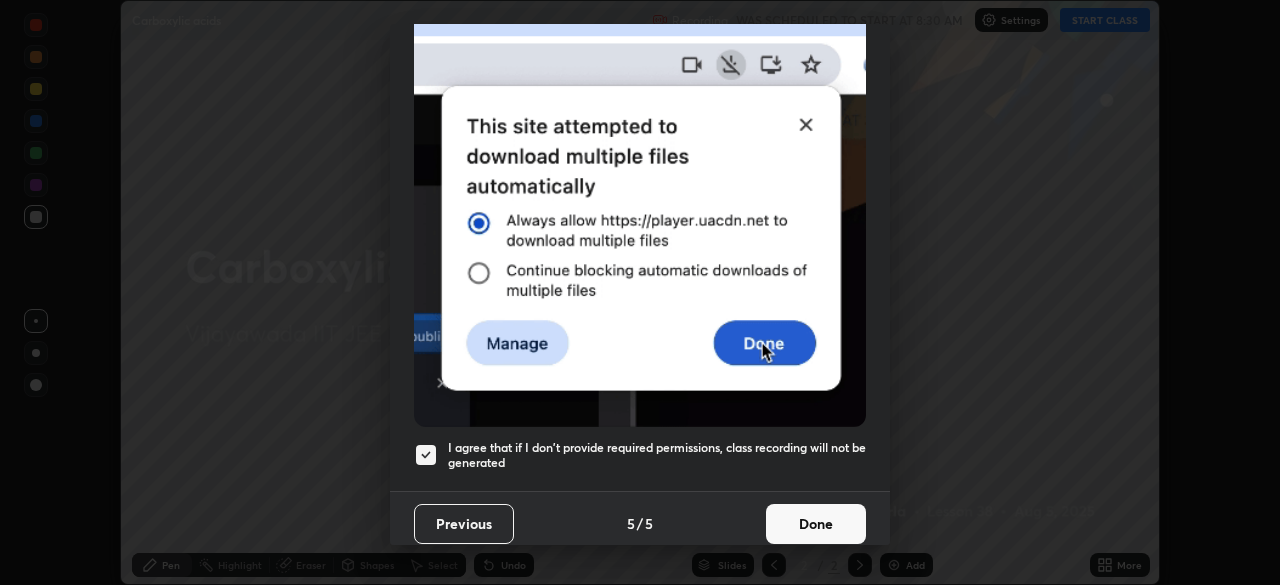 click on "Done" at bounding box center (816, 524) 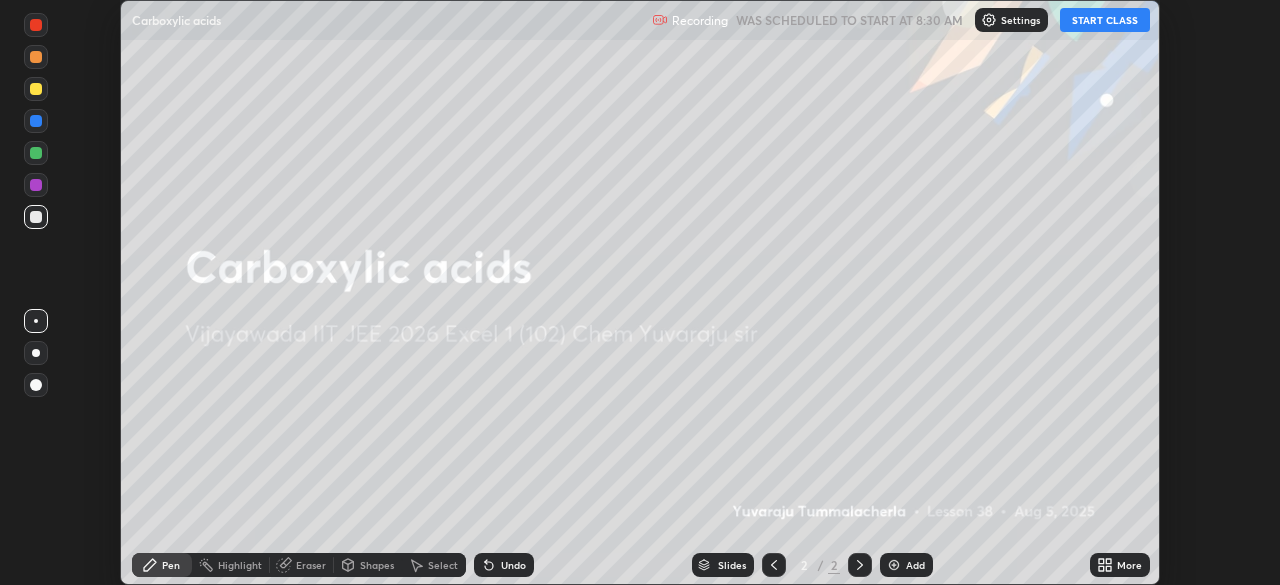 click on "START CLASS" at bounding box center [1105, 20] 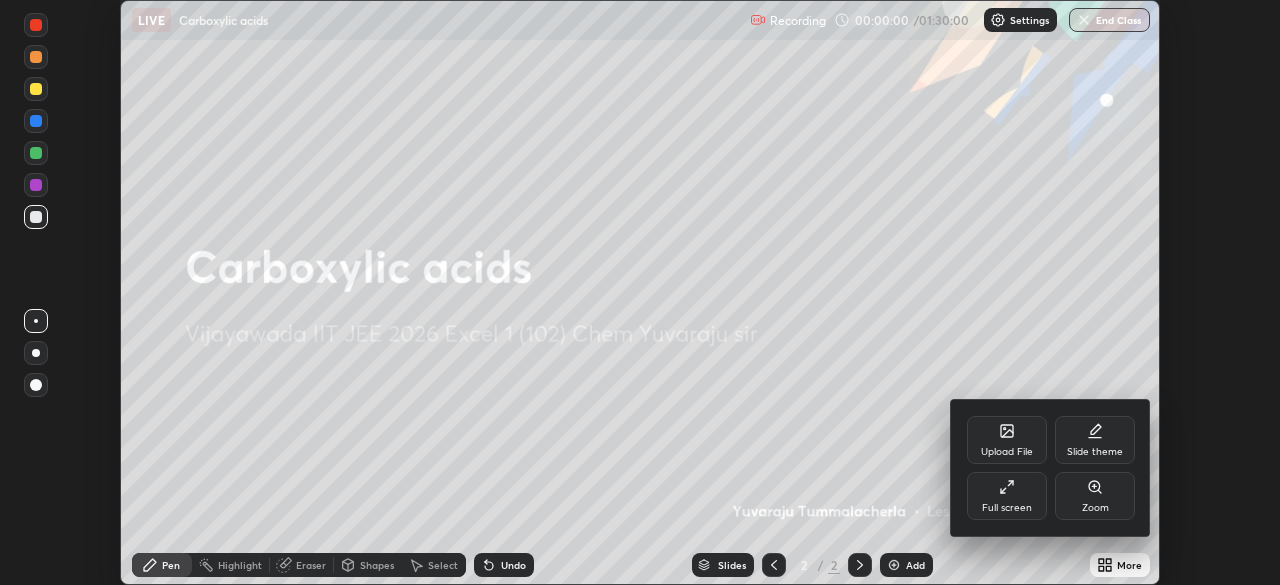 click 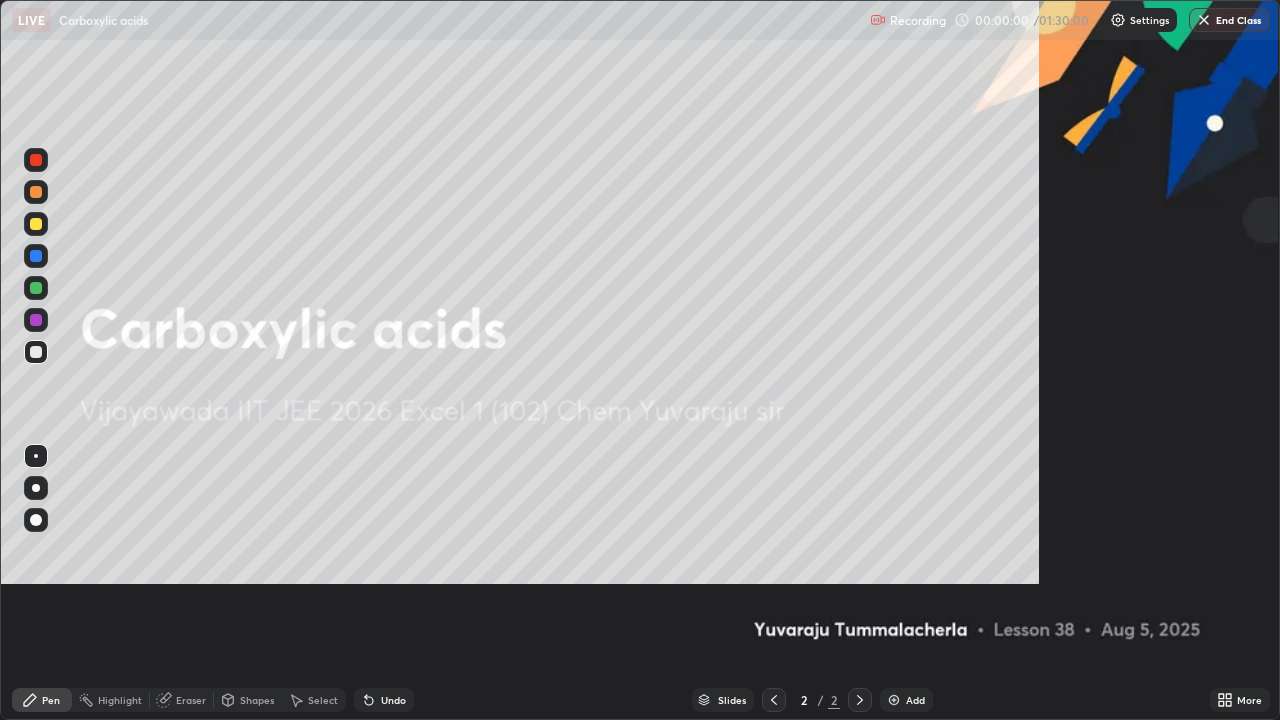 scroll, scrollTop: 99280, scrollLeft: 98720, axis: both 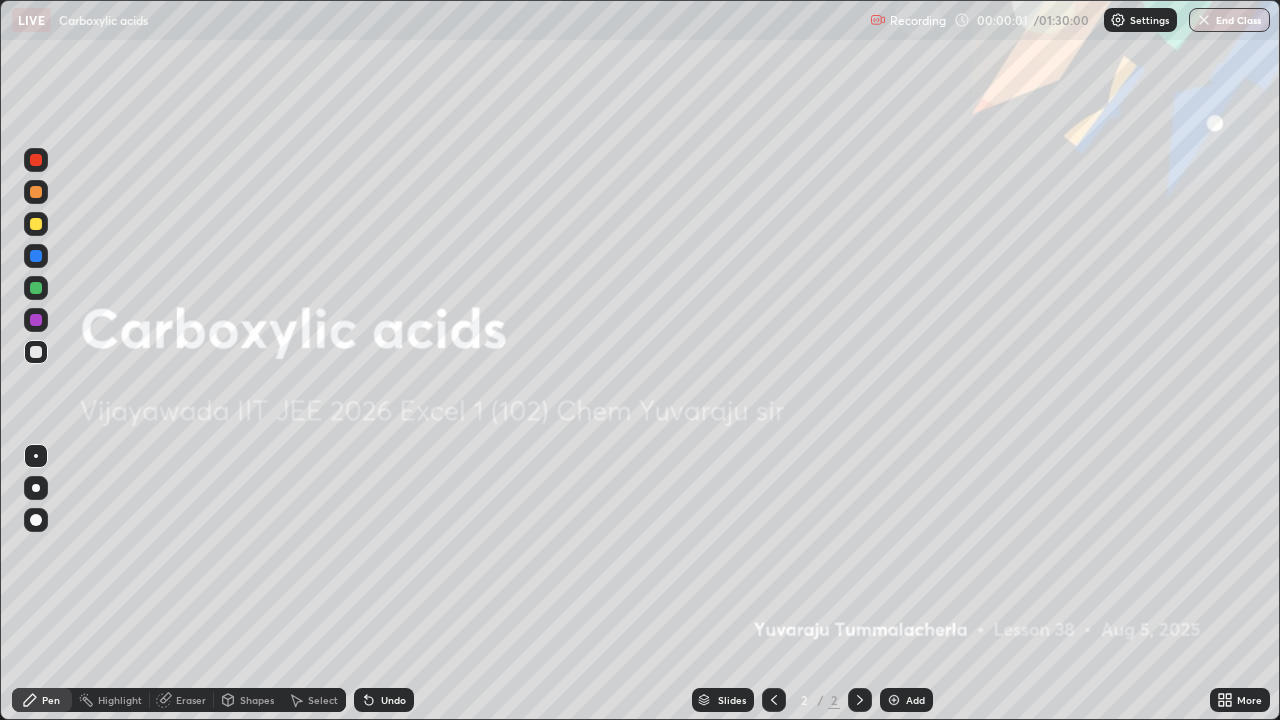 click on "Add" at bounding box center (915, 700) 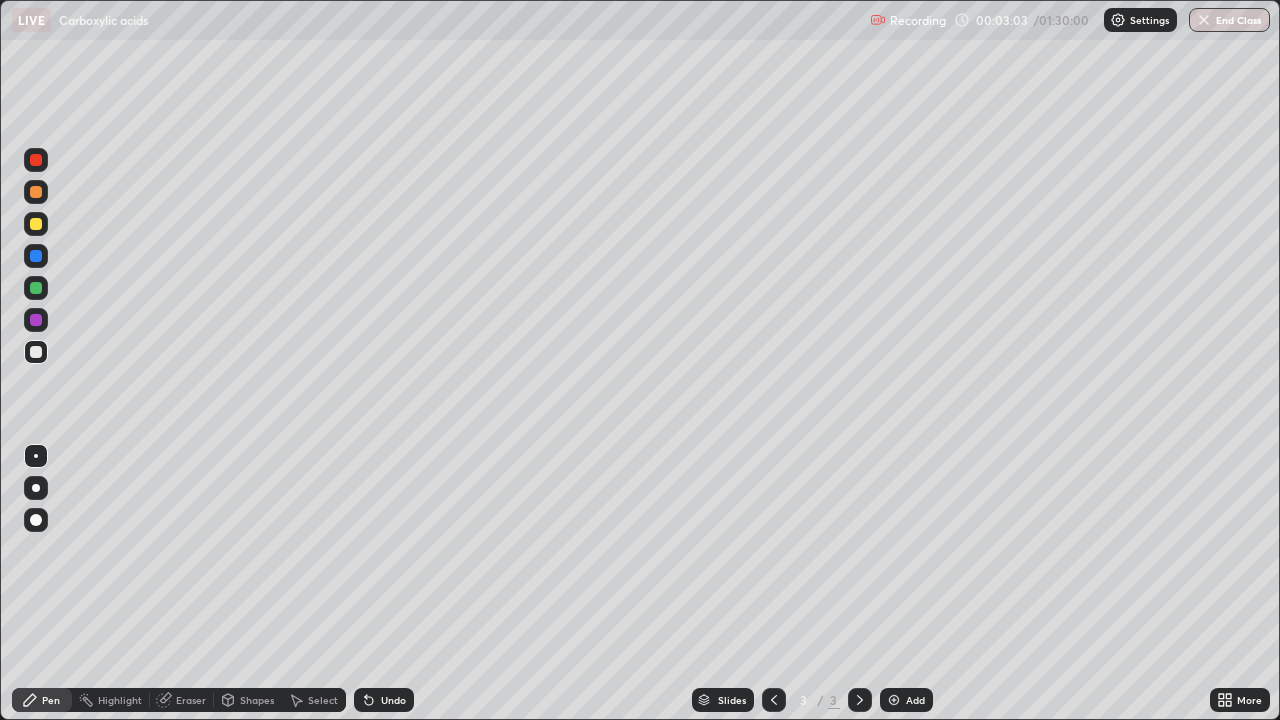 click on "Undo" at bounding box center (393, 700) 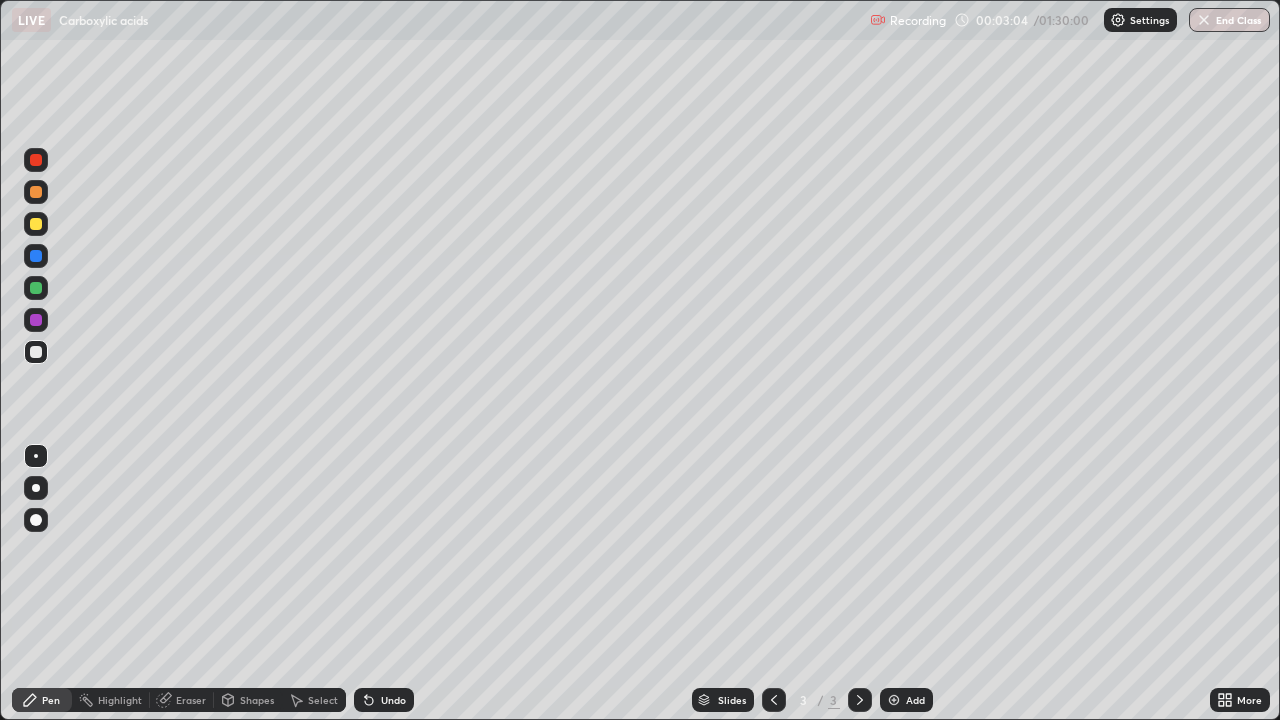 click on "Undo" at bounding box center (393, 700) 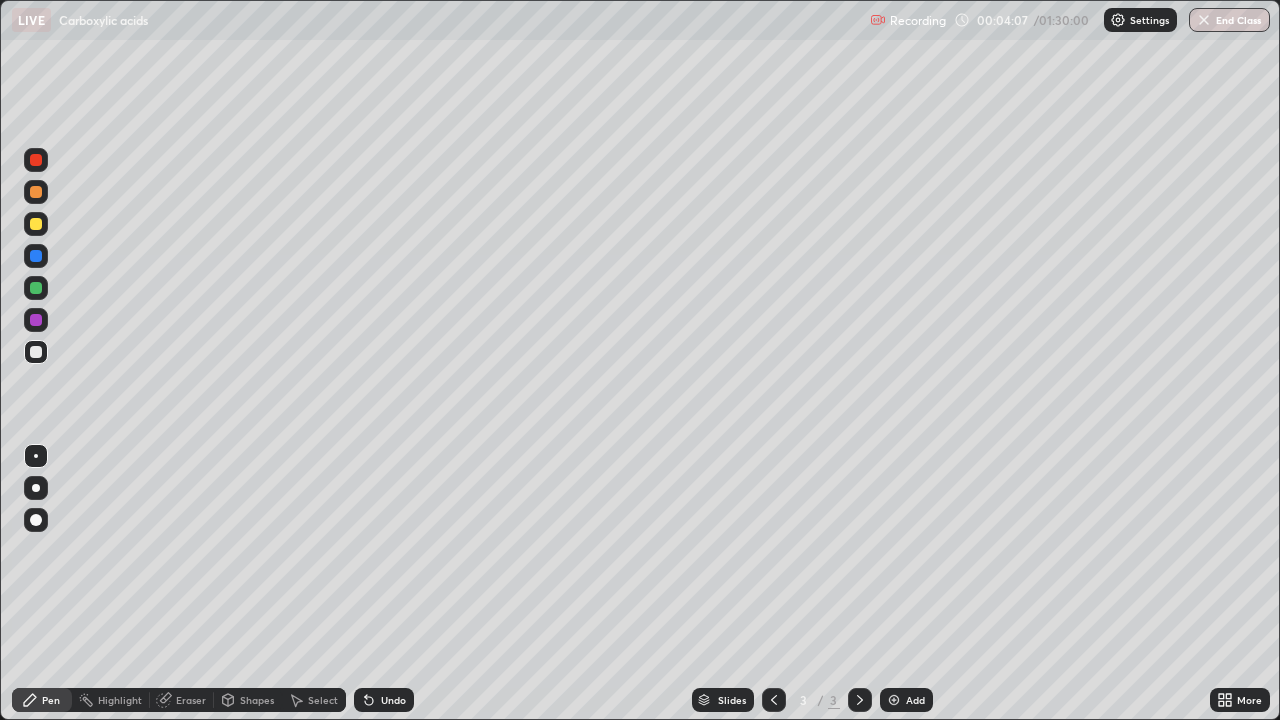 click on "Undo" at bounding box center [393, 700] 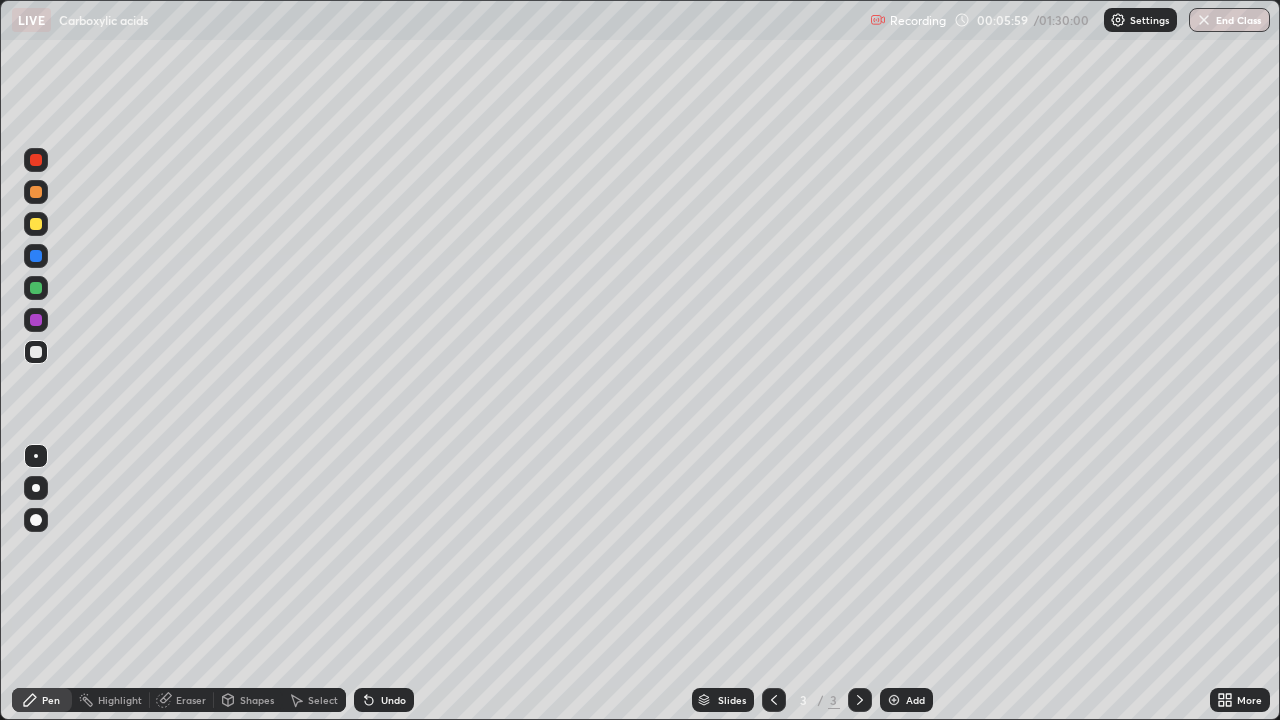 click on "Add" at bounding box center [906, 700] 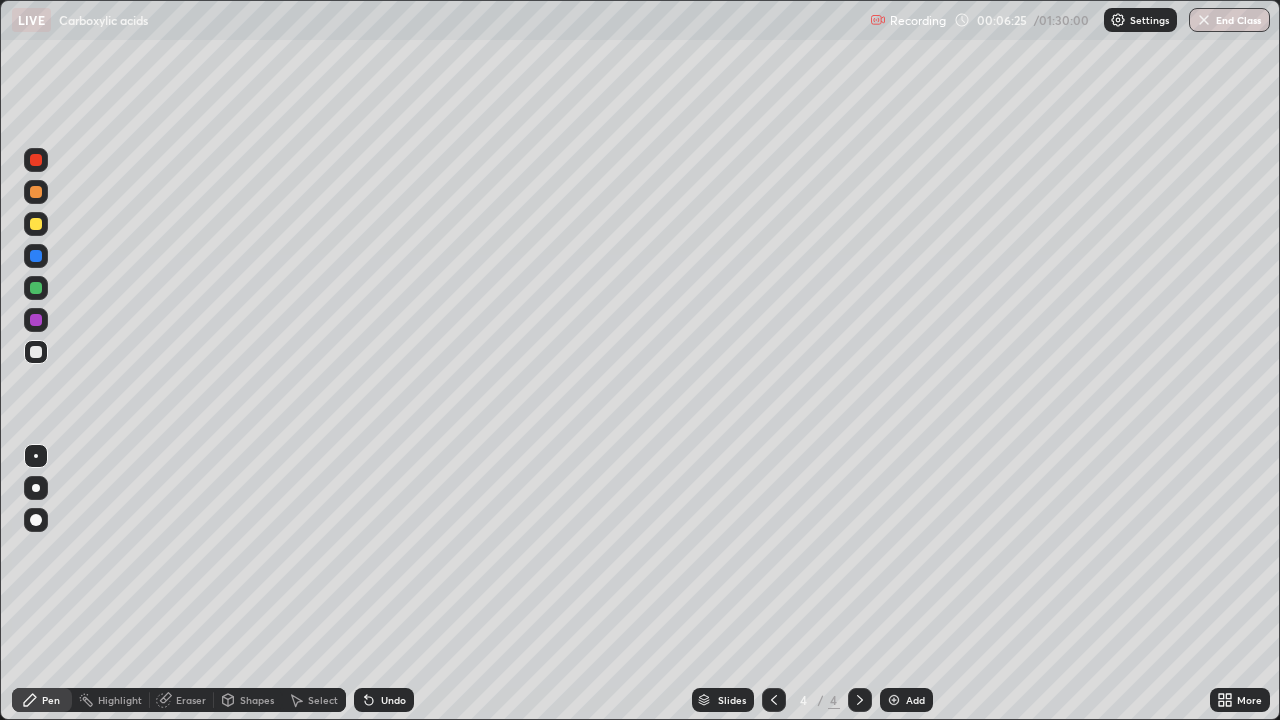 click at bounding box center [36, 224] 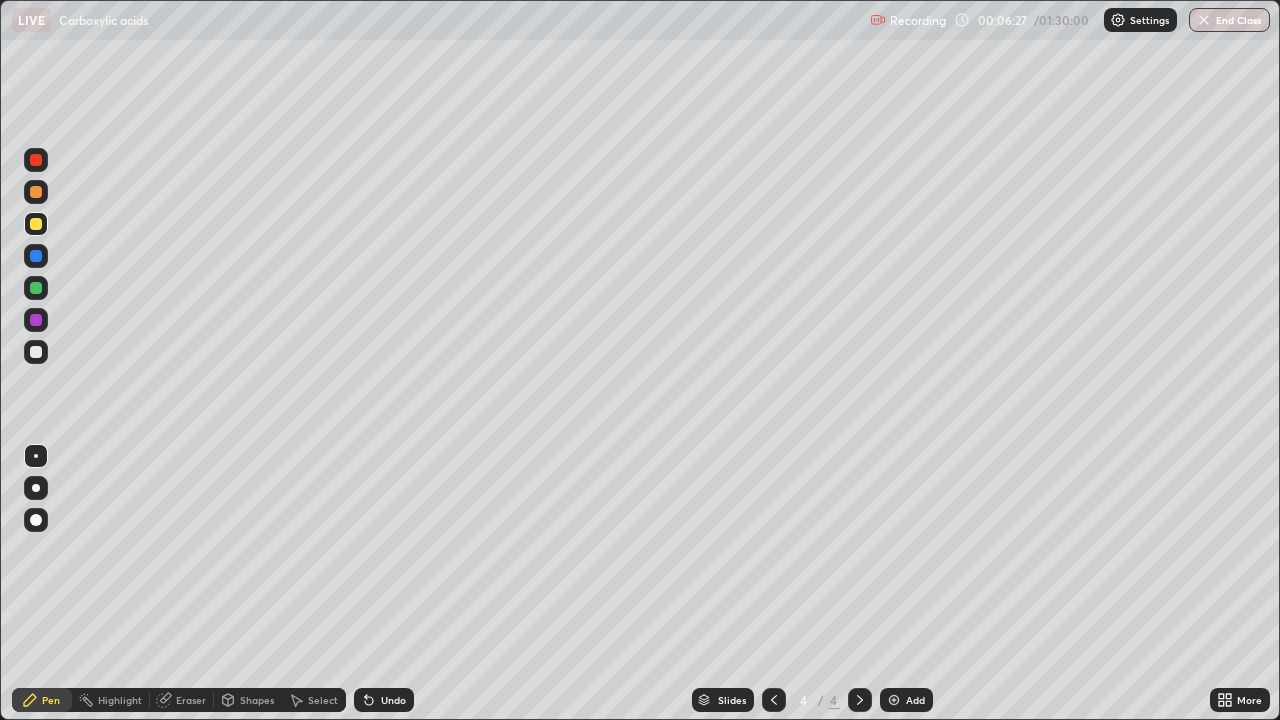 click at bounding box center (36, 192) 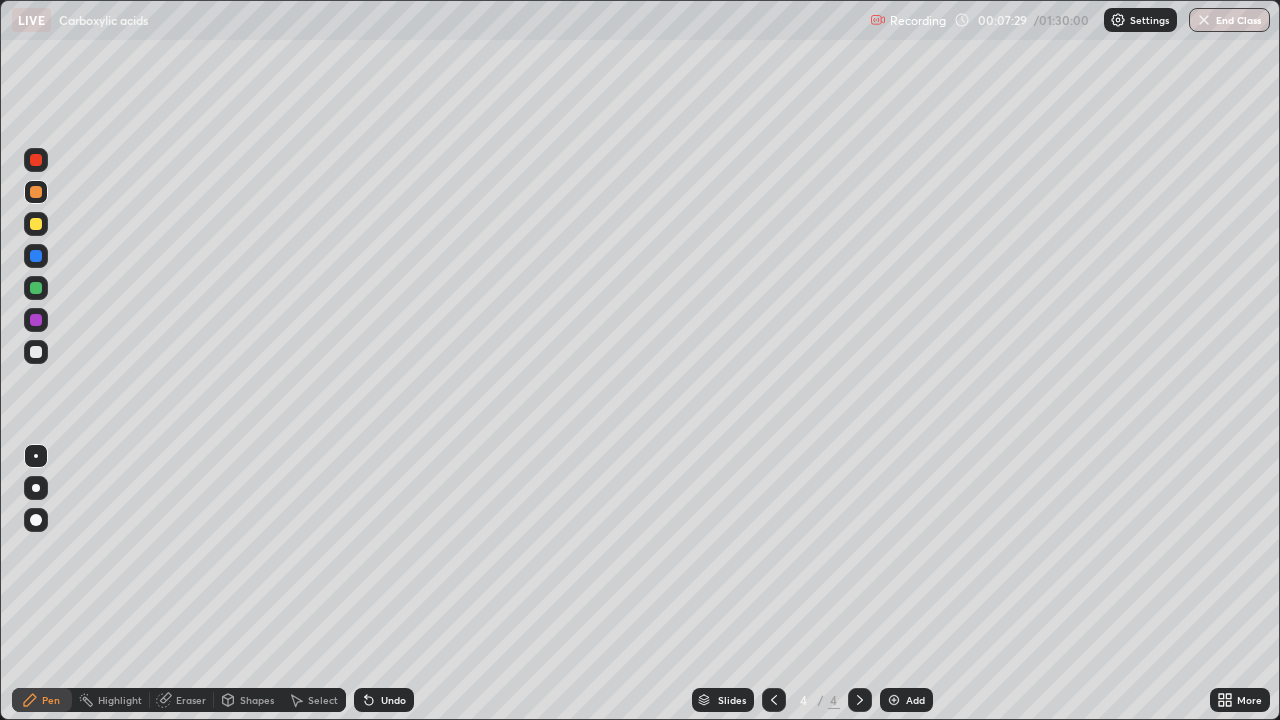 click at bounding box center (36, 352) 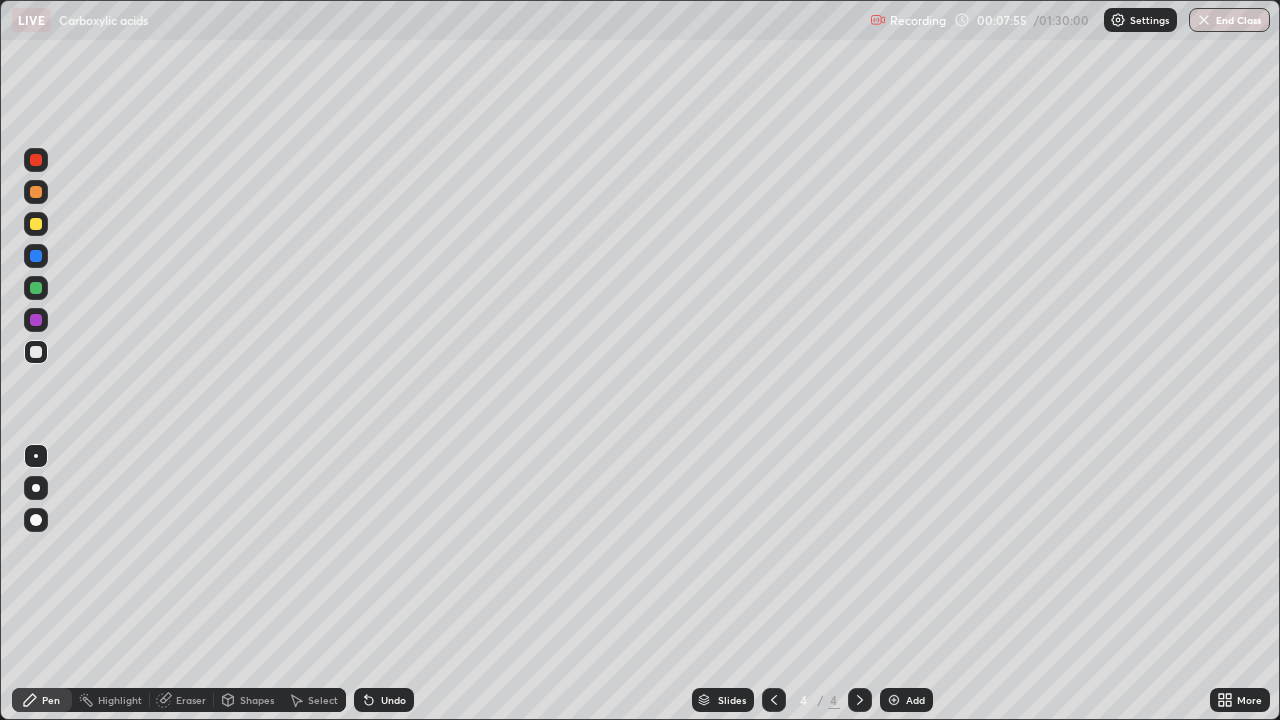 click on "Undo" at bounding box center (393, 700) 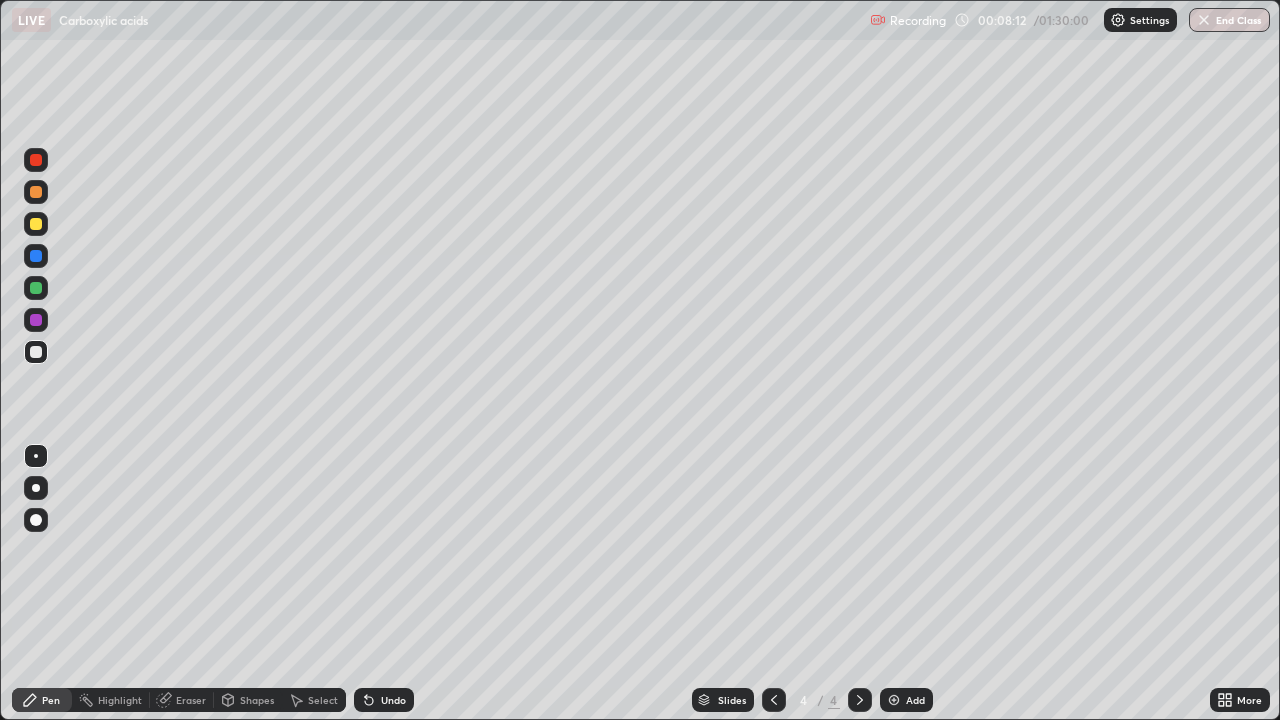 click at bounding box center [36, 288] 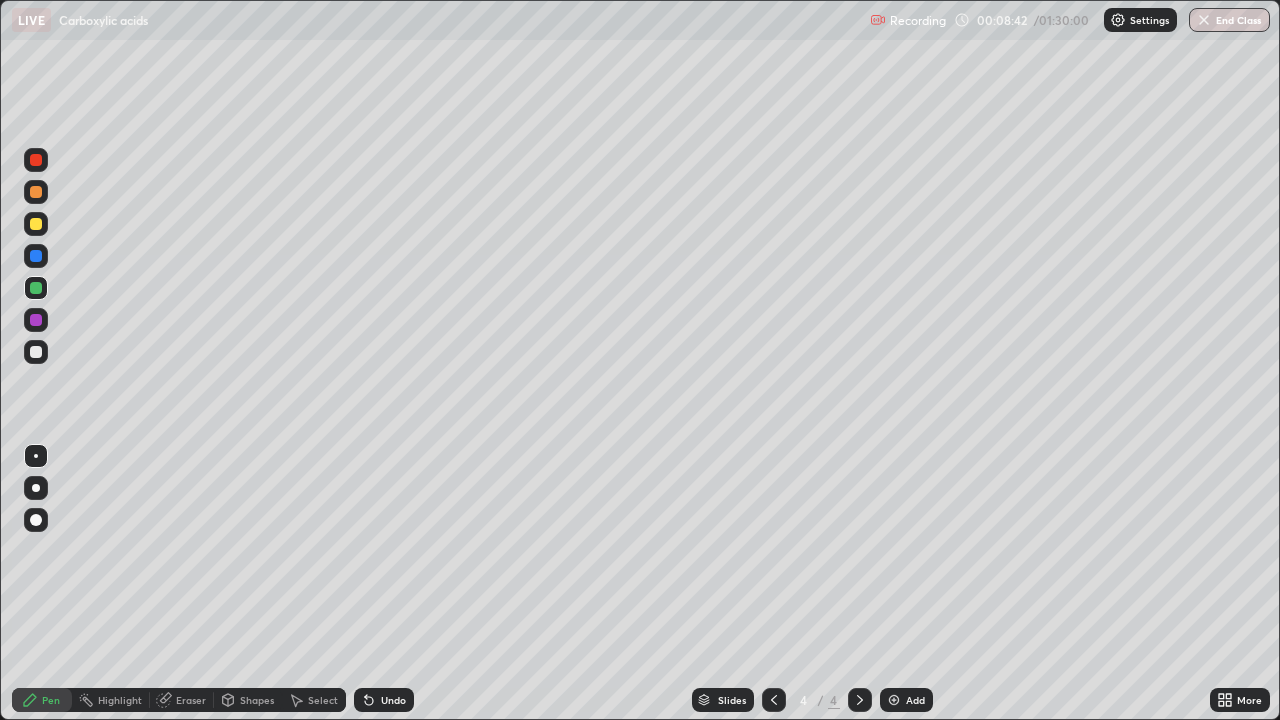click on "Undo" at bounding box center (393, 700) 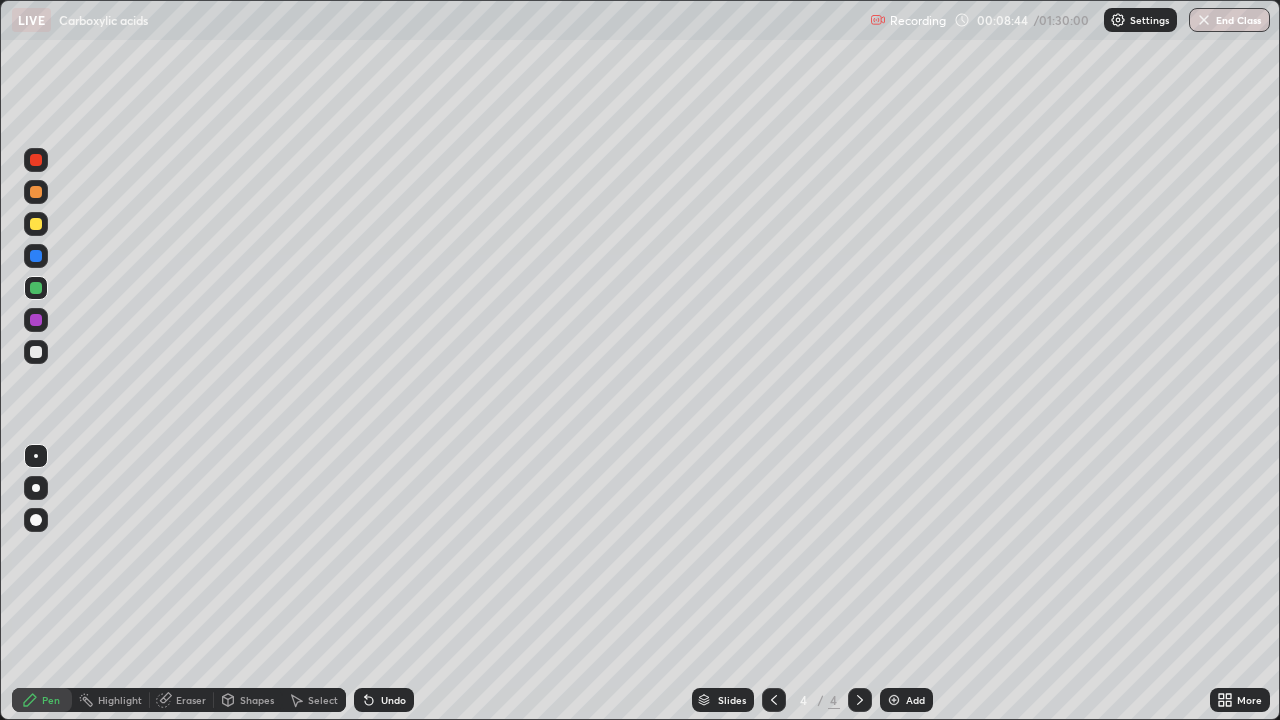 click at bounding box center [36, 352] 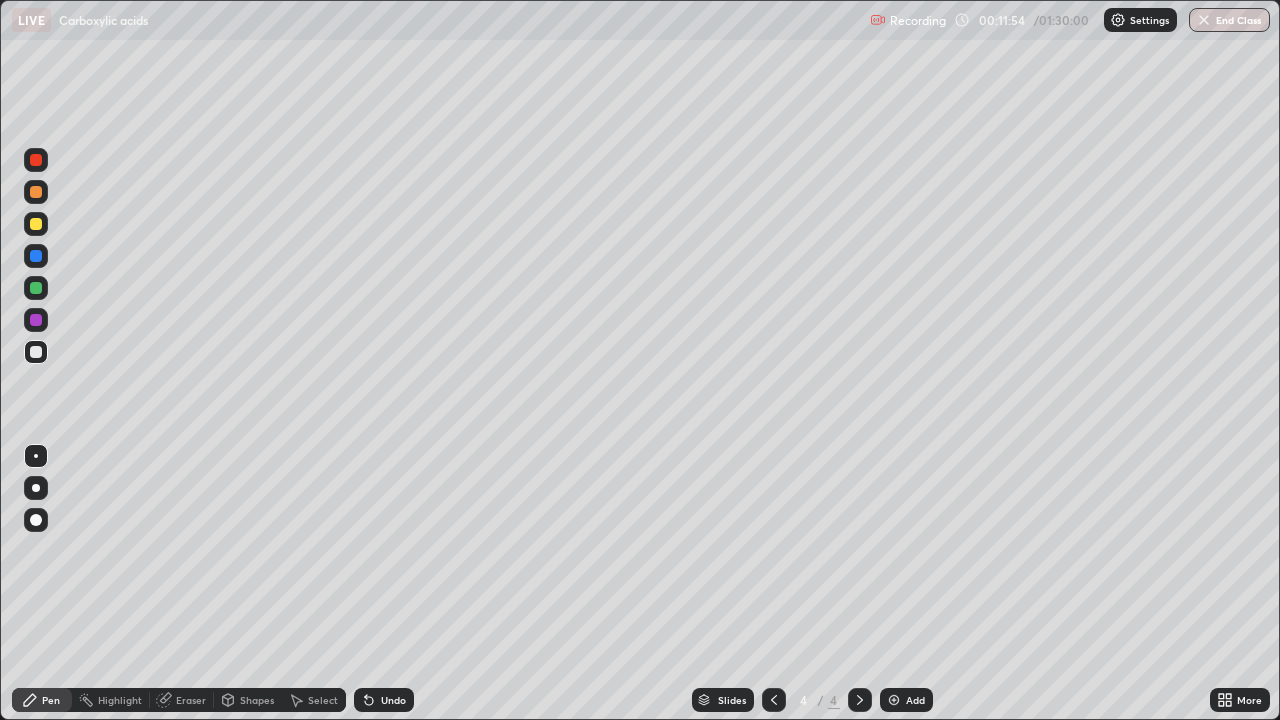 click at bounding box center (36, 192) 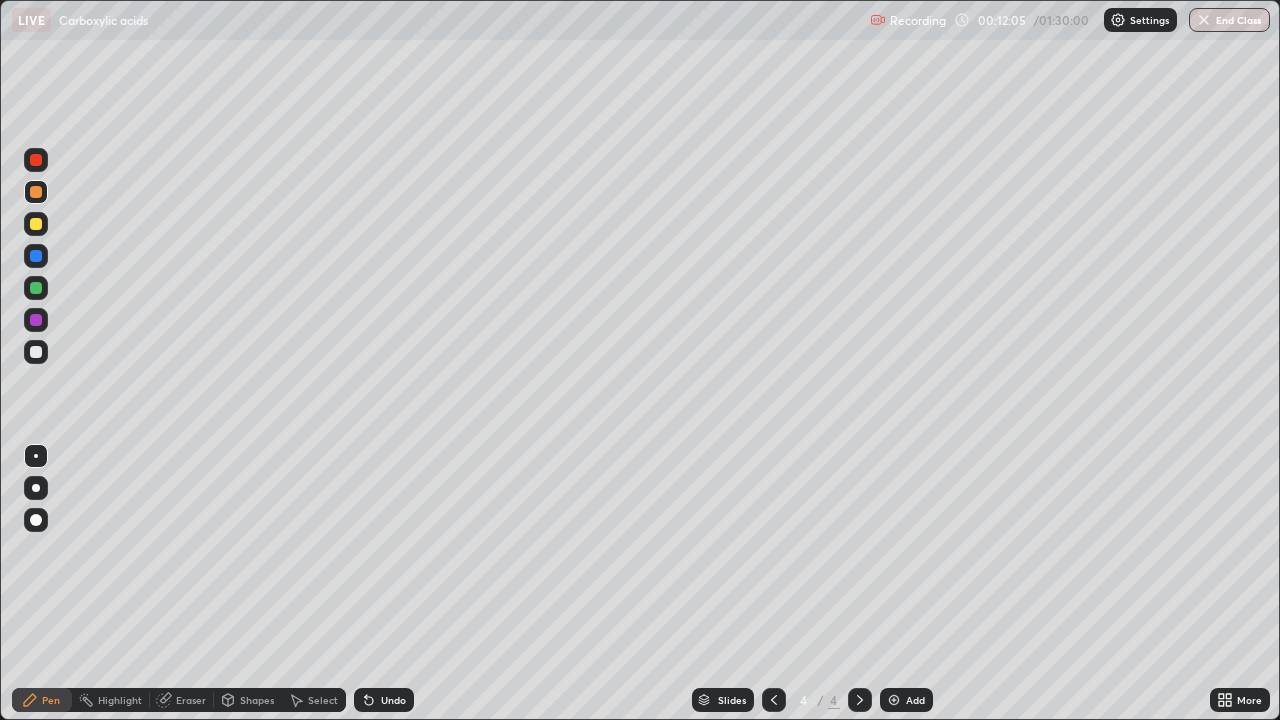 click on "Undo" at bounding box center (393, 700) 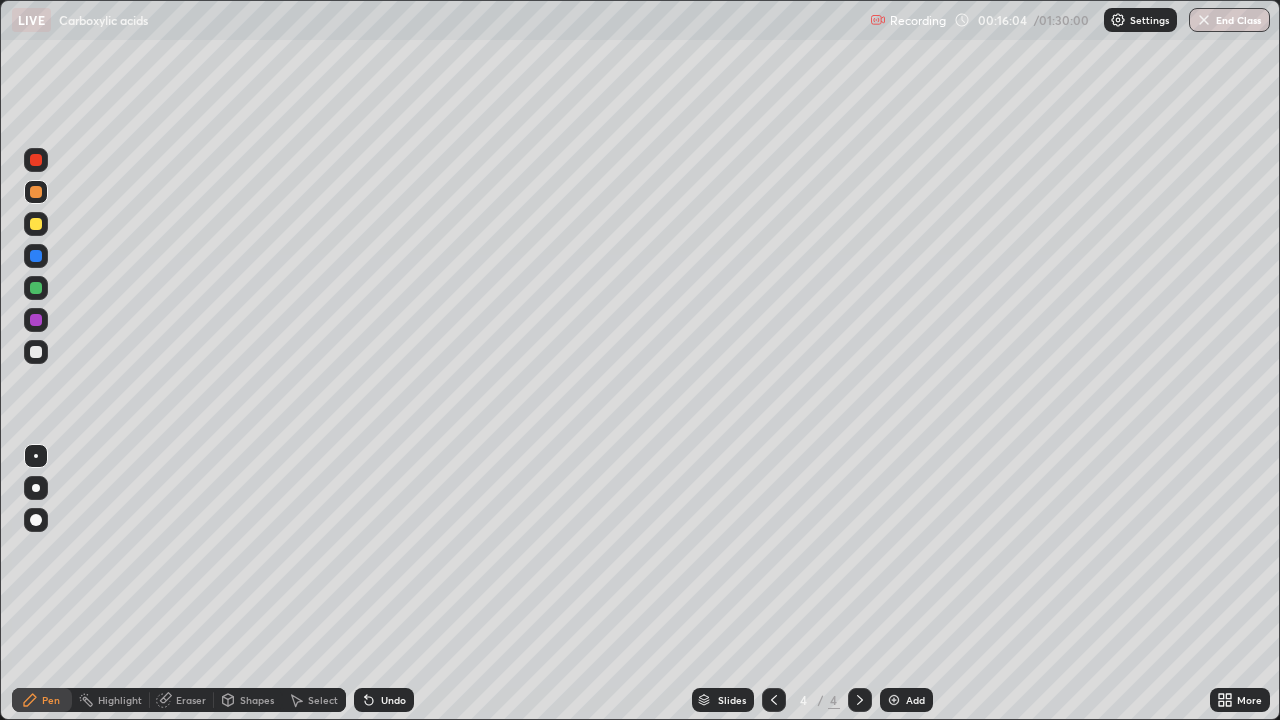 click on "Add" at bounding box center (915, 700) 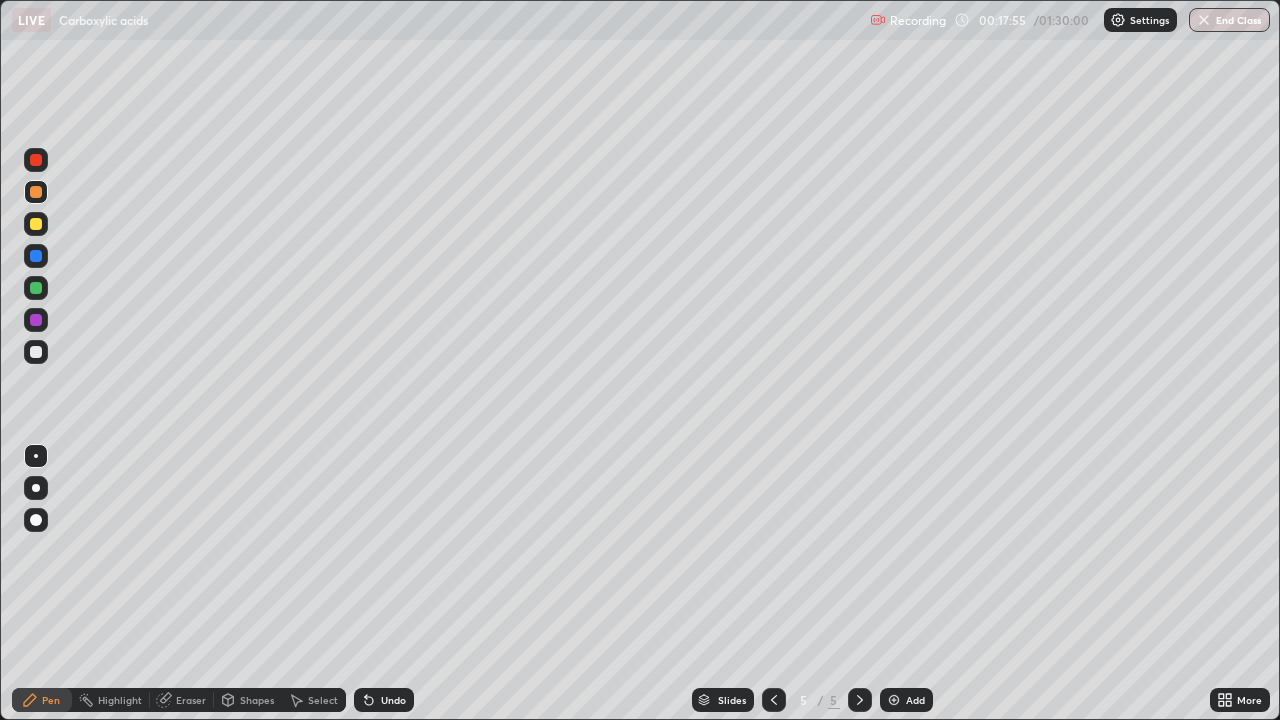 click at bounding box center (36, 352) 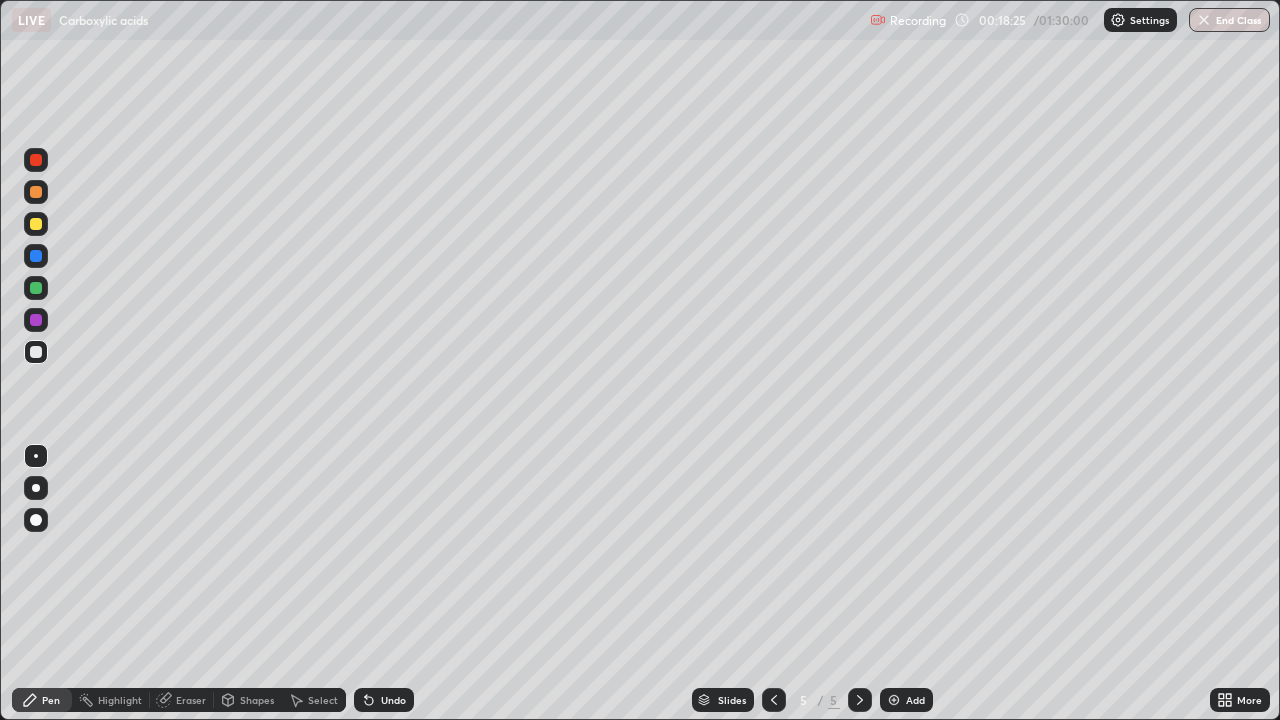 click on "Undo" at bounding box center (393, 700) 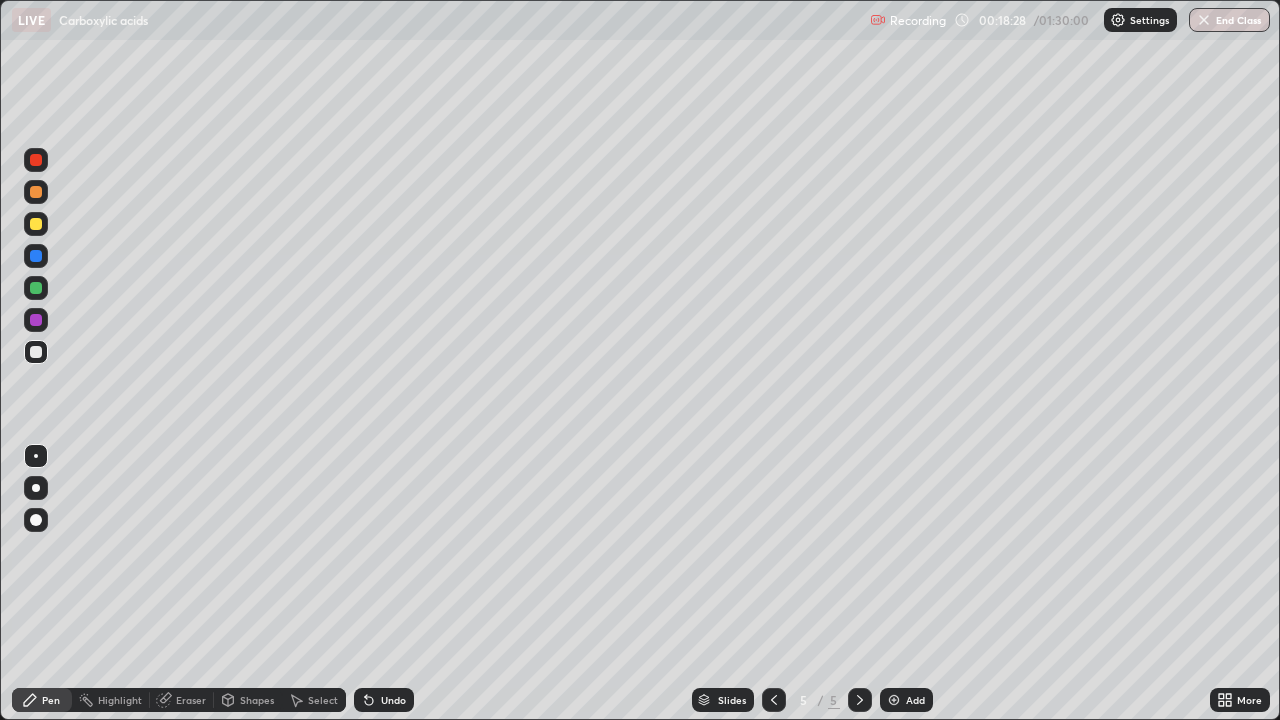 click on "Undo" at bounding box center (393, 700) 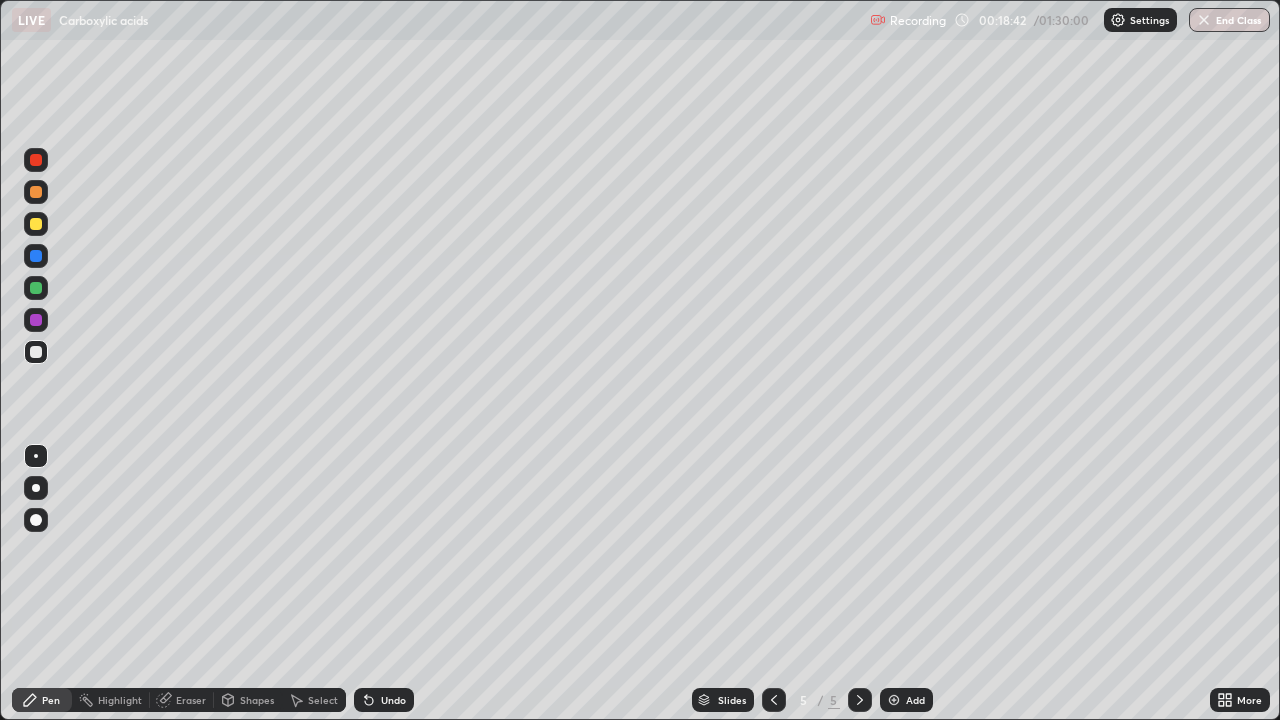 click on "Undo" at bounding box center [393, 700] 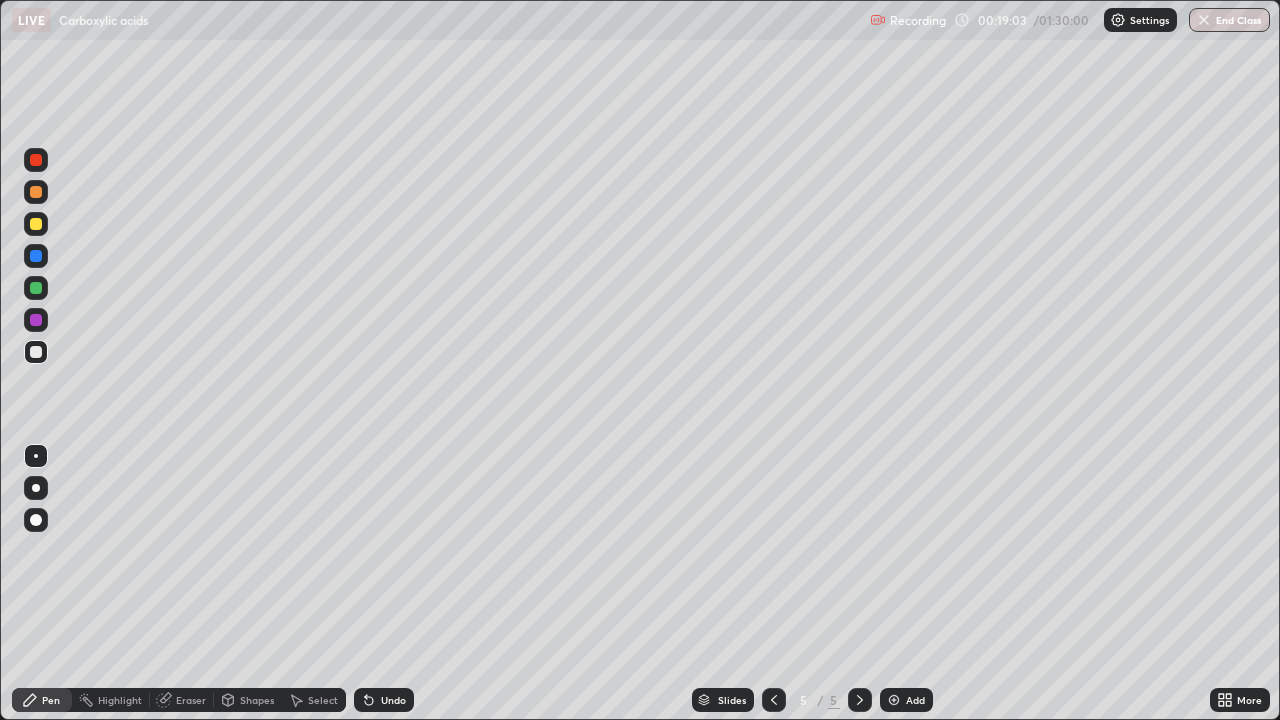 click at bounding box center (36, 288) 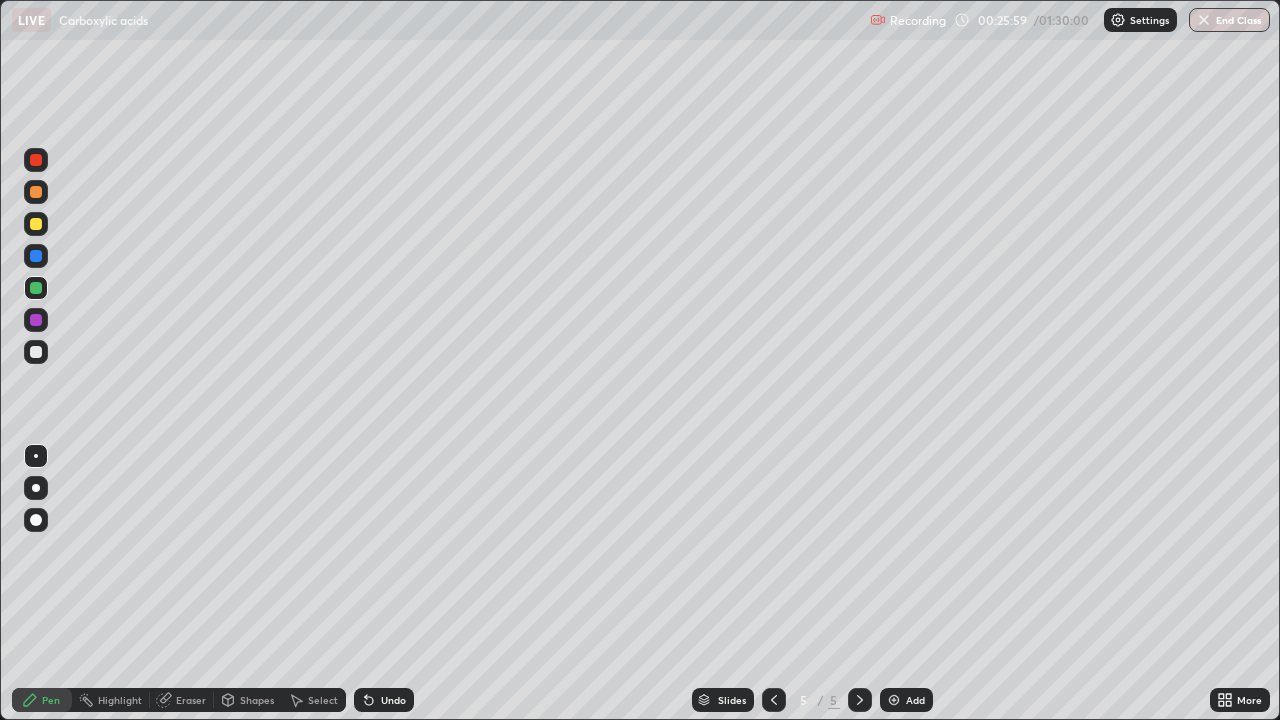 click on "Add" at bounding box center (906, 700) 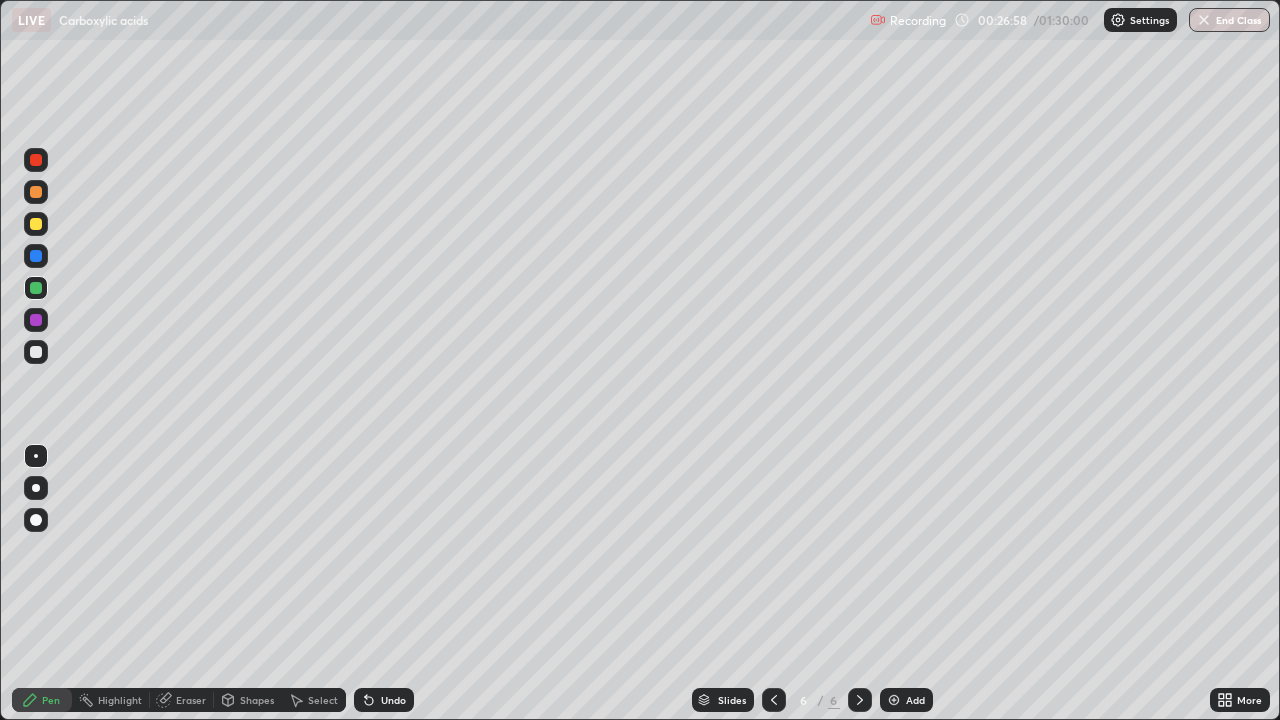 click at bounding box center (36, 352) 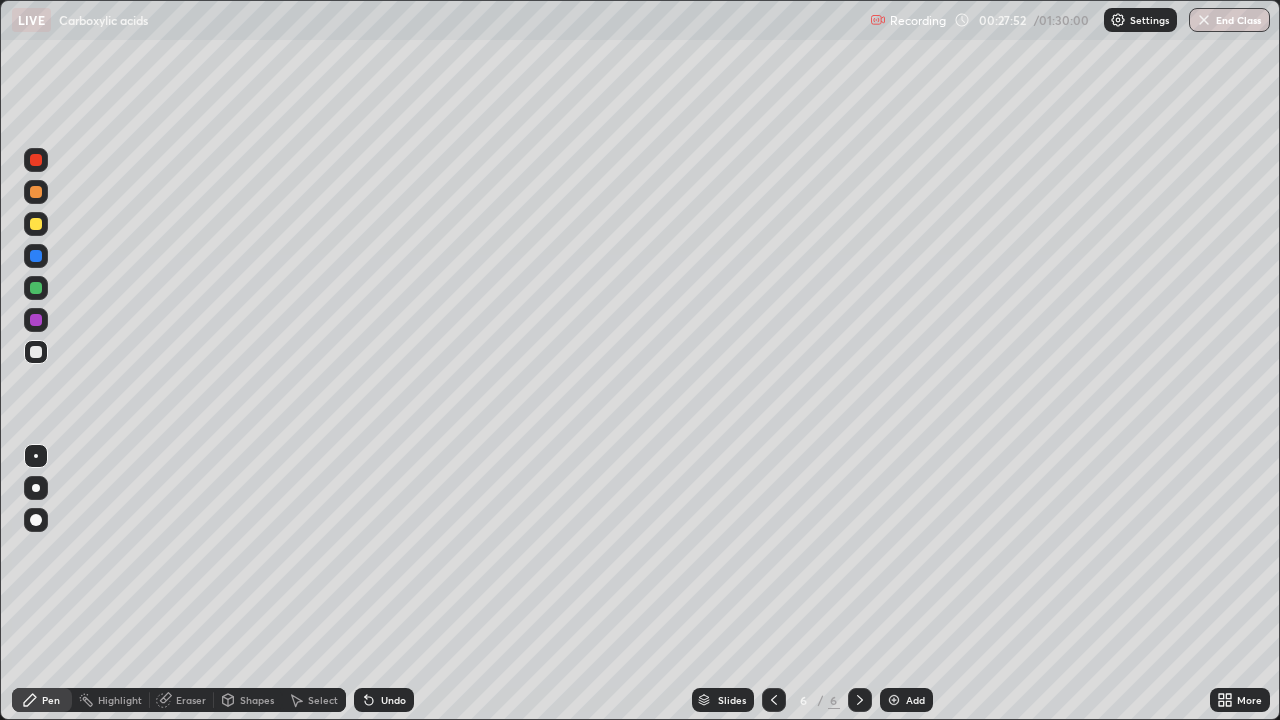click at bounding box center [36, 192] 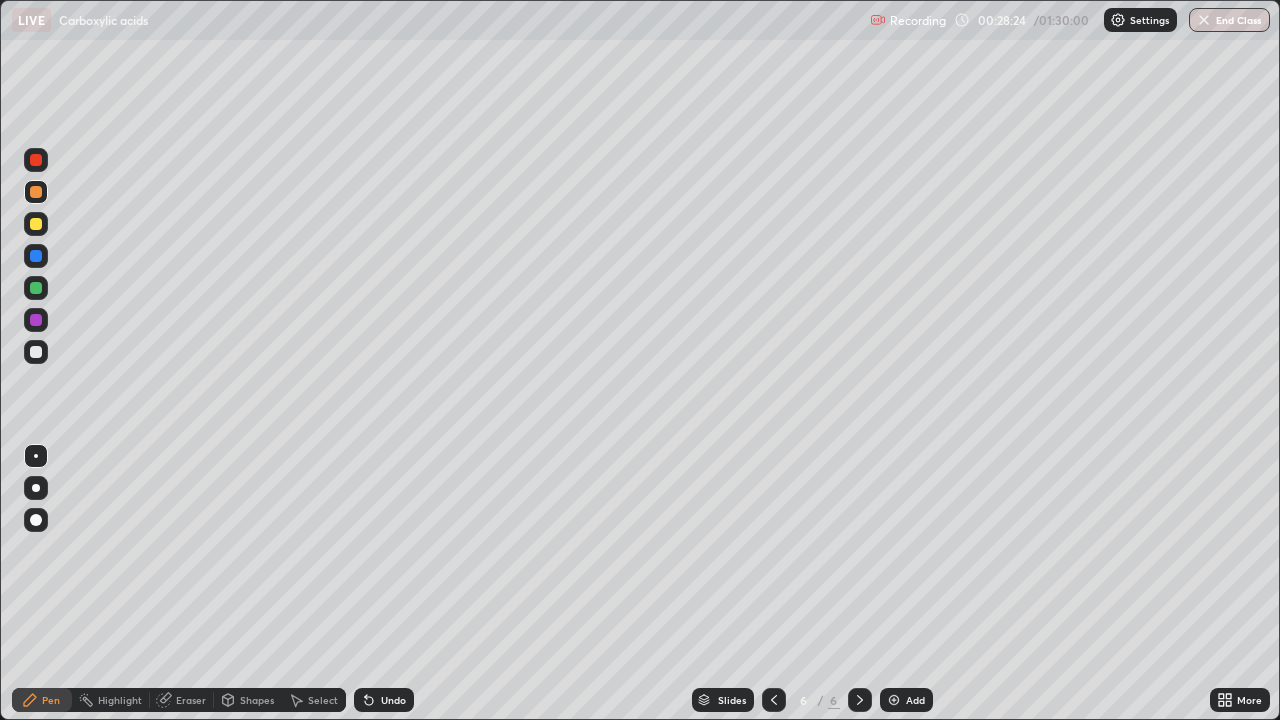click on "Undo" at bounding box center [393, 700] 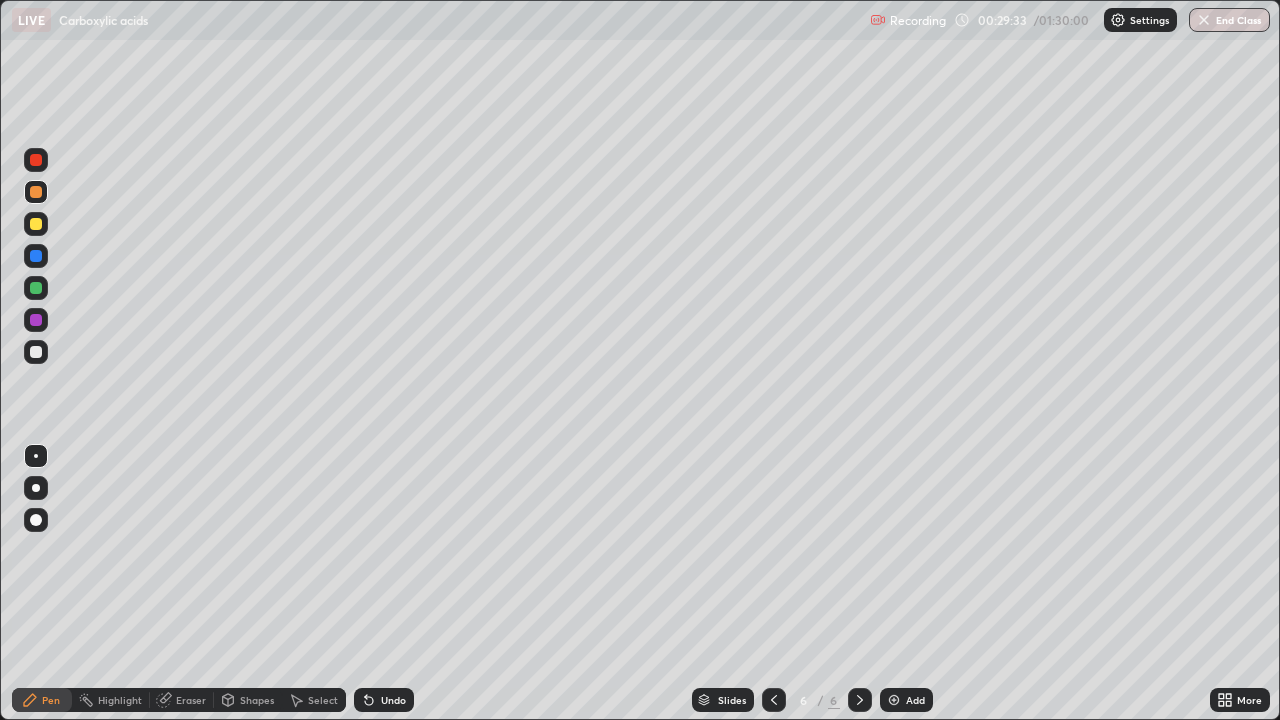 click at bounding box center (36, 352) 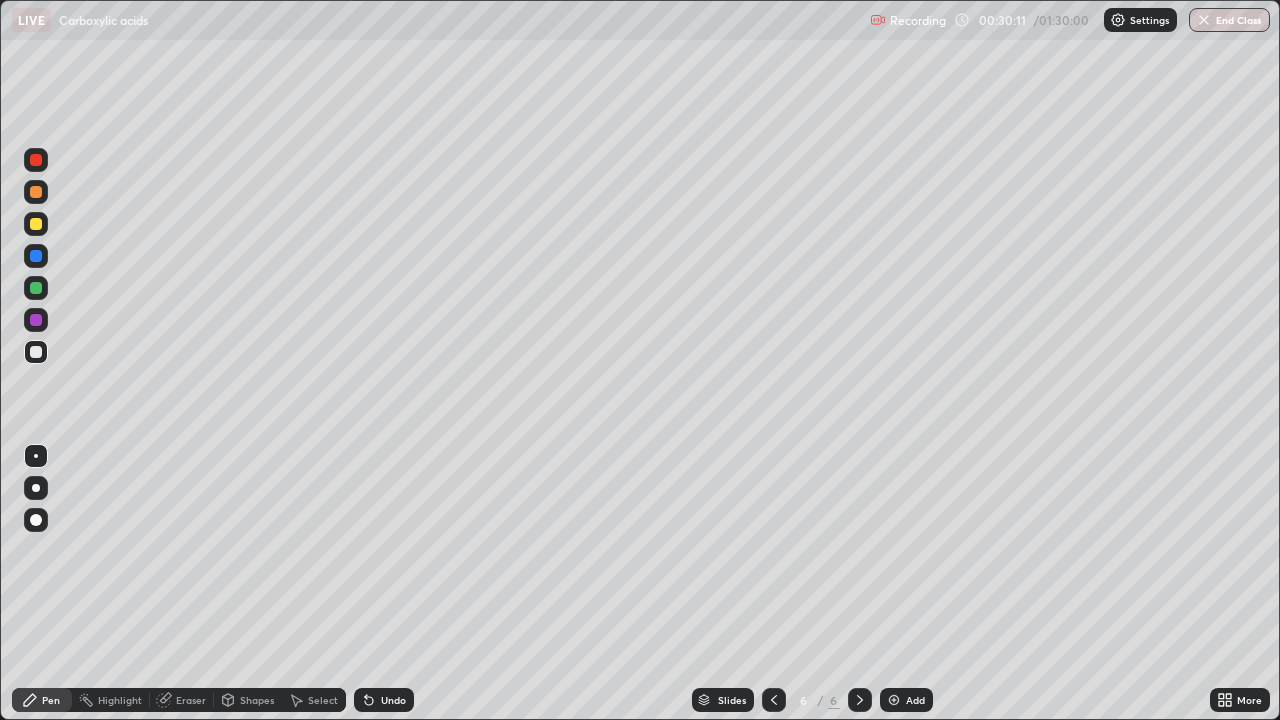 click on "Undo" at bounding box center [393, 700] 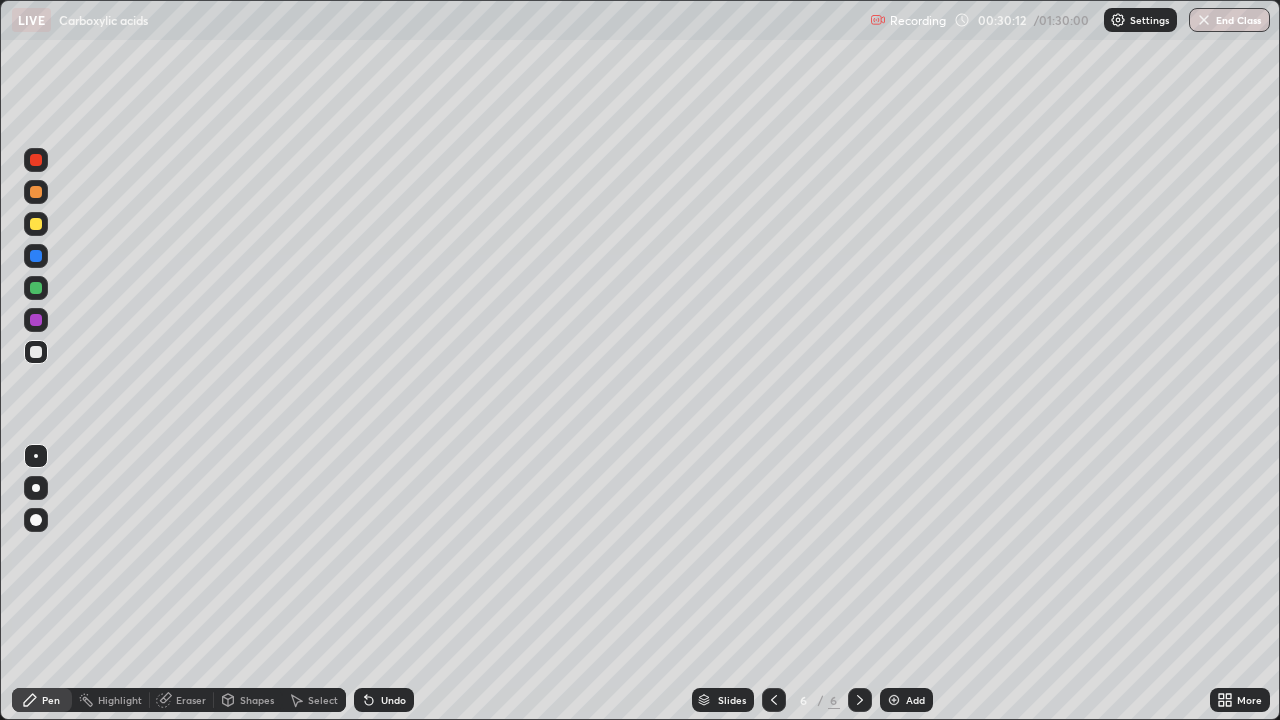 click on "Undo" at bounding box center (393, 700) 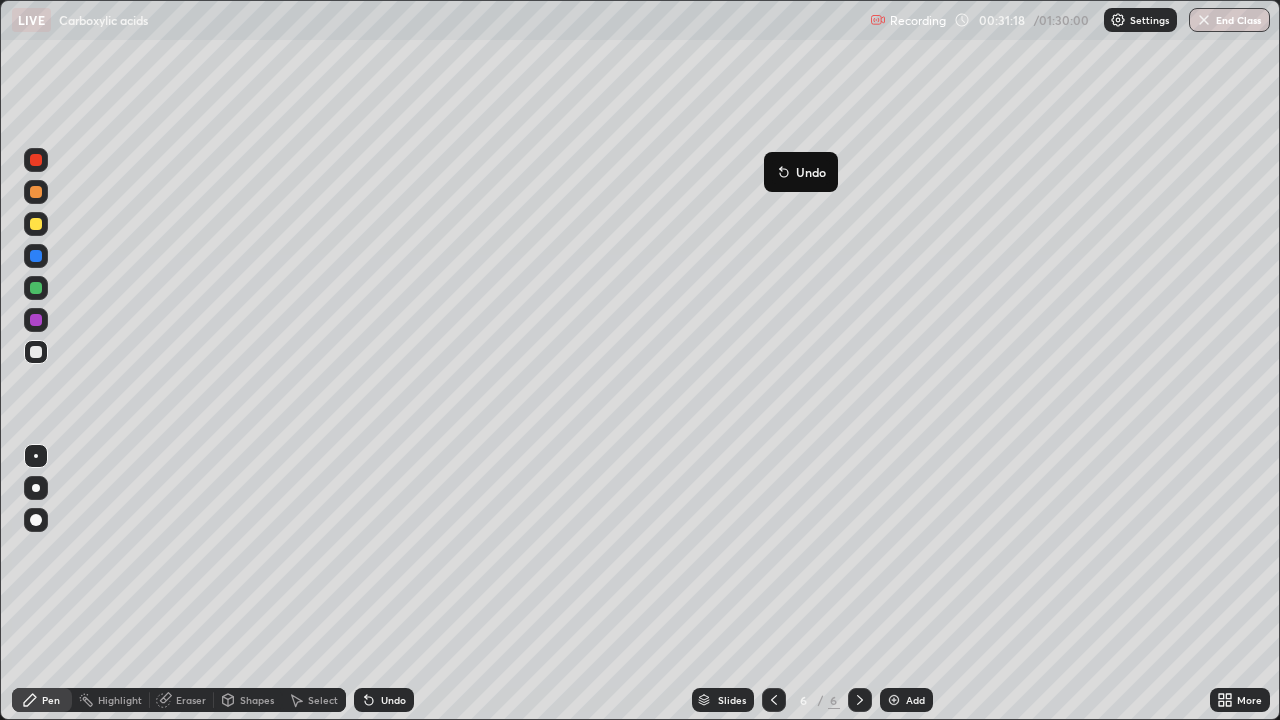 click on "Undo" at bounding box center [801, 172] 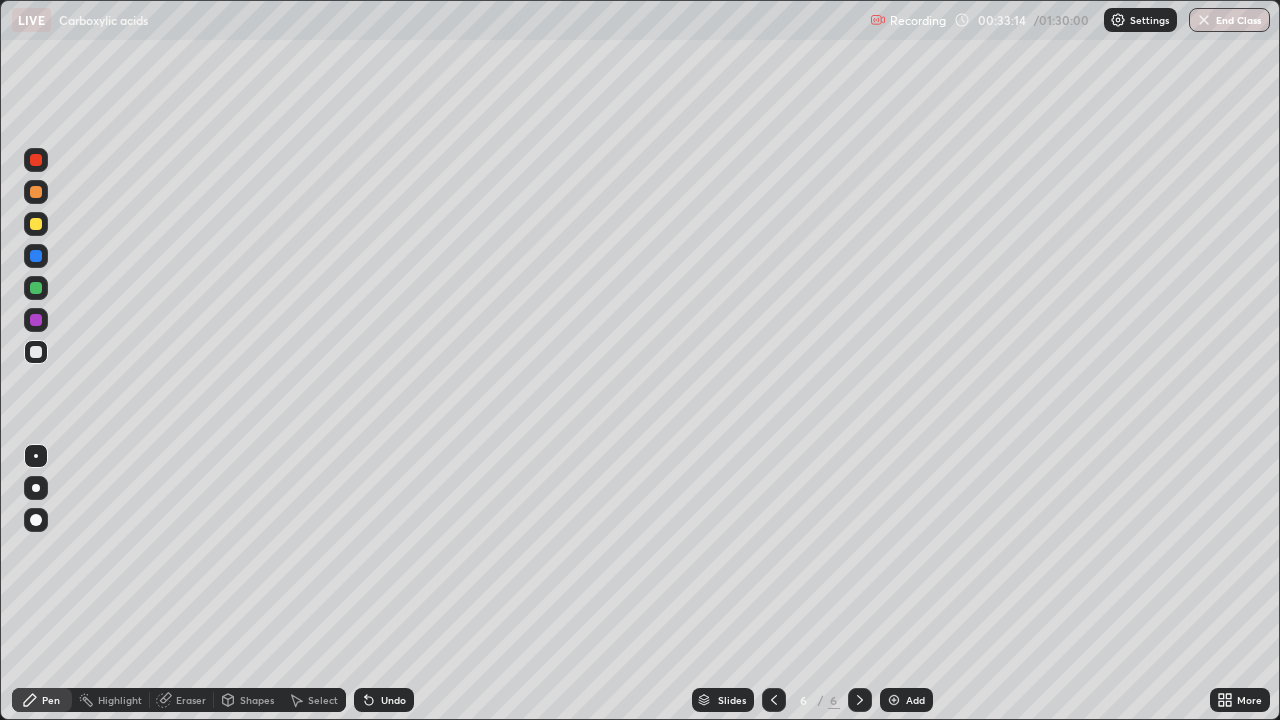 click at bounding box center [36, 224] 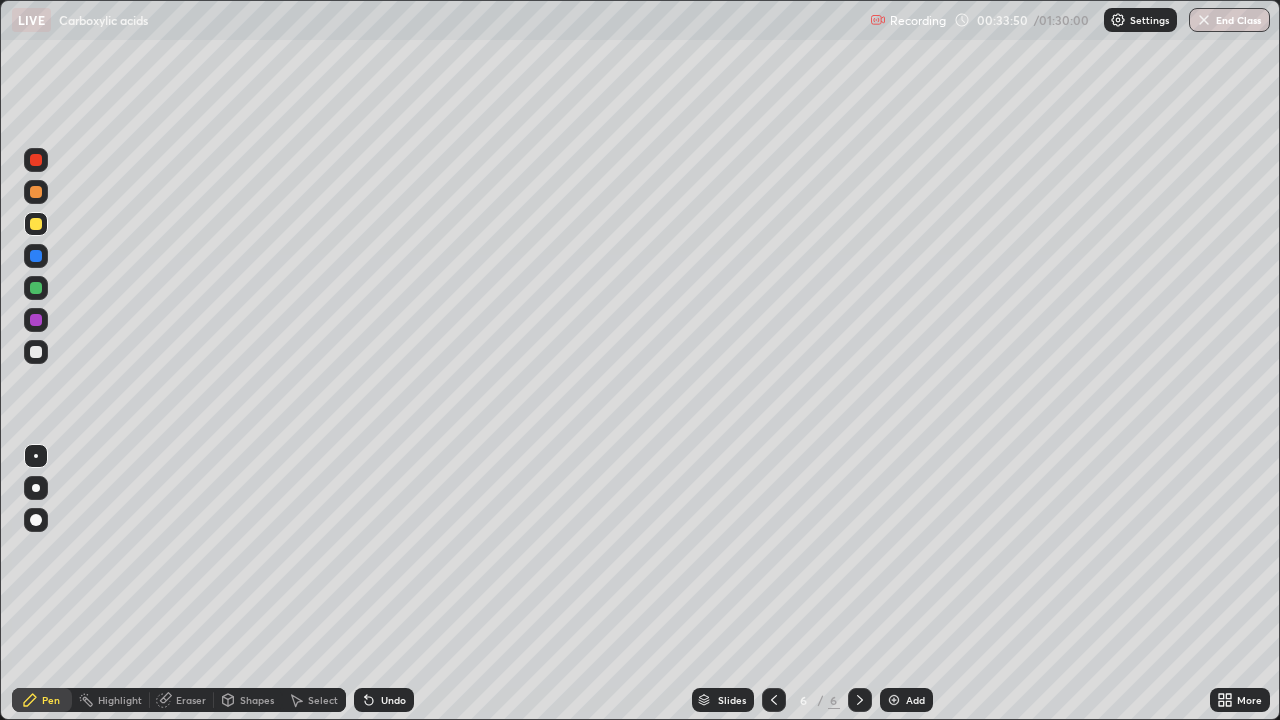click at bounding box center (36, 288) 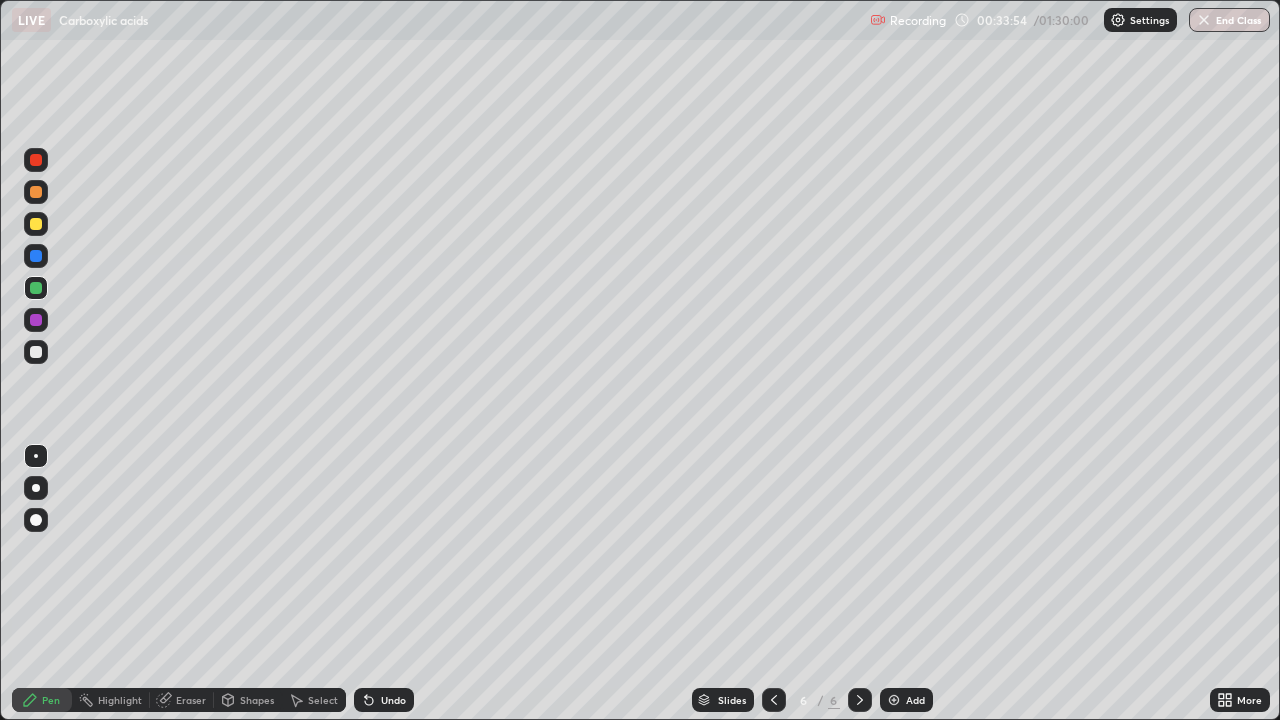 click on "Undo" at bounding box center (393, 700) 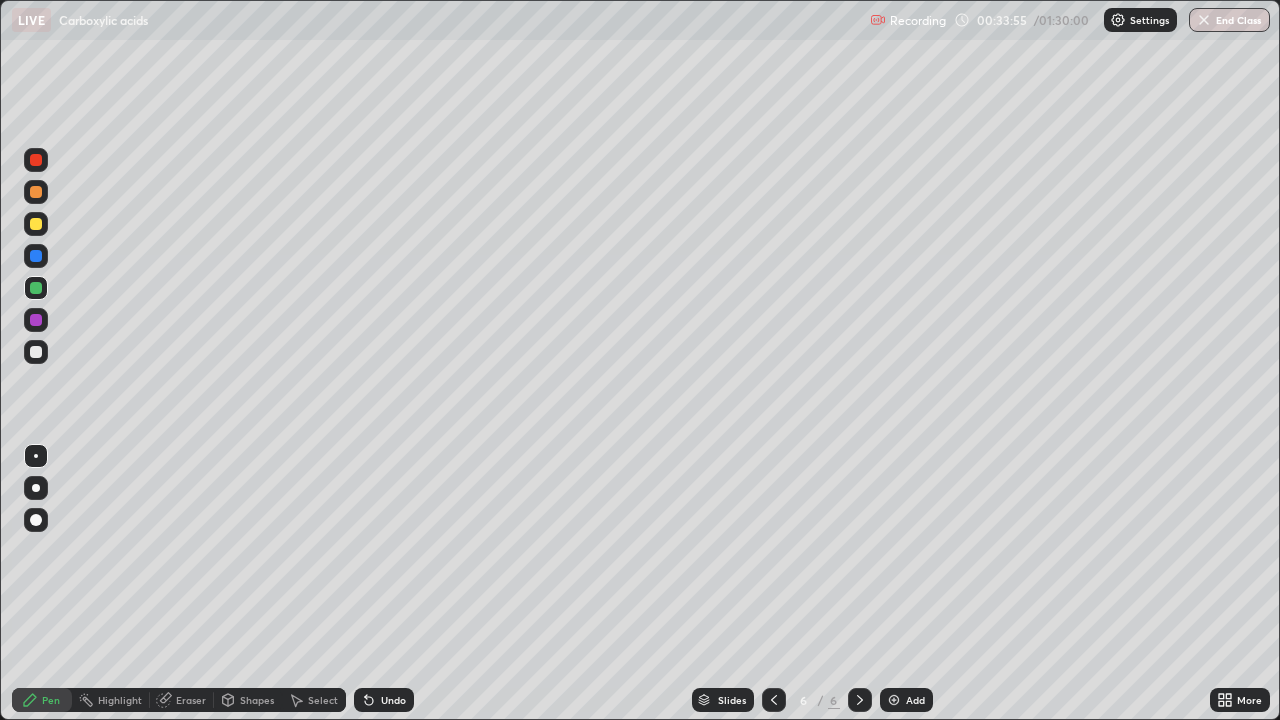 click on "Undo" at bounding box center [384, 700] 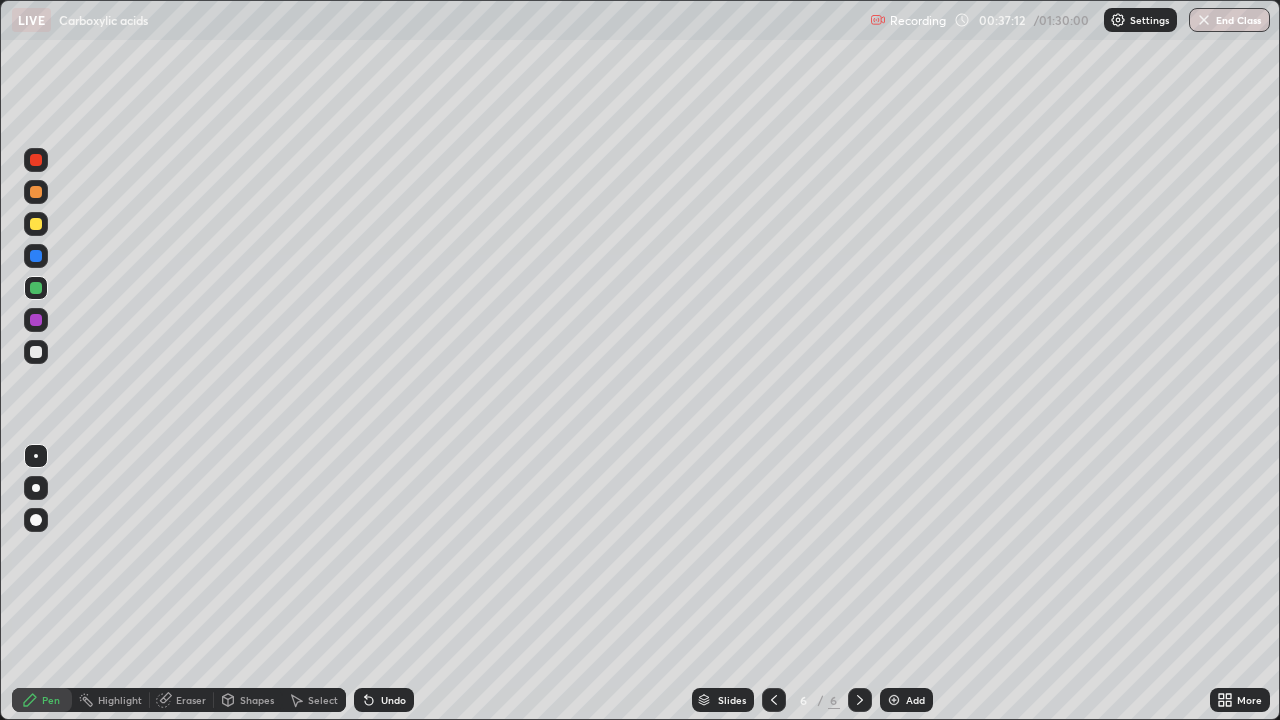 click at bounding box center (894, 700) 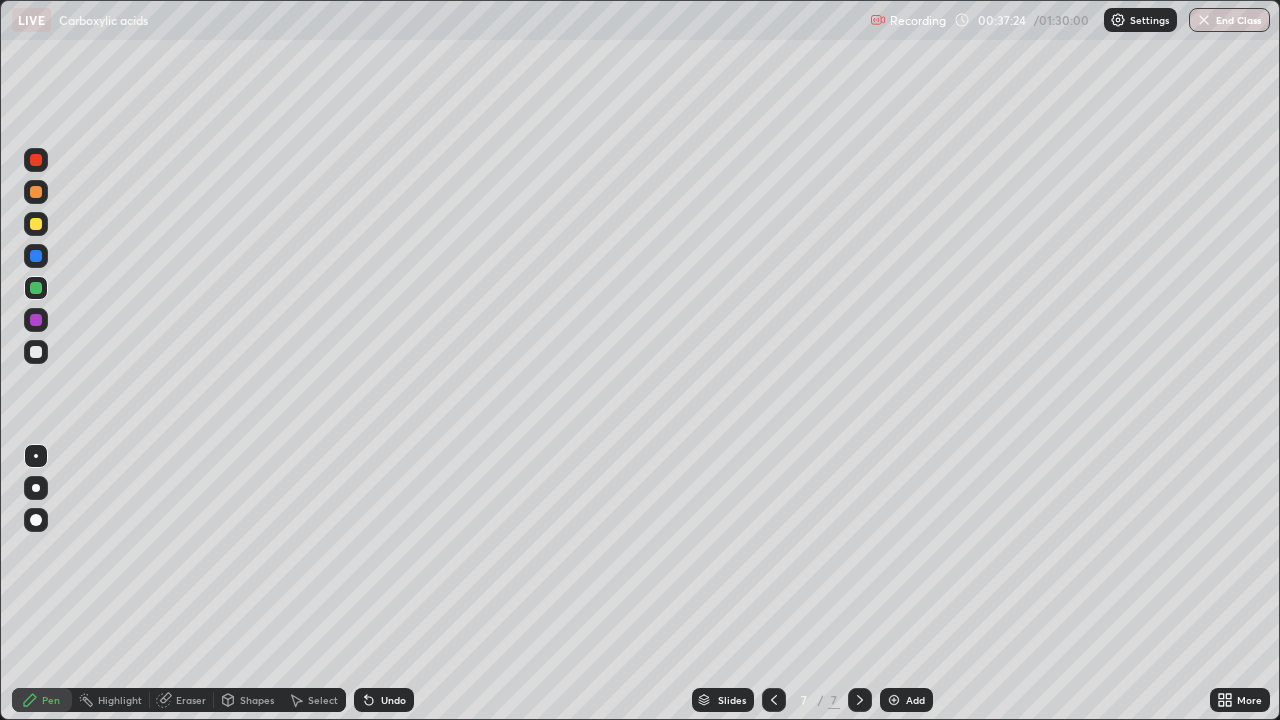 click on "Undo" at bounding box center (393, 700) 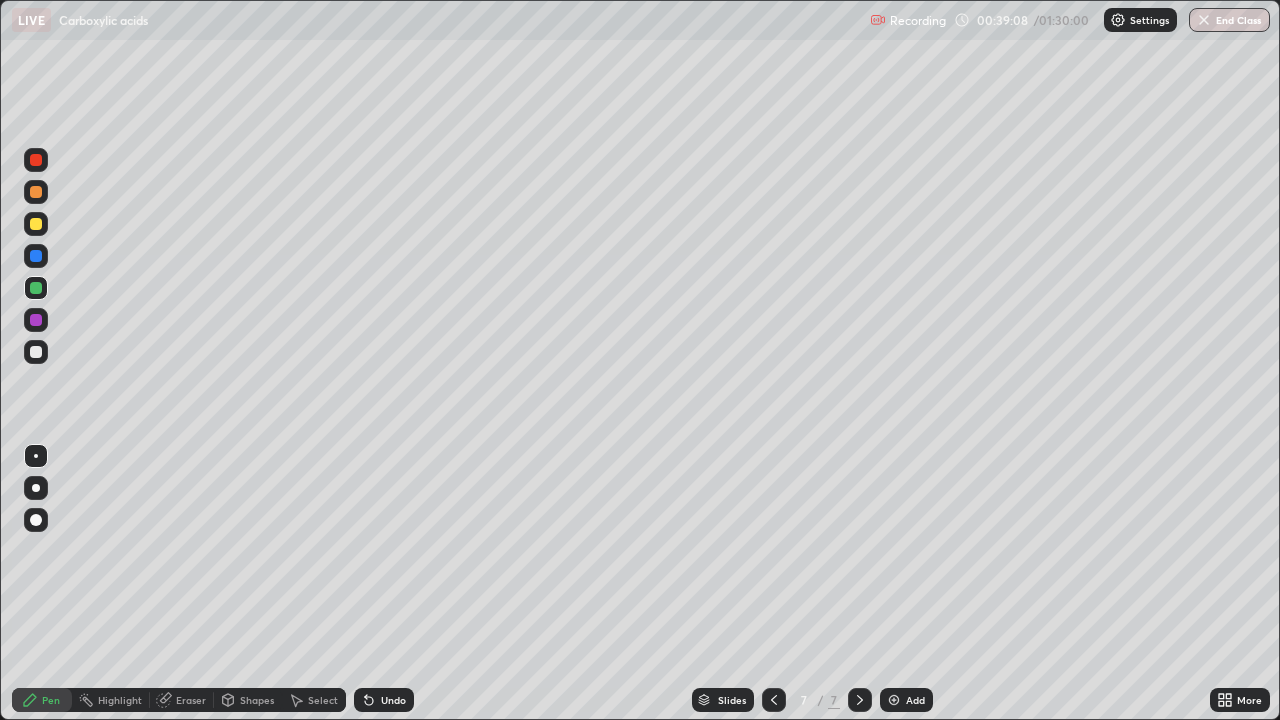 click at bounding box center (36, 352) 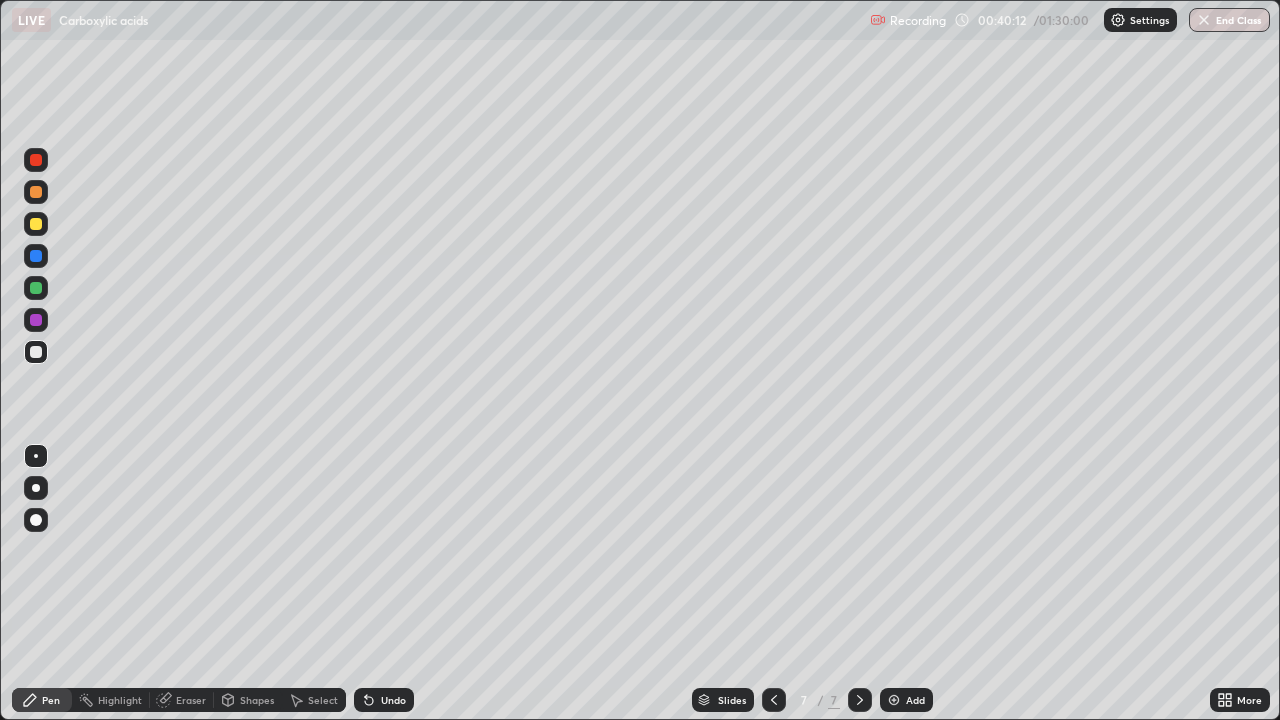 click at bounding box center [36, 320] 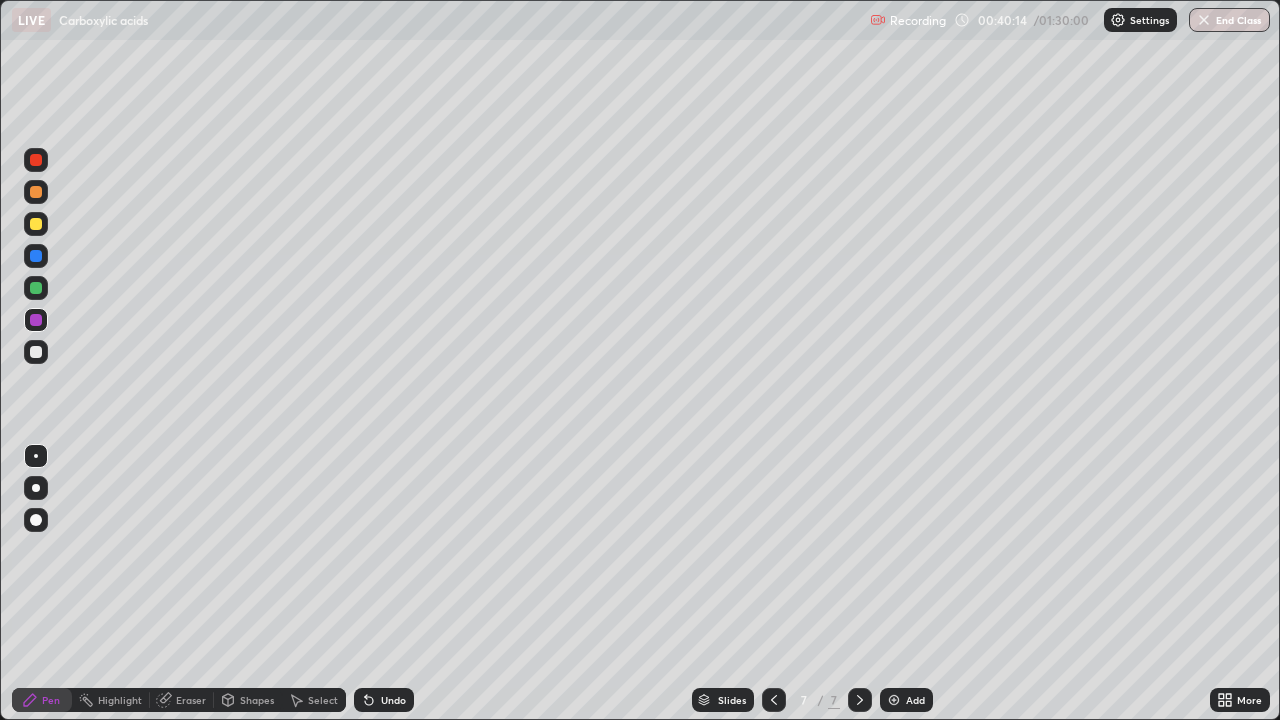 click at bounding box center (36, 224) 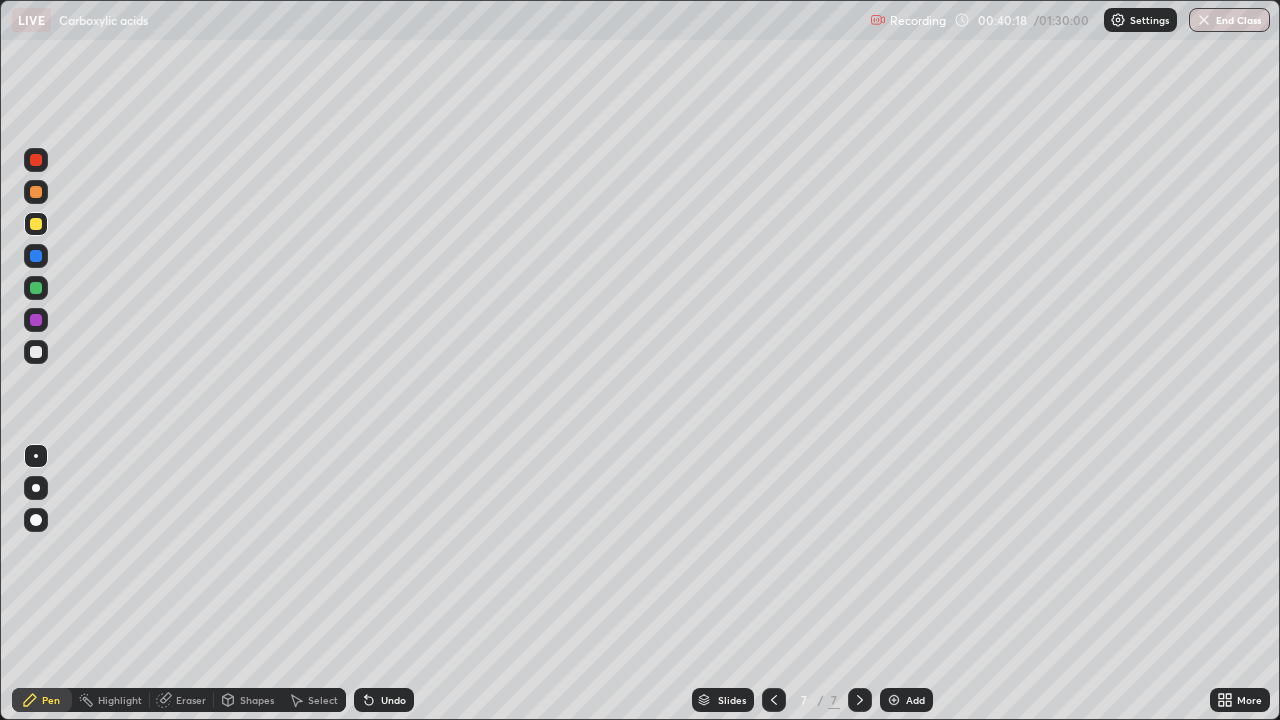 click on "Undo" at bounding box center [393, 700] 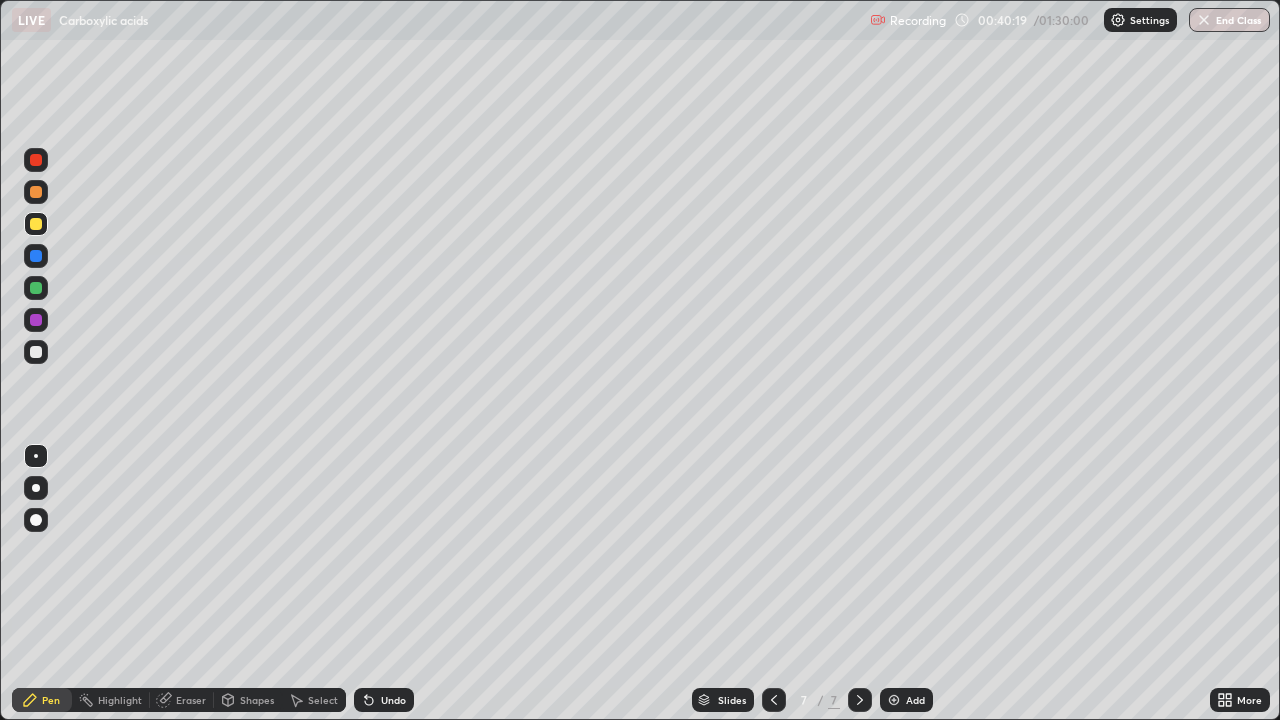 click on "Undo" at bounding box center [393, 700] 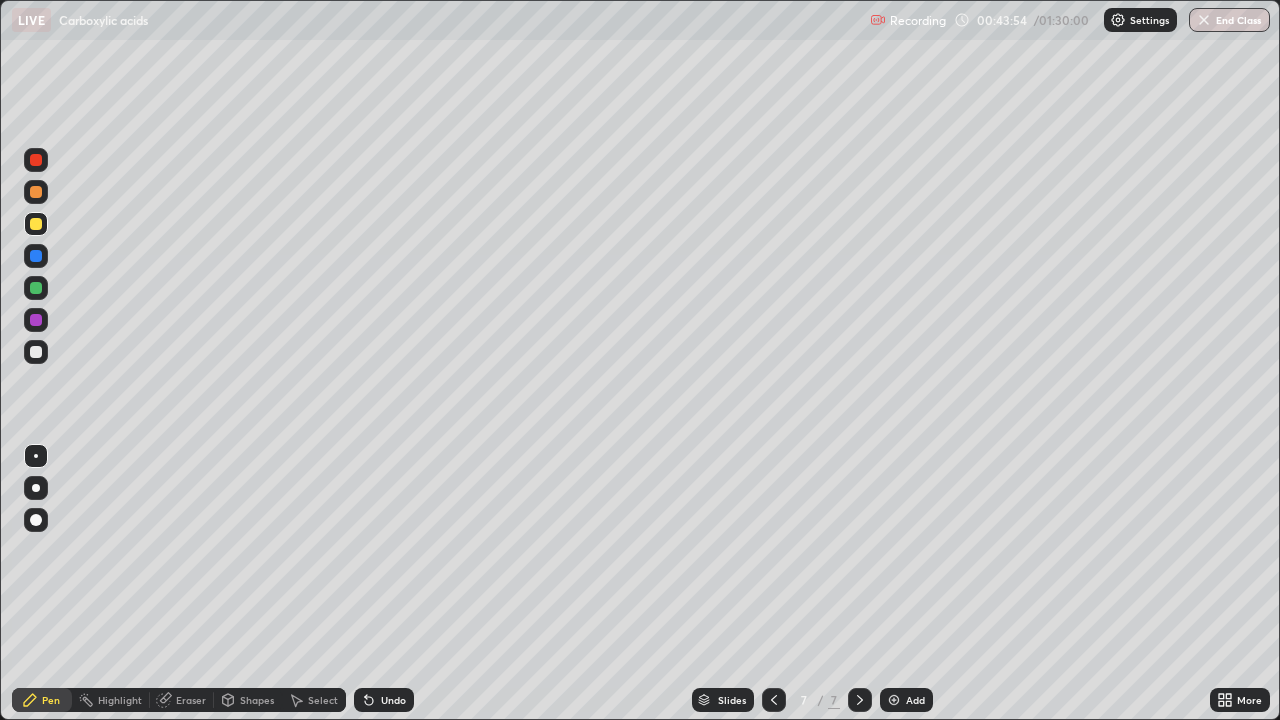 click 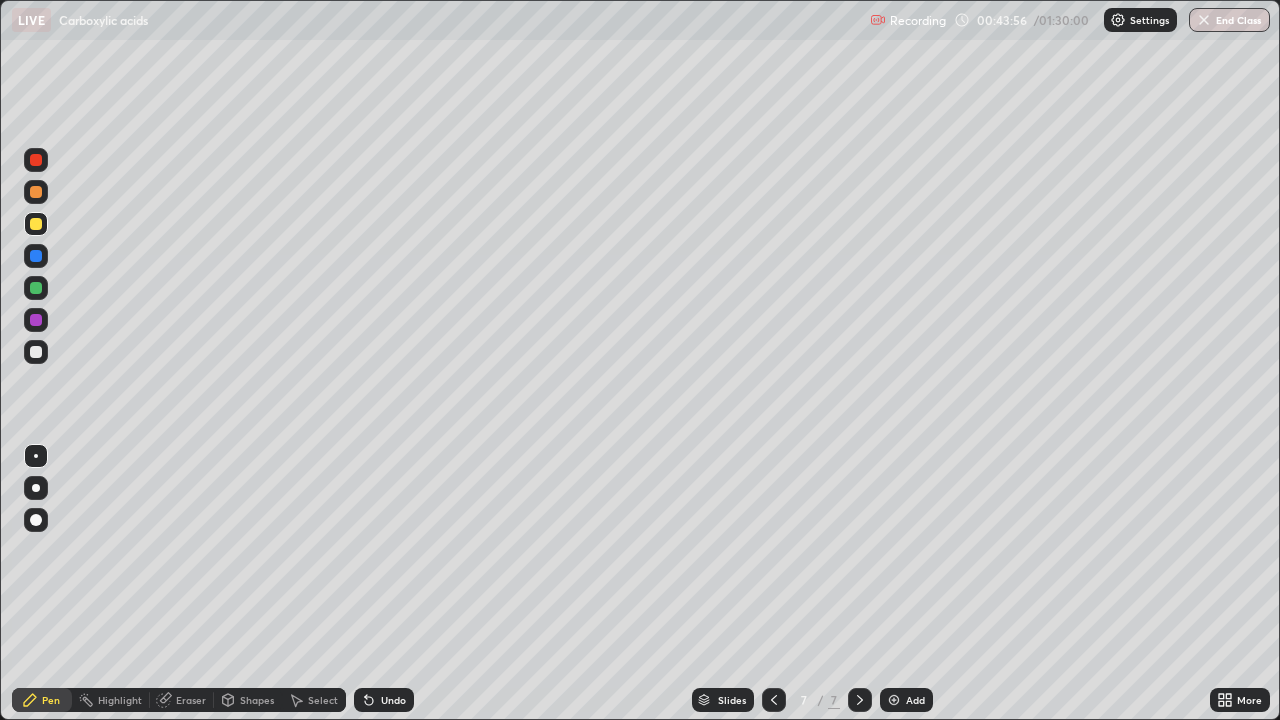 click at bounding box center (36, 352) 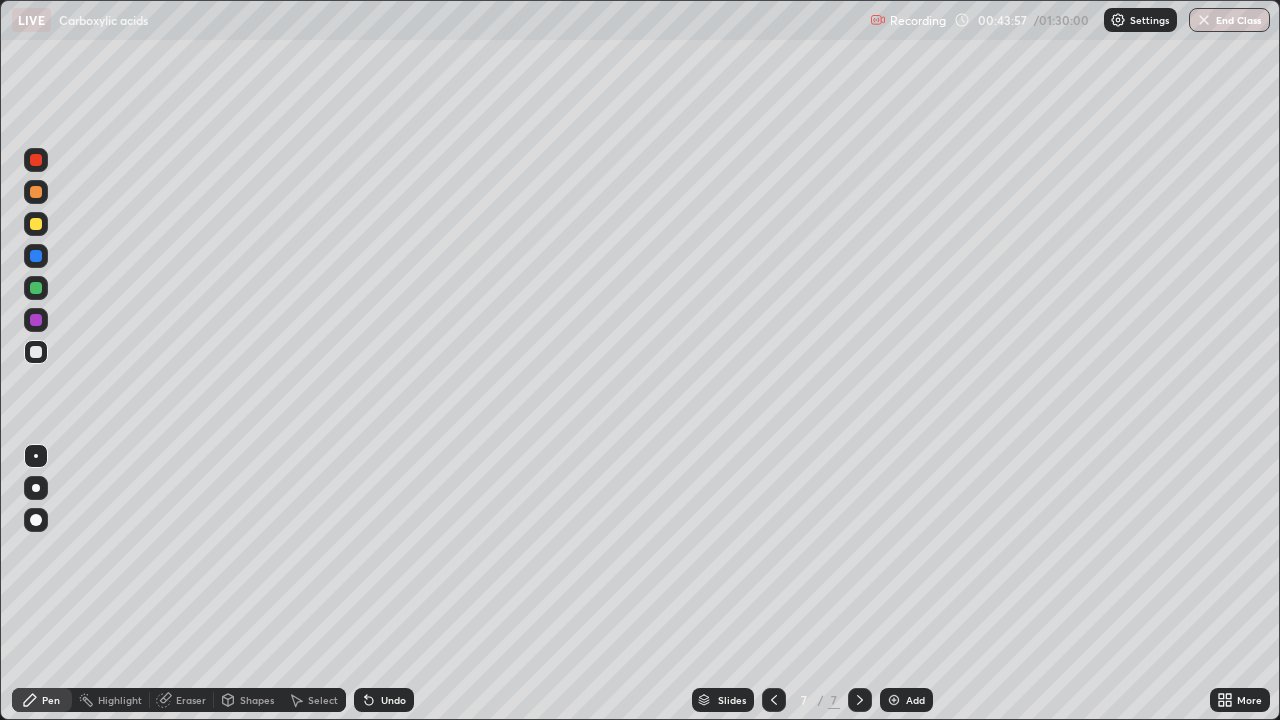 click at bounding box center (36, 288) 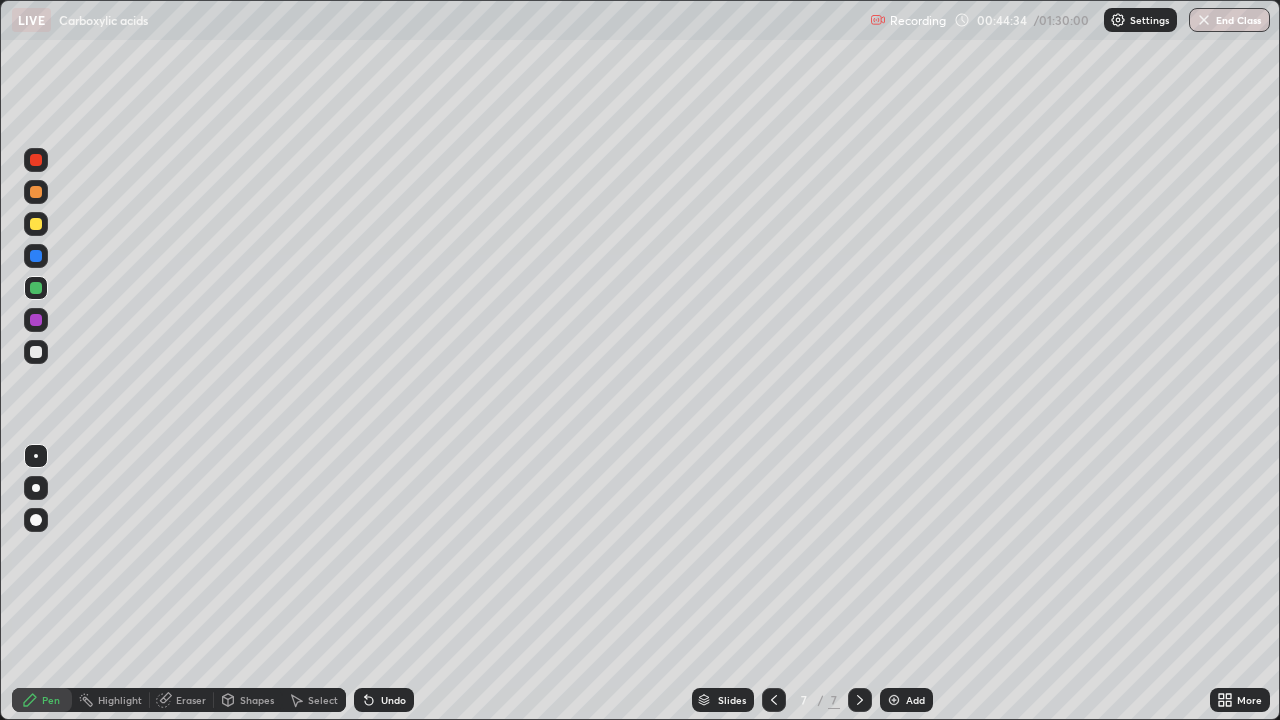 click on "Undo" at bounding box center (384, 700) 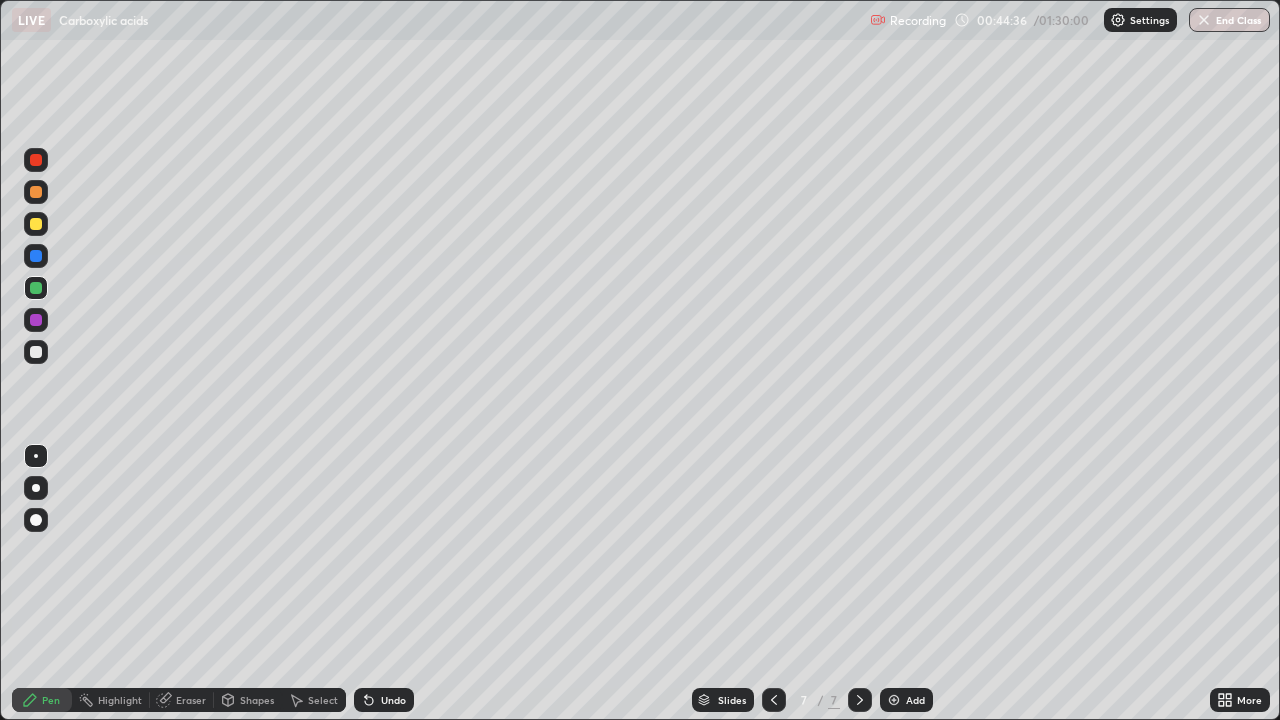 click on "Undo" at bounding box center [384, 700] 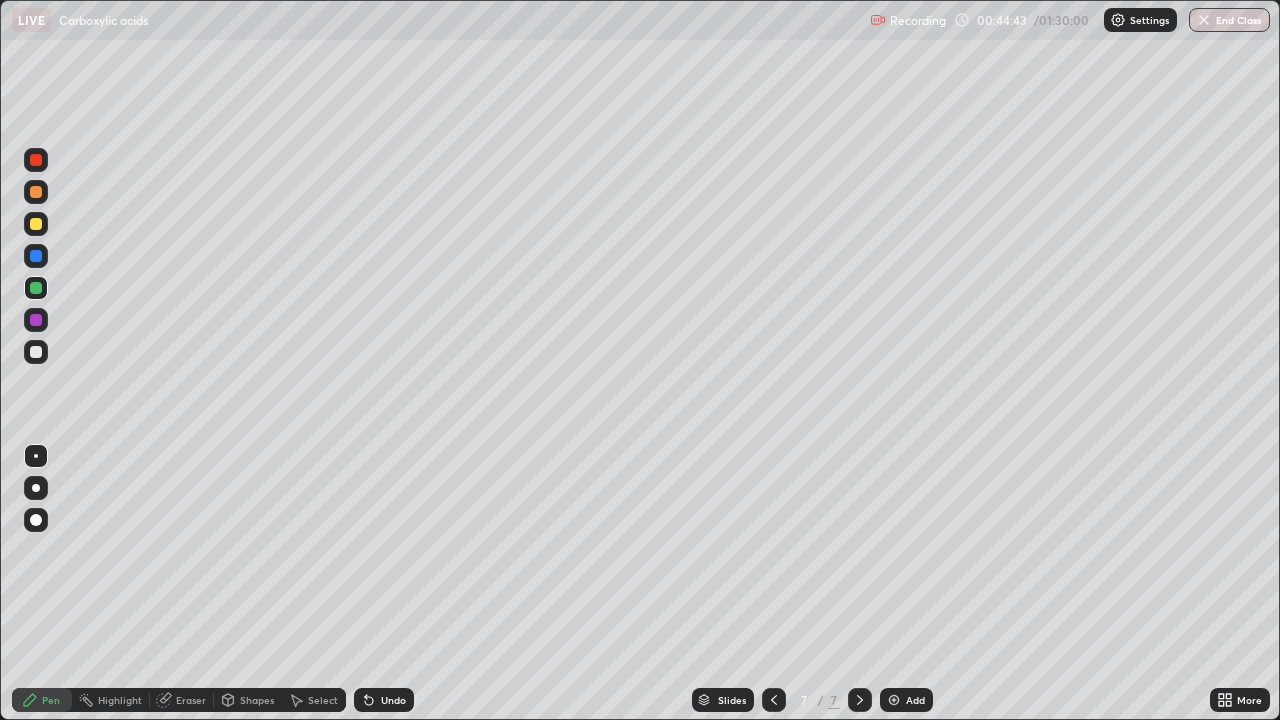 click at bounding box center (36, 352) 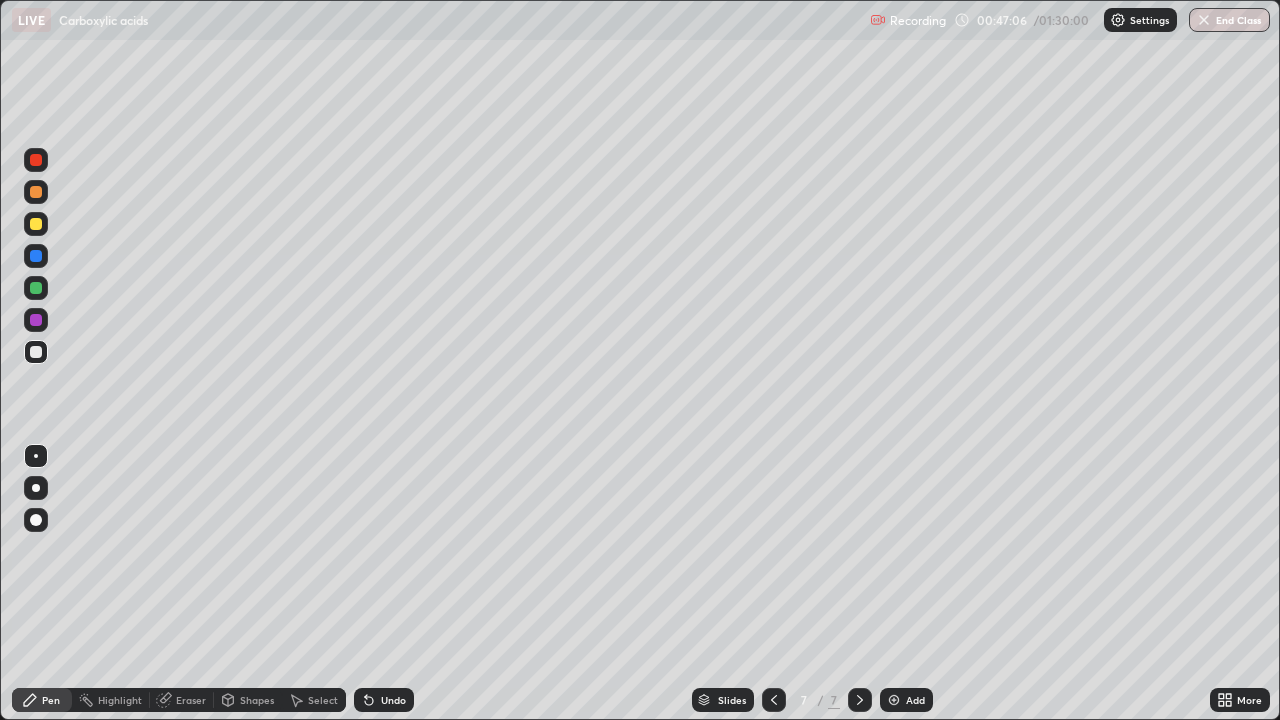 click on "Add" at bounding box center [915, 700] 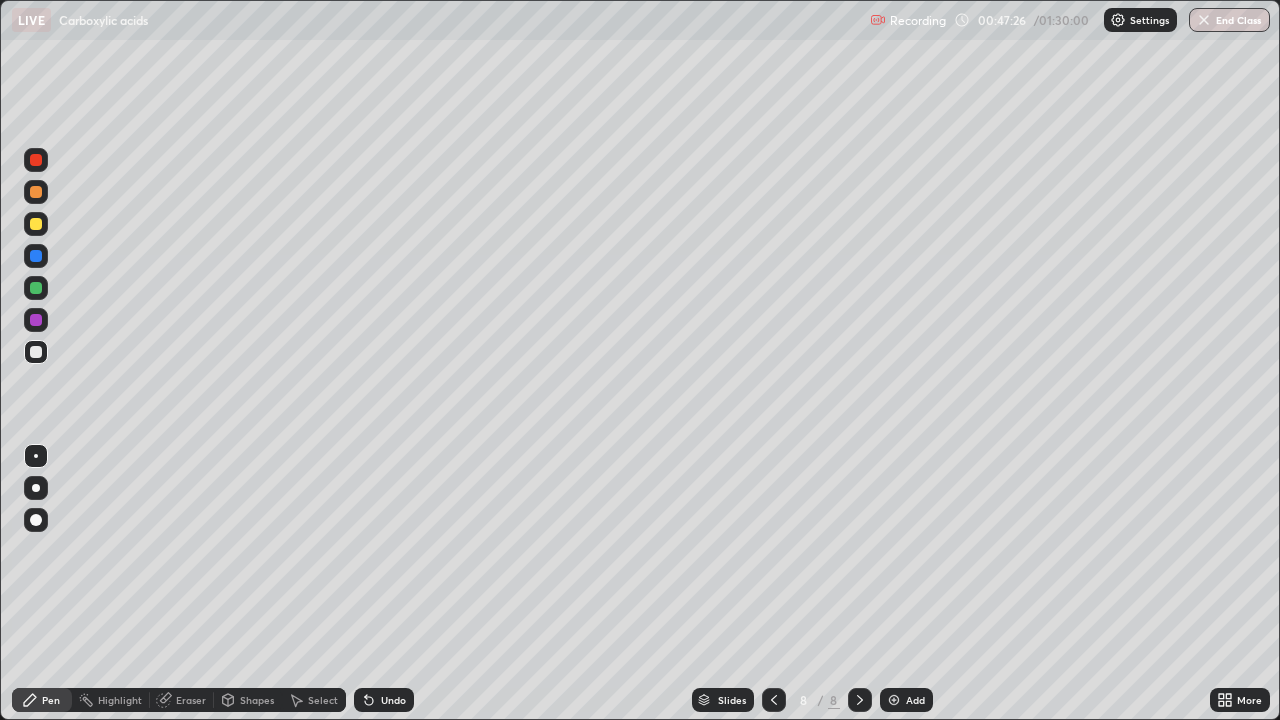 click at bounding box center [36, 224] 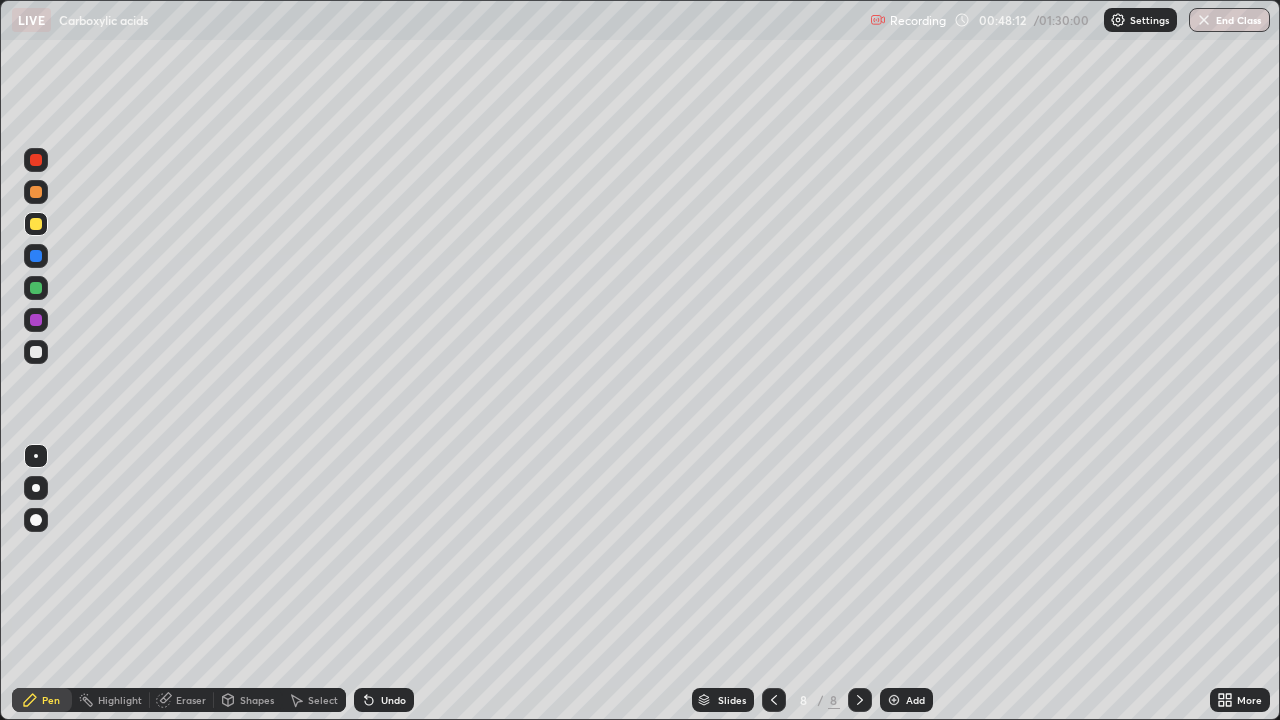 click at bounding box center (36, 352) 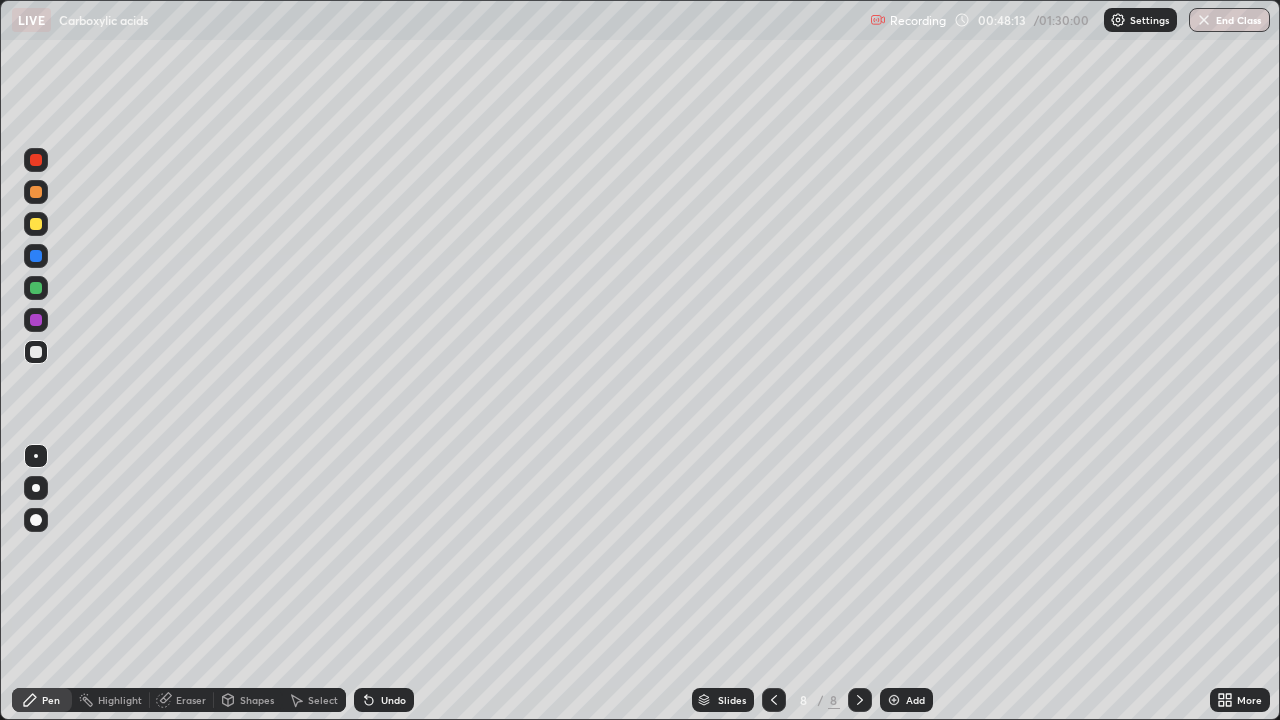 click at bounding box center (36, 192) 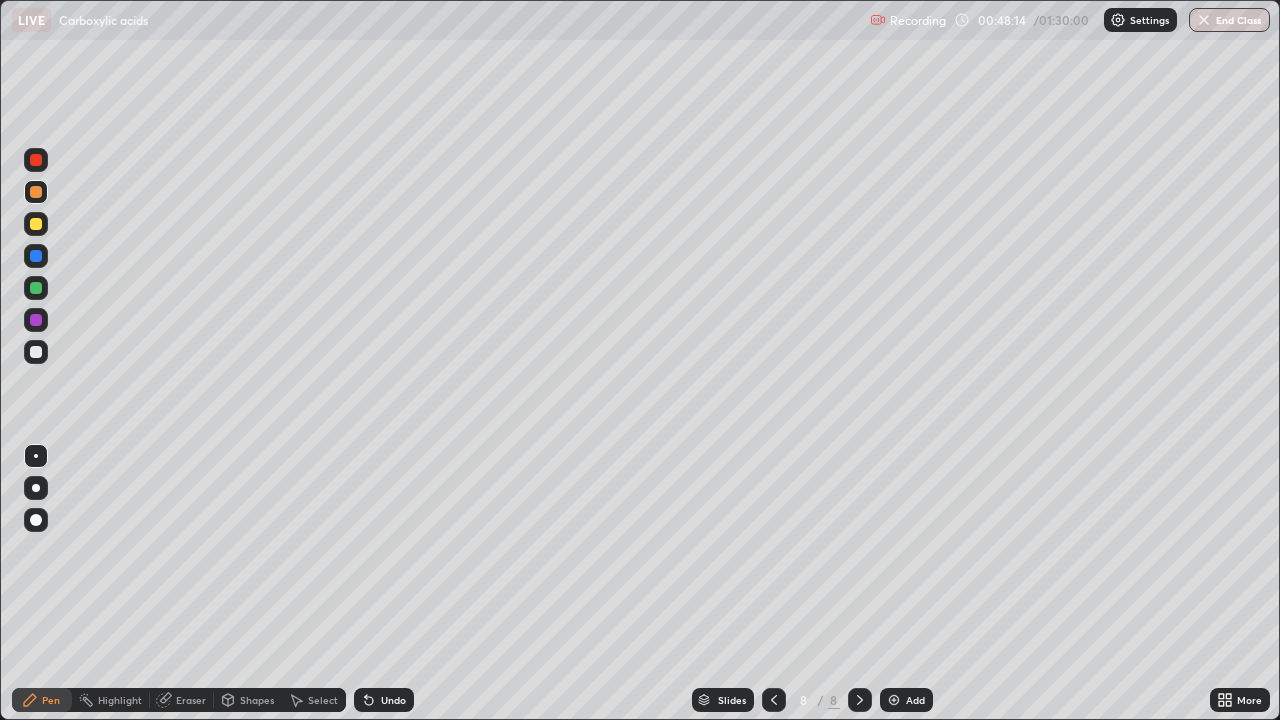 click at bounding box center (36, 352) 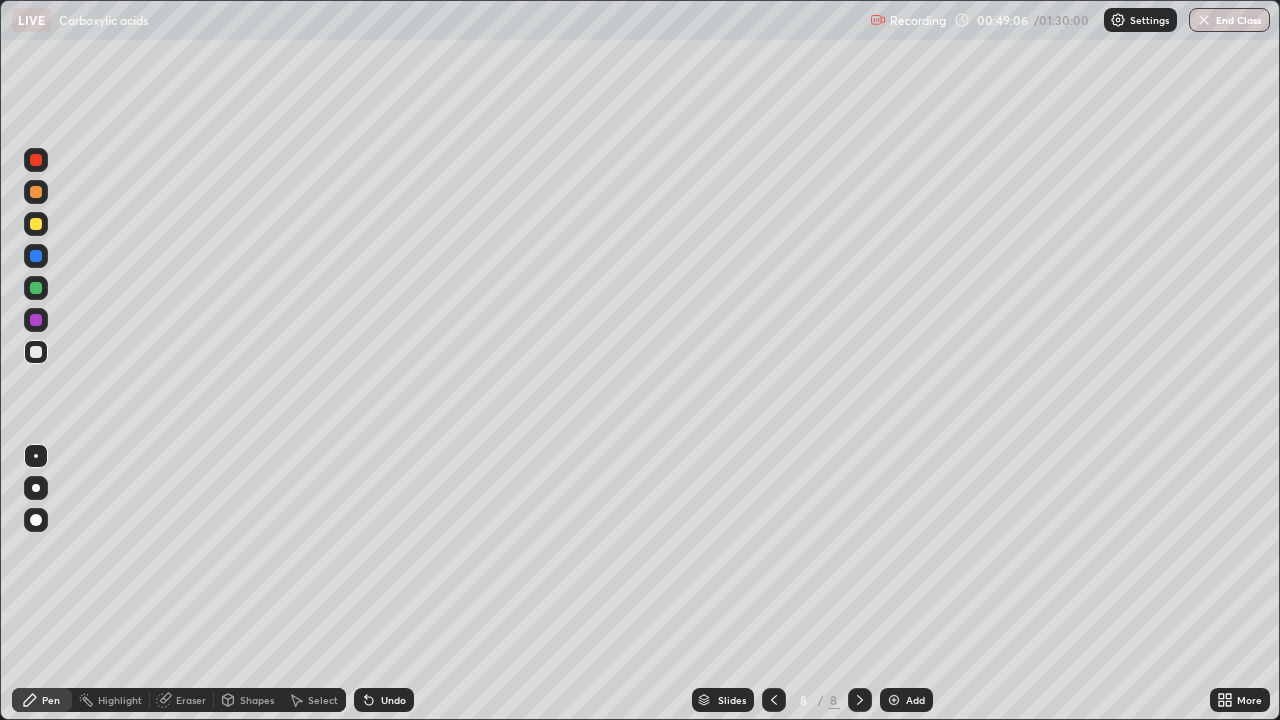 click at bounding box center [36, 288] 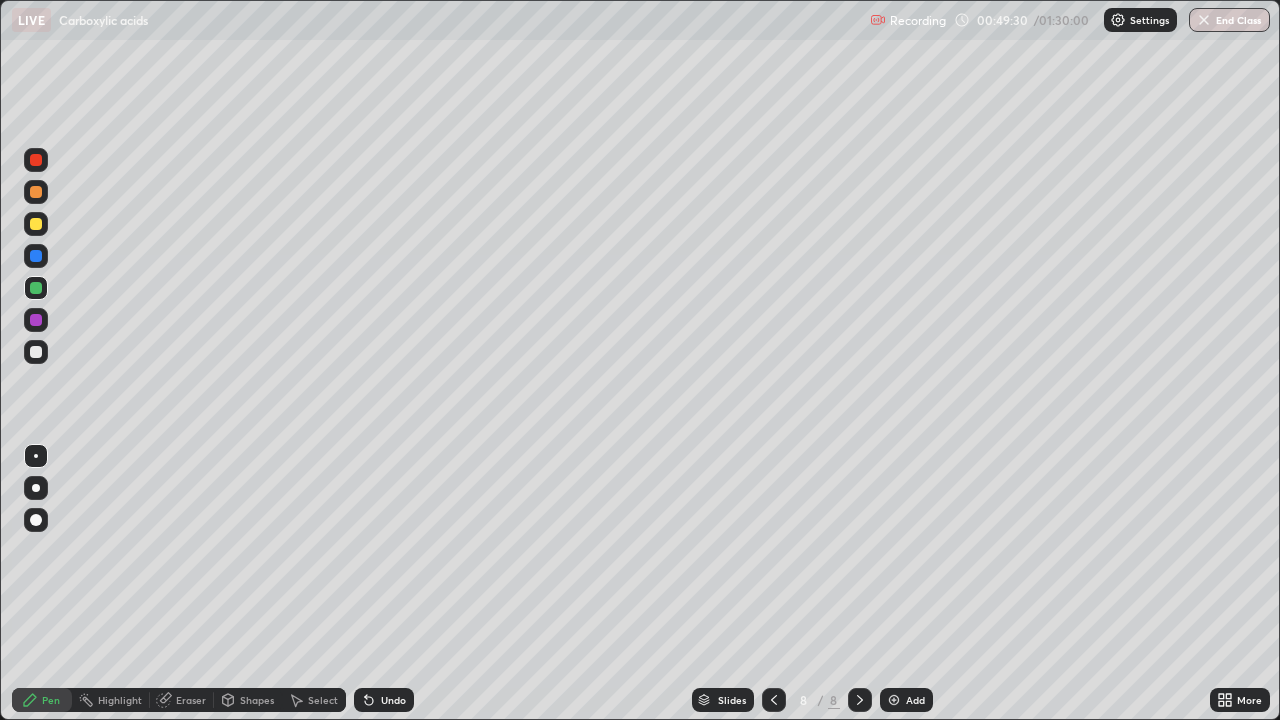 click on "Undo" at bounding box center (393, 700) 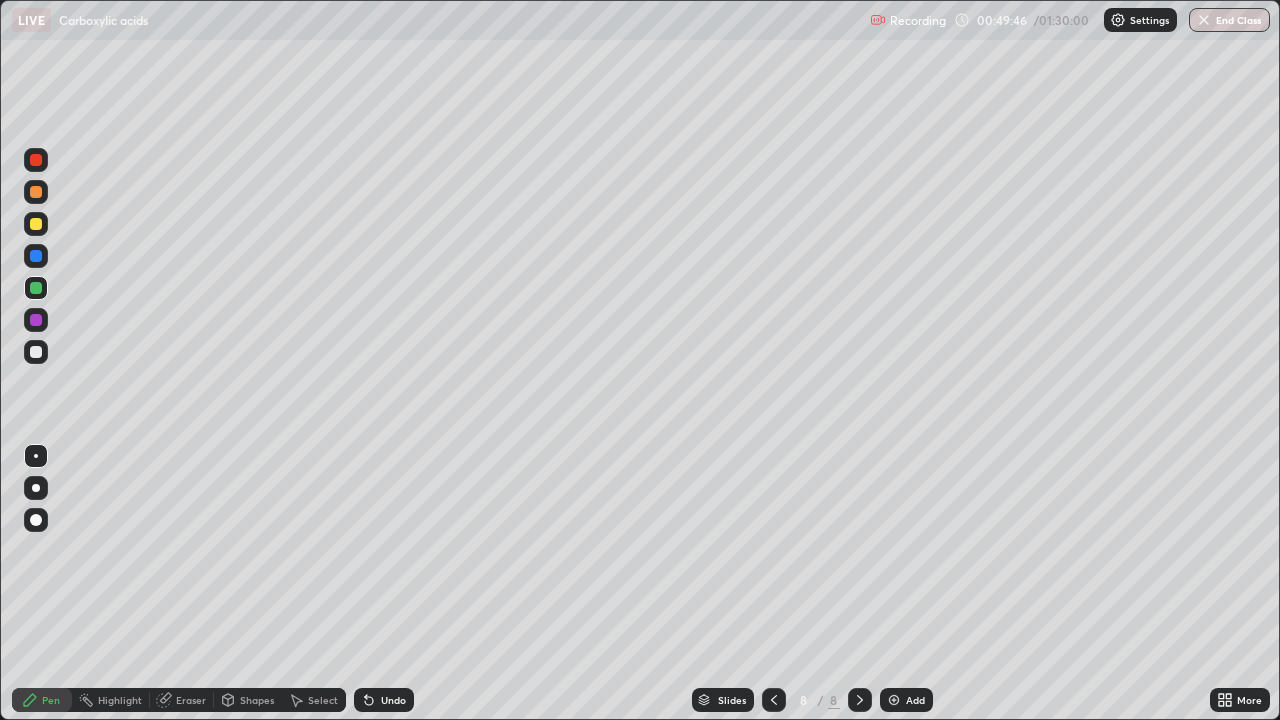 click at bounding box center (36, 352) 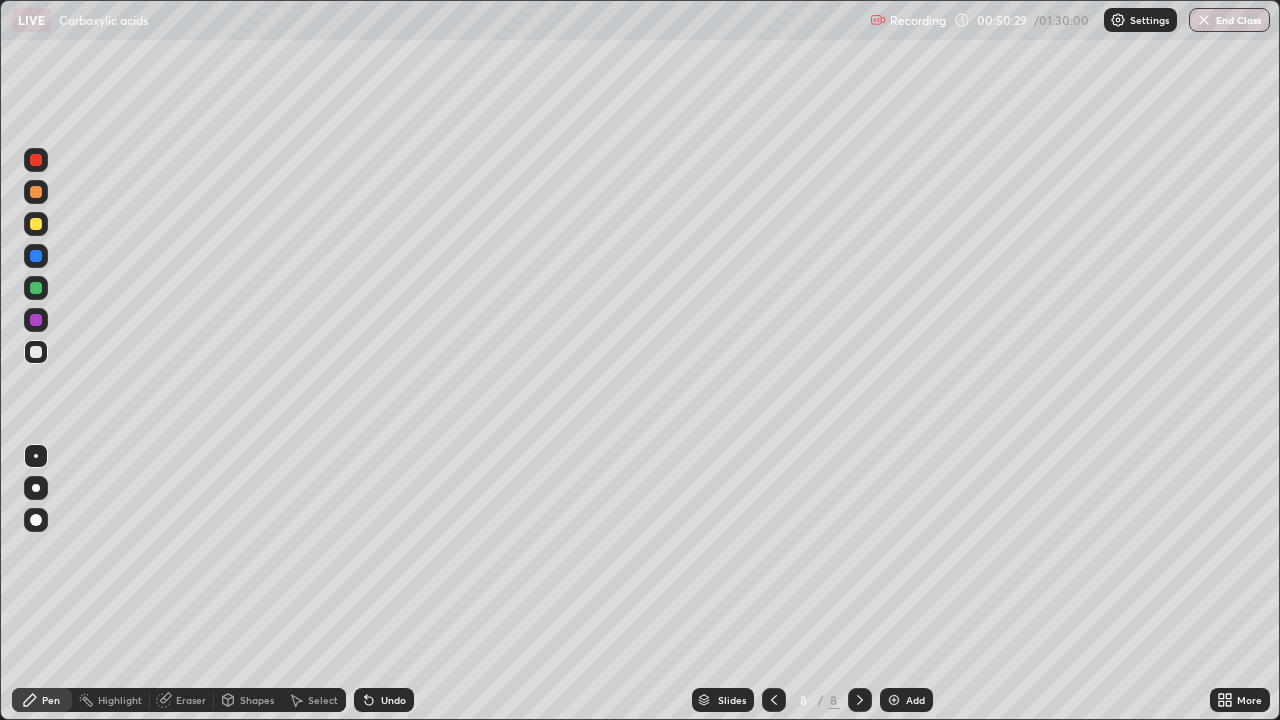 click on "Undo" at bounding box center [393, 700] 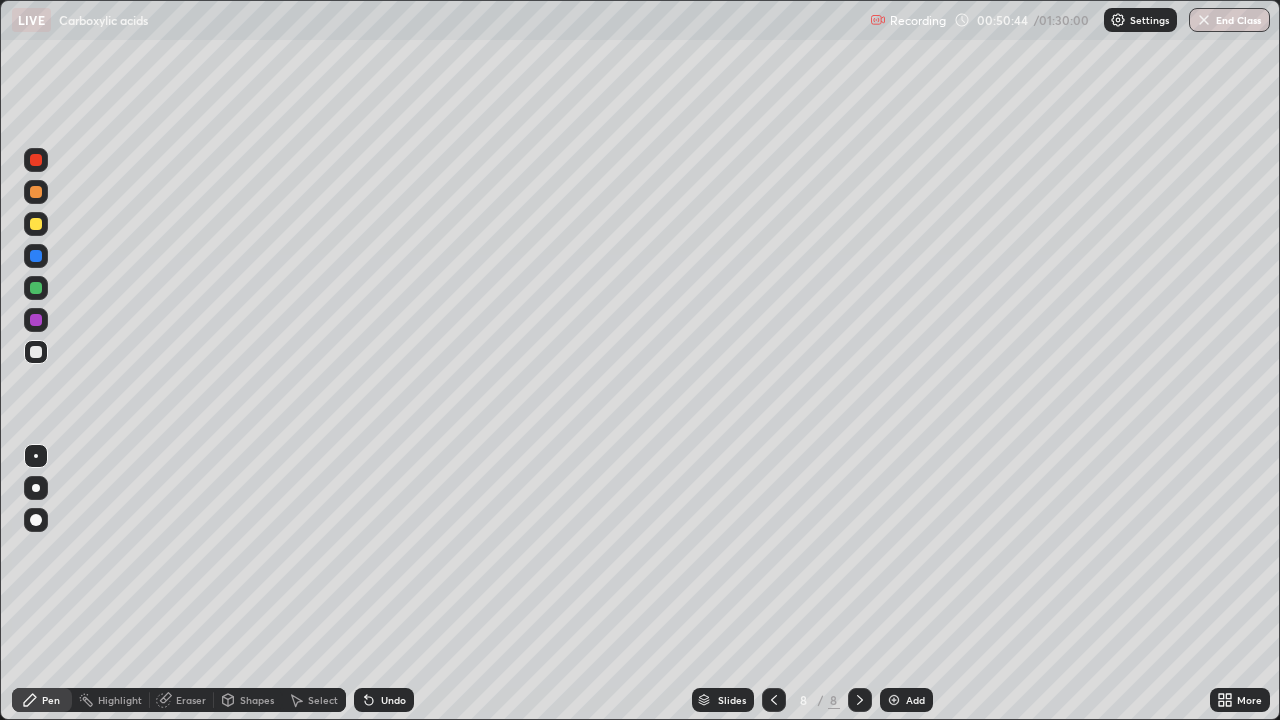 click at bounding box center [36, 192] 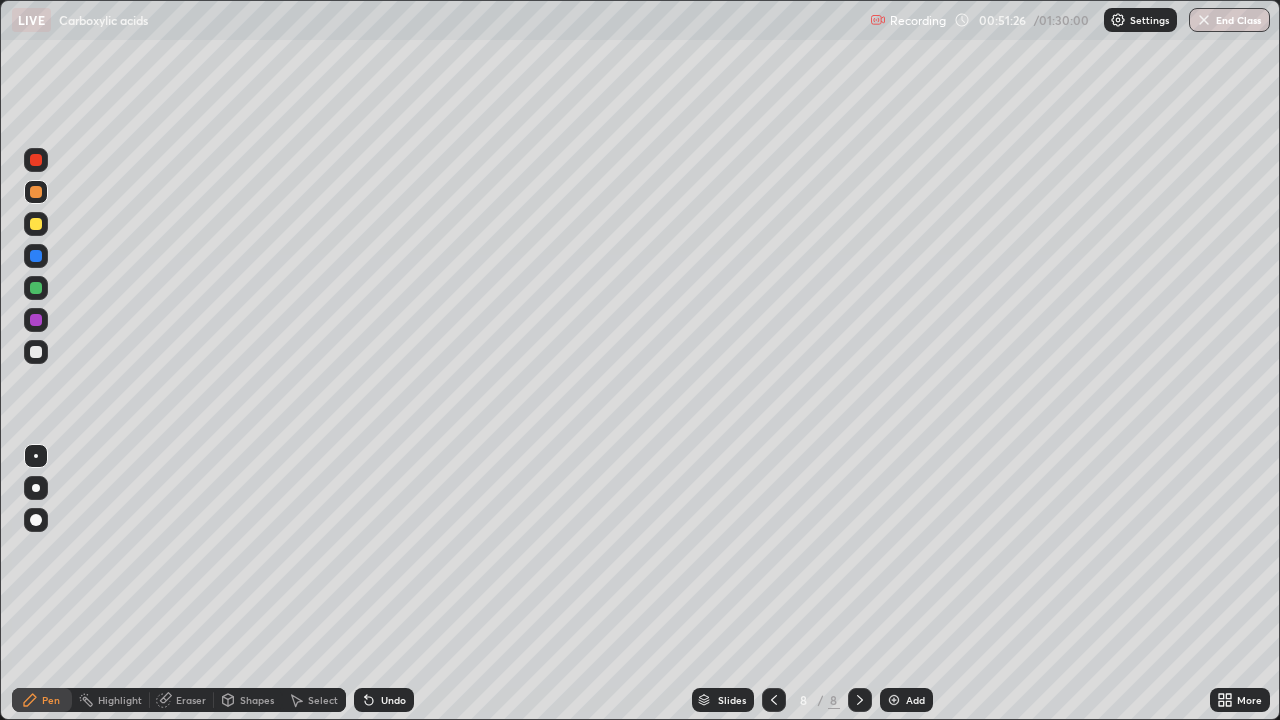 click on "Undo" at bounding box center [393, 700] 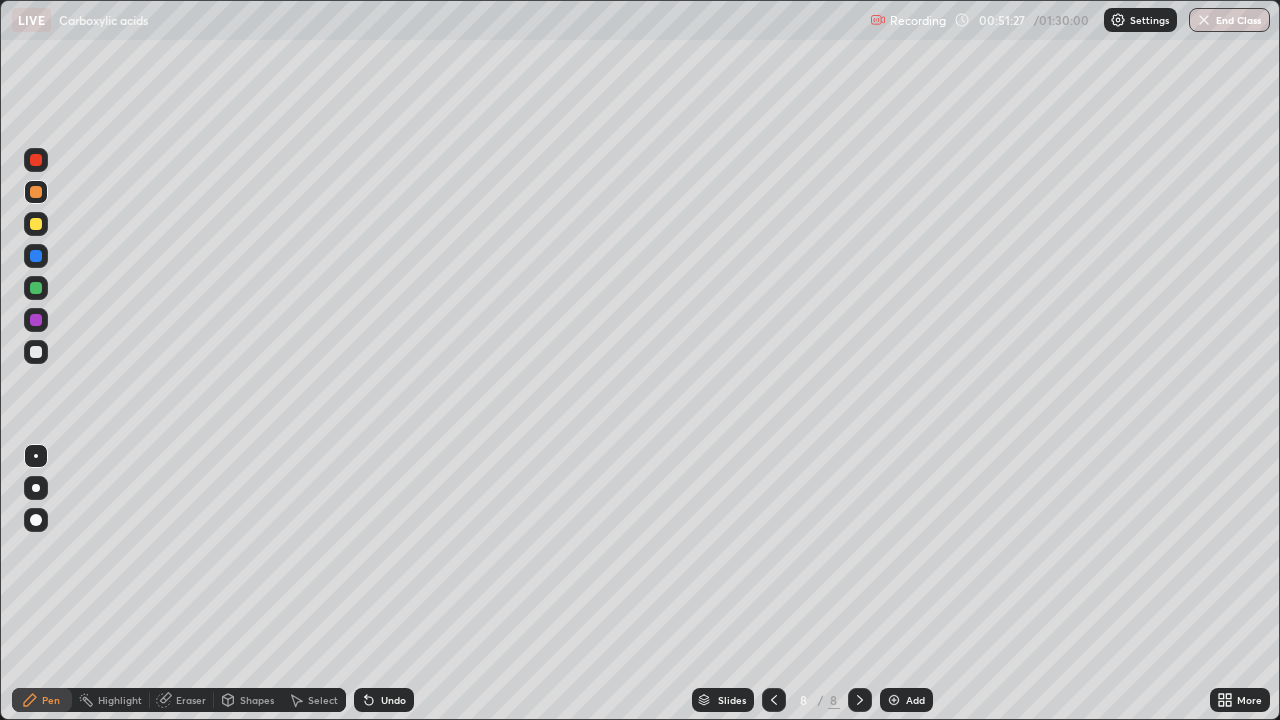 click on "Undo" at bounding box center [393, 700] 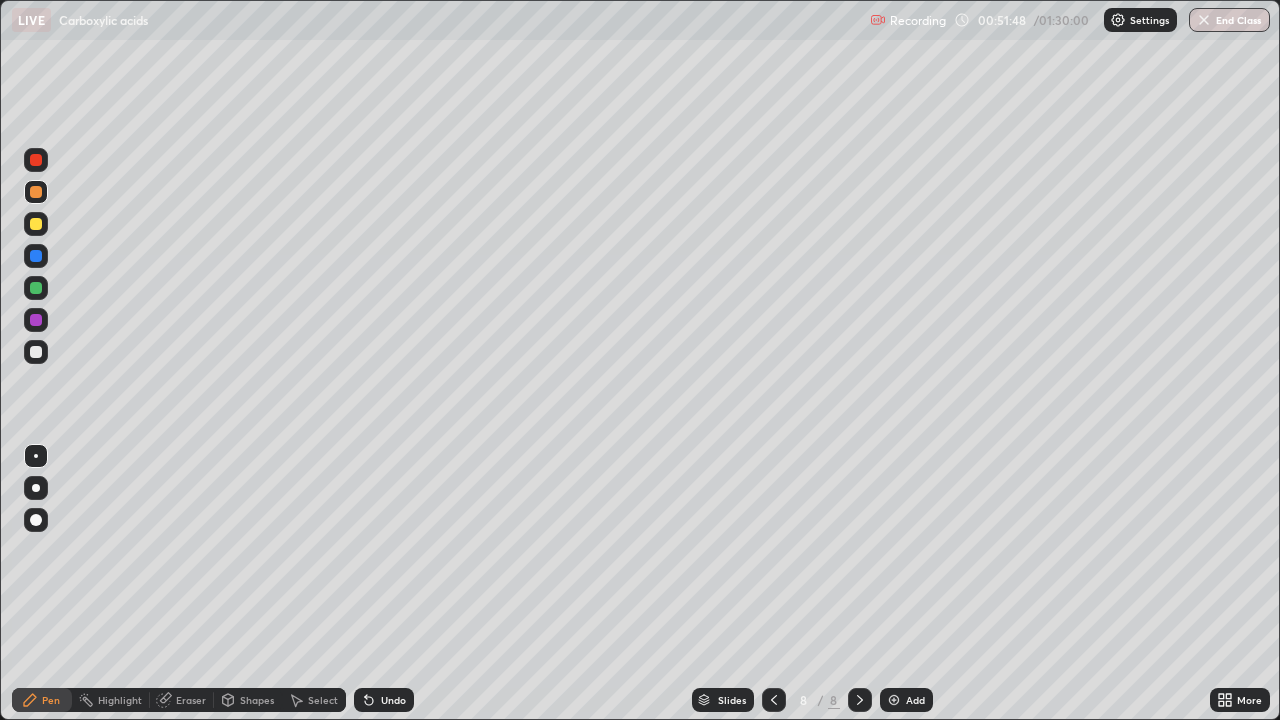 click at bounding box center (36, 352) 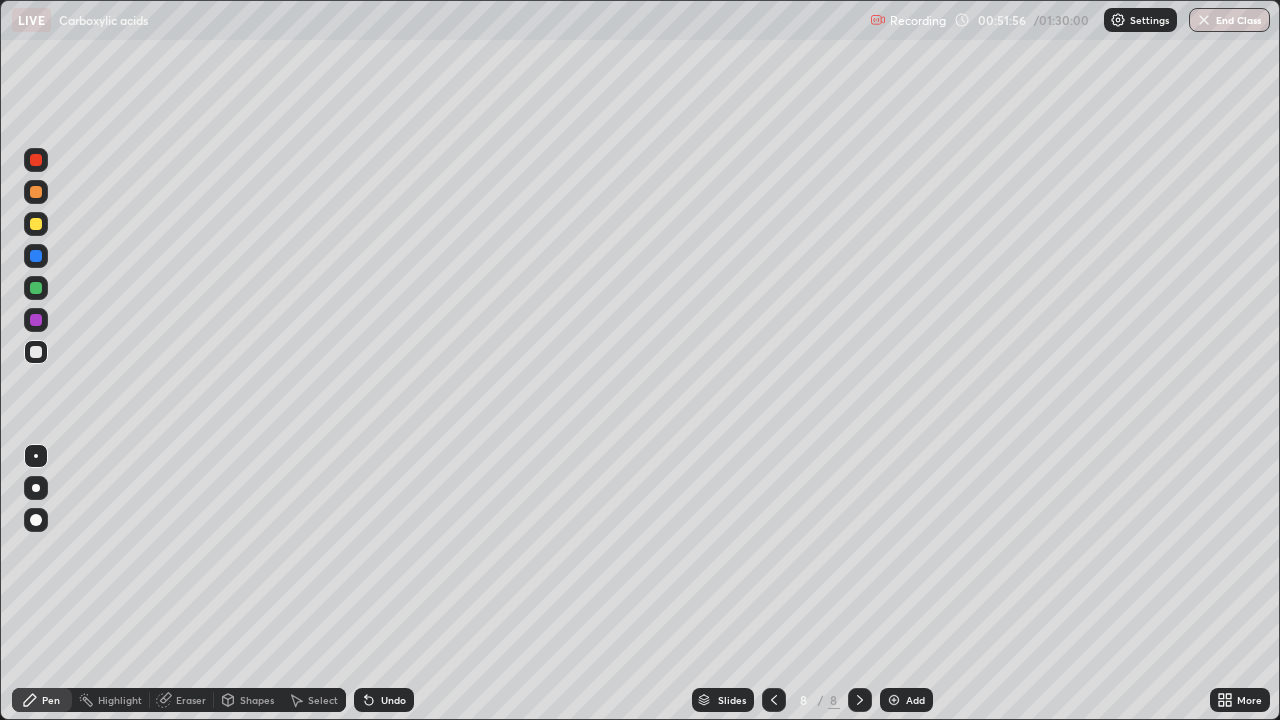 click on "Undo" at bounding box center [393, 700] 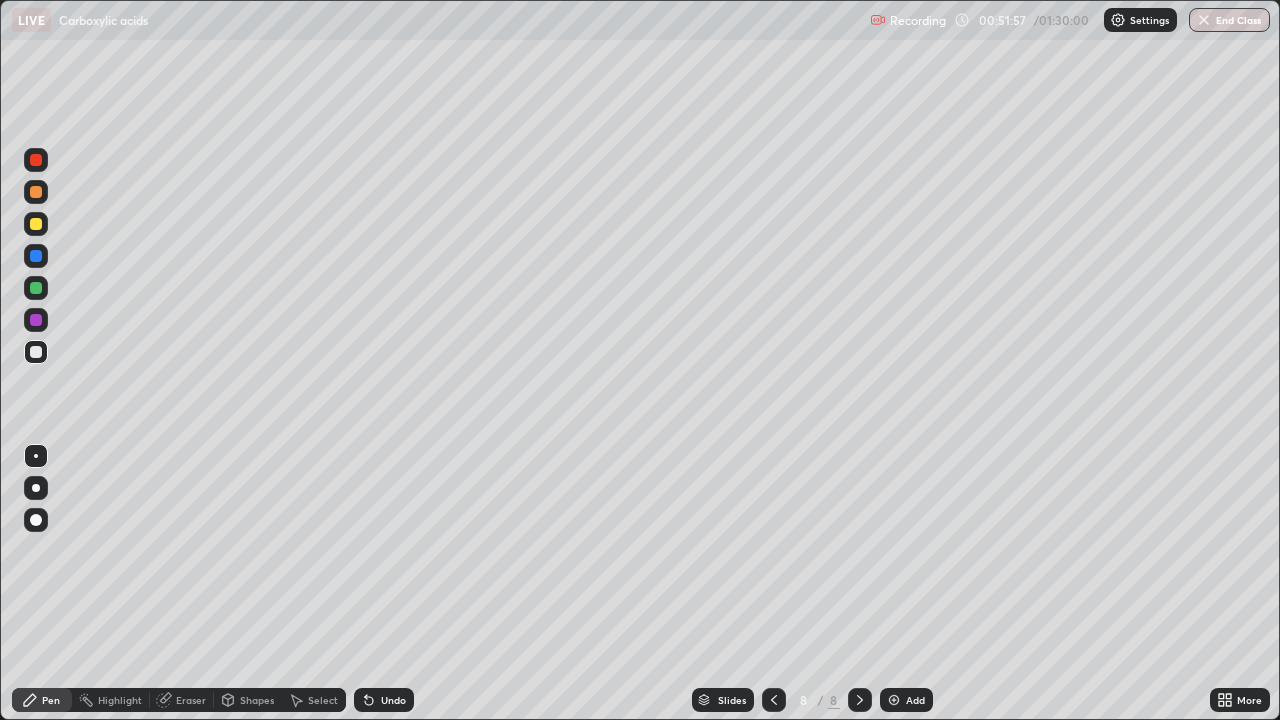 click on "Undo" at bounding box center [393, 700] 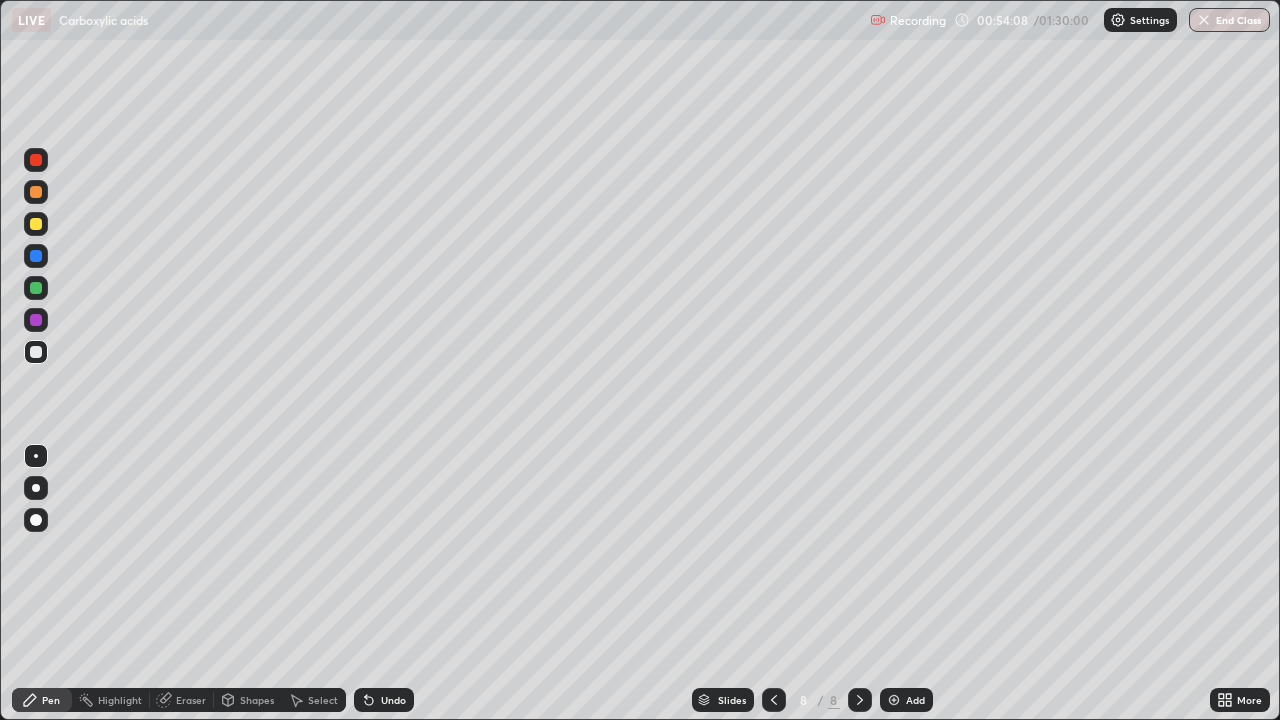 click on "Add" at bounding box center [906, 700] 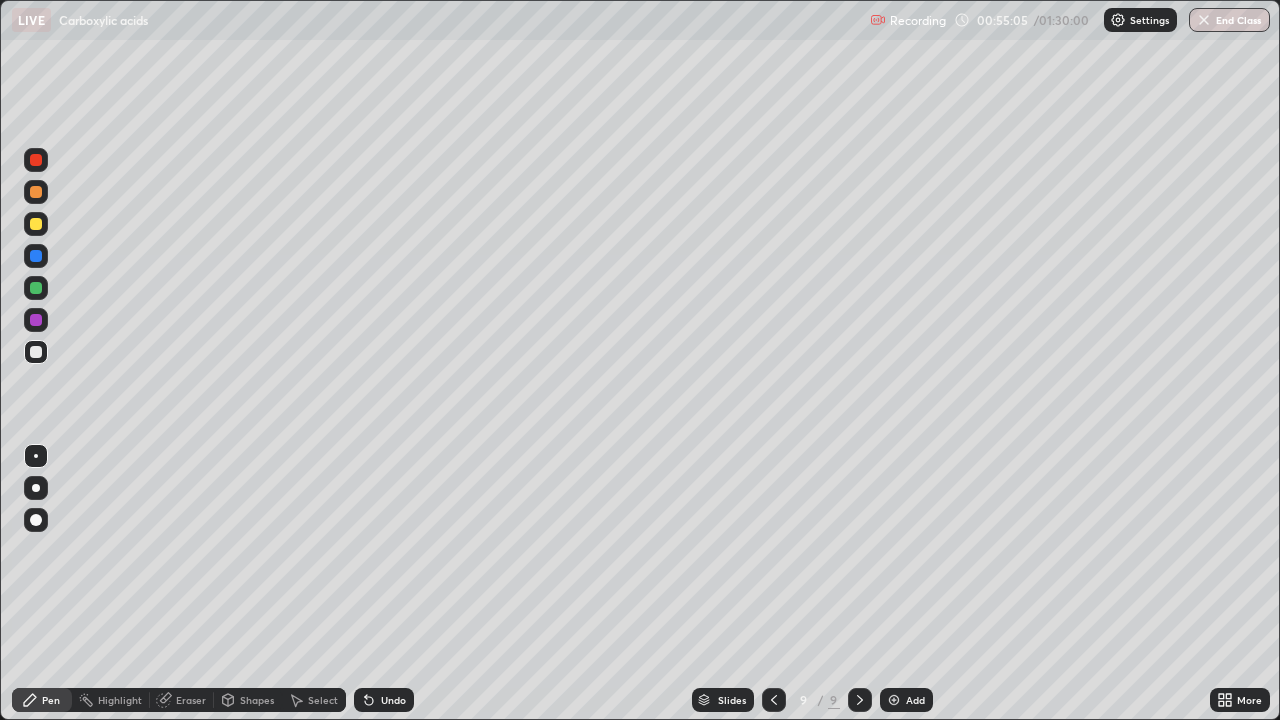 click at bounding box center (36, 192) 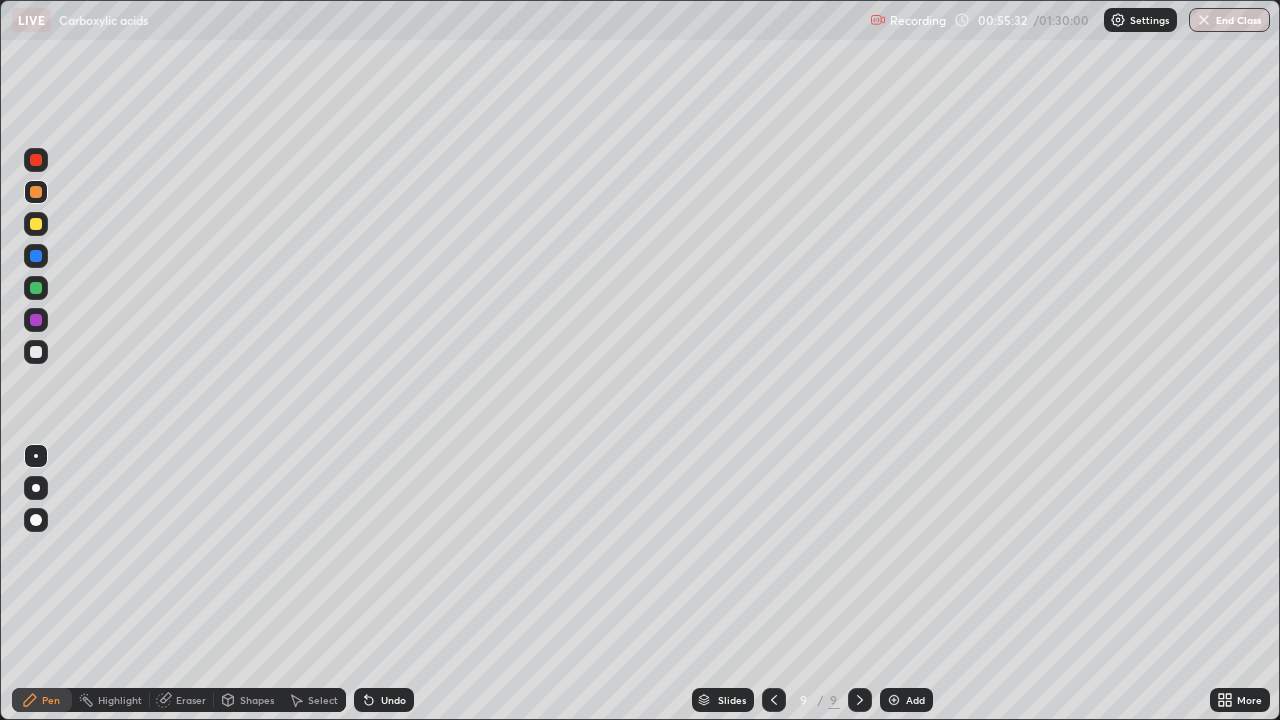 click on "Undo" at bounding box center (393, 700) 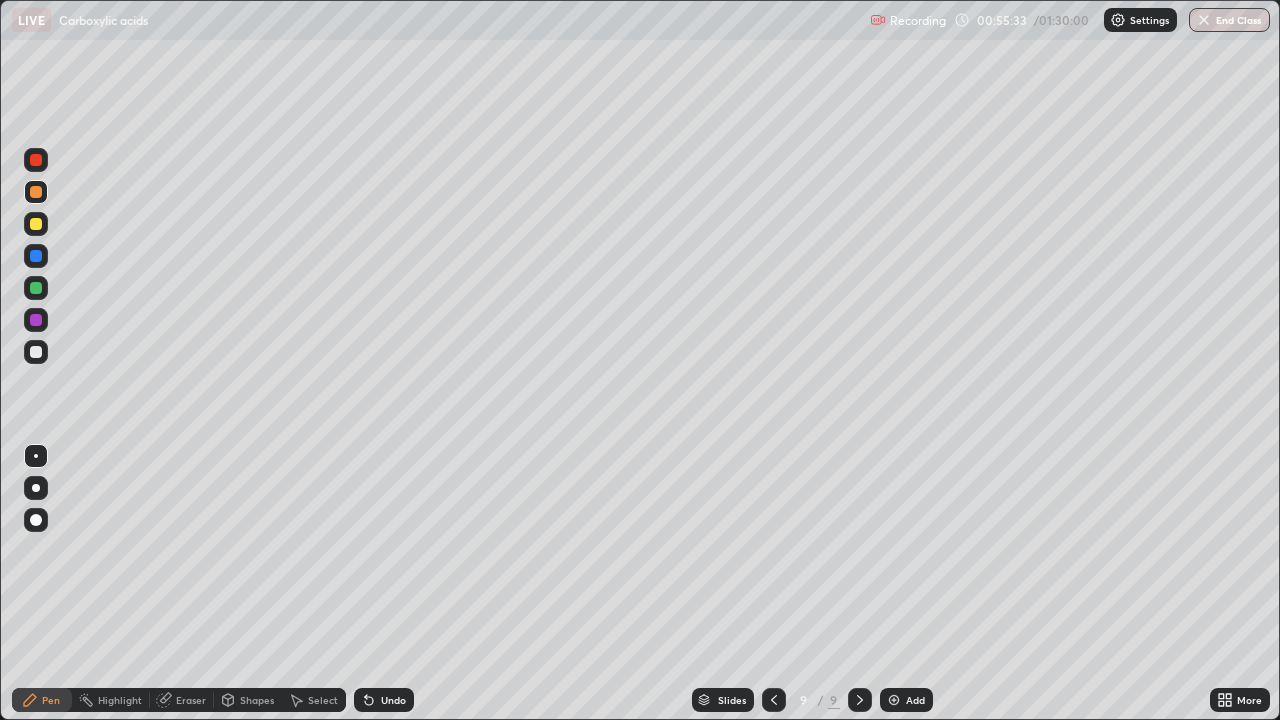 click on "Undo" at bounding box center [393, 700] 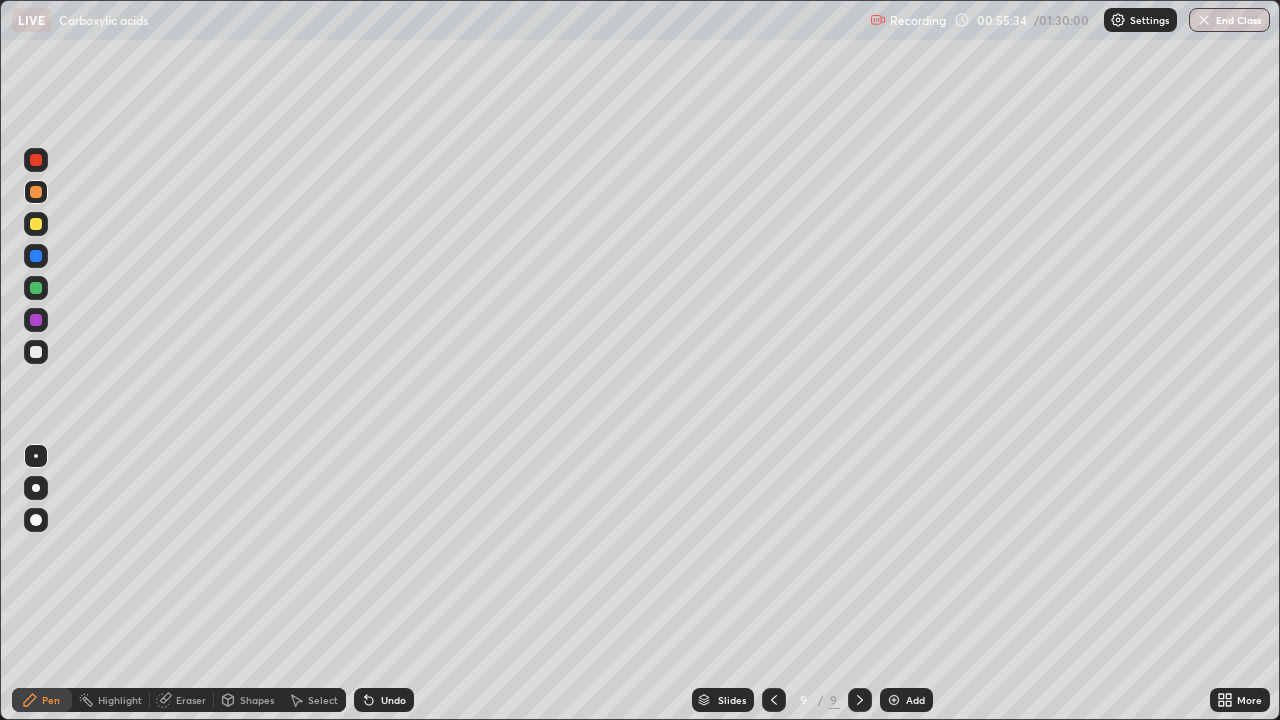 click on "Undo" at bounding box center (393, 700) 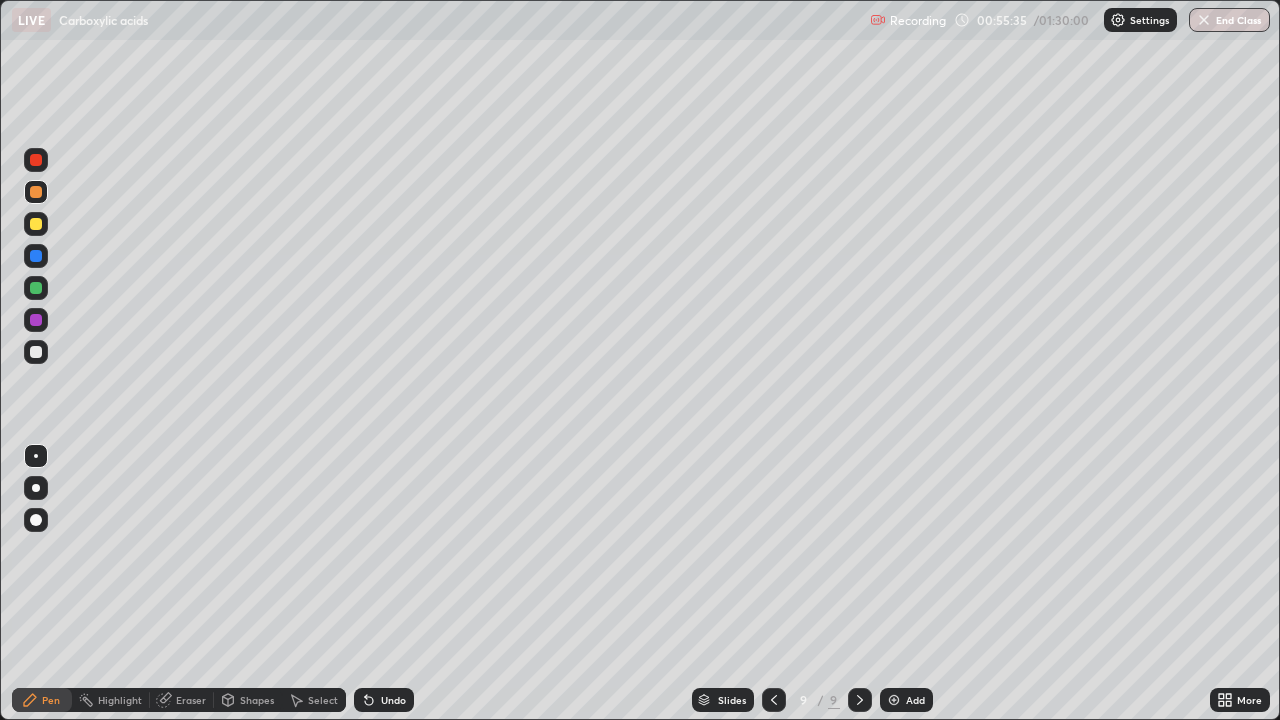 click on "Undo" at bounding box center [393, 700] 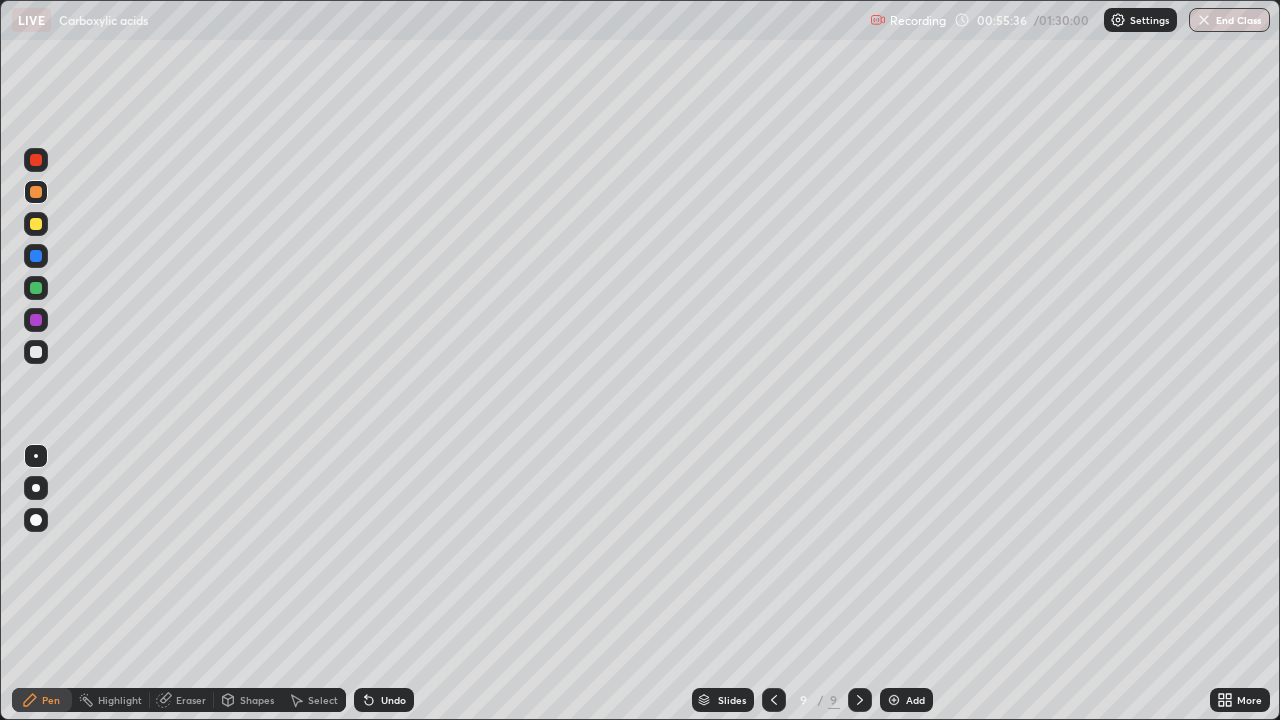 click on "Undo" at bounding box center [393, 700] 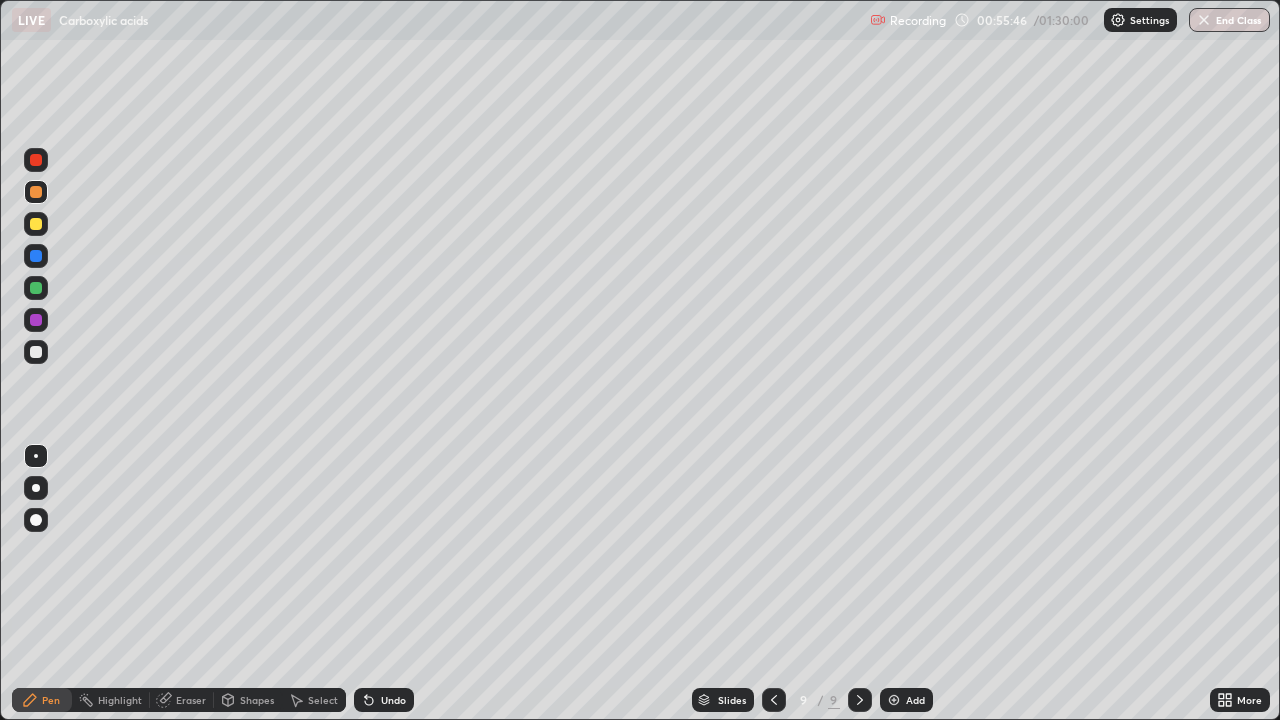 click on "Undo" at bounding box center (384, 700) 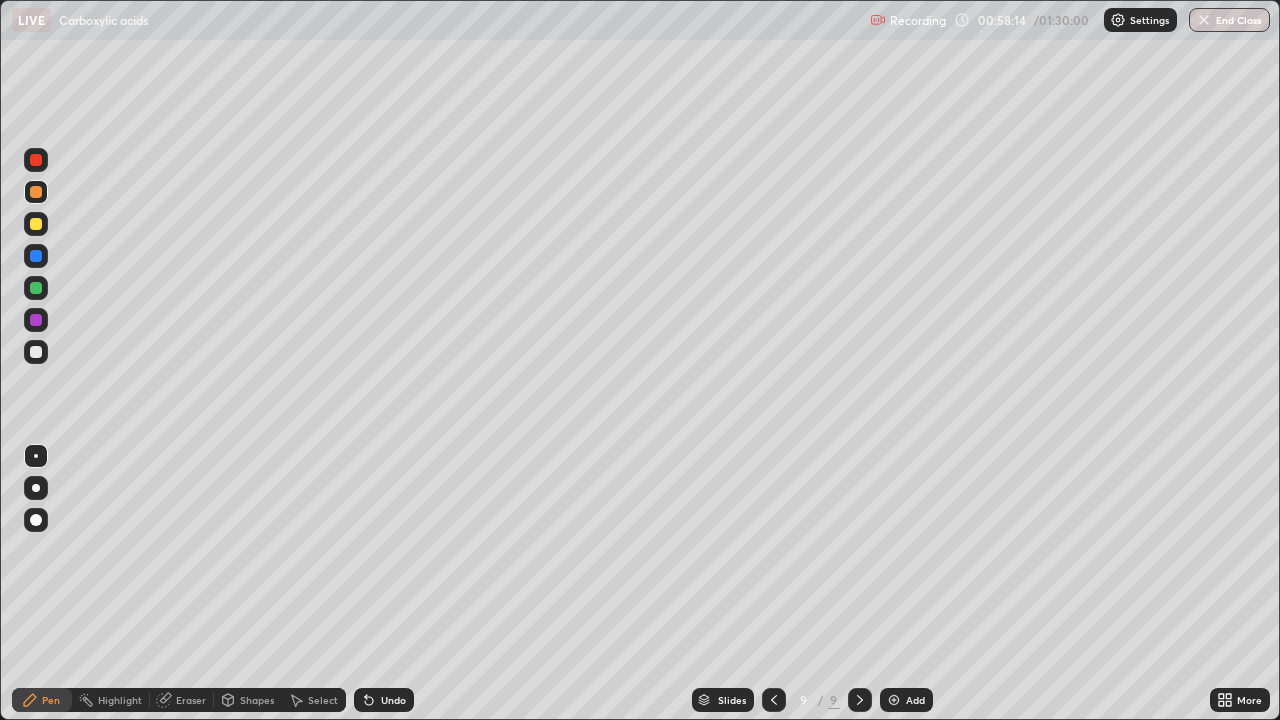 click at bounding box center [36, 352] 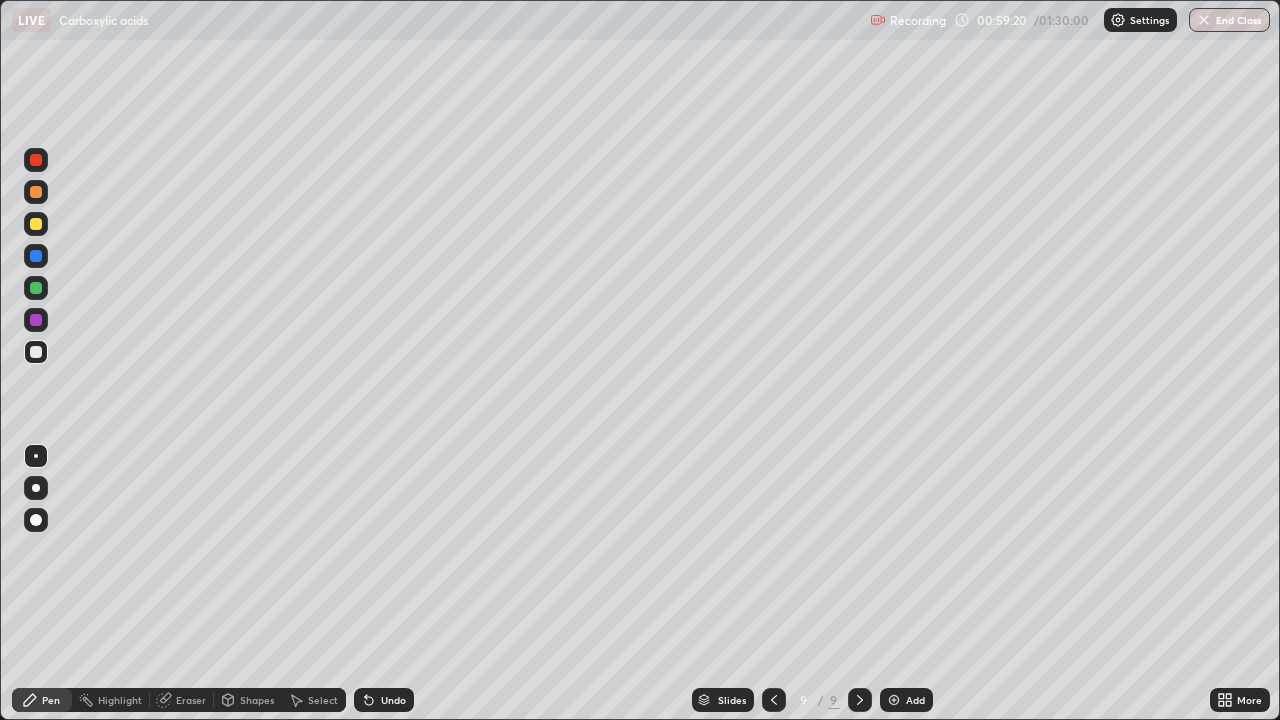 click on "Add" at bounding box center (915, 700) 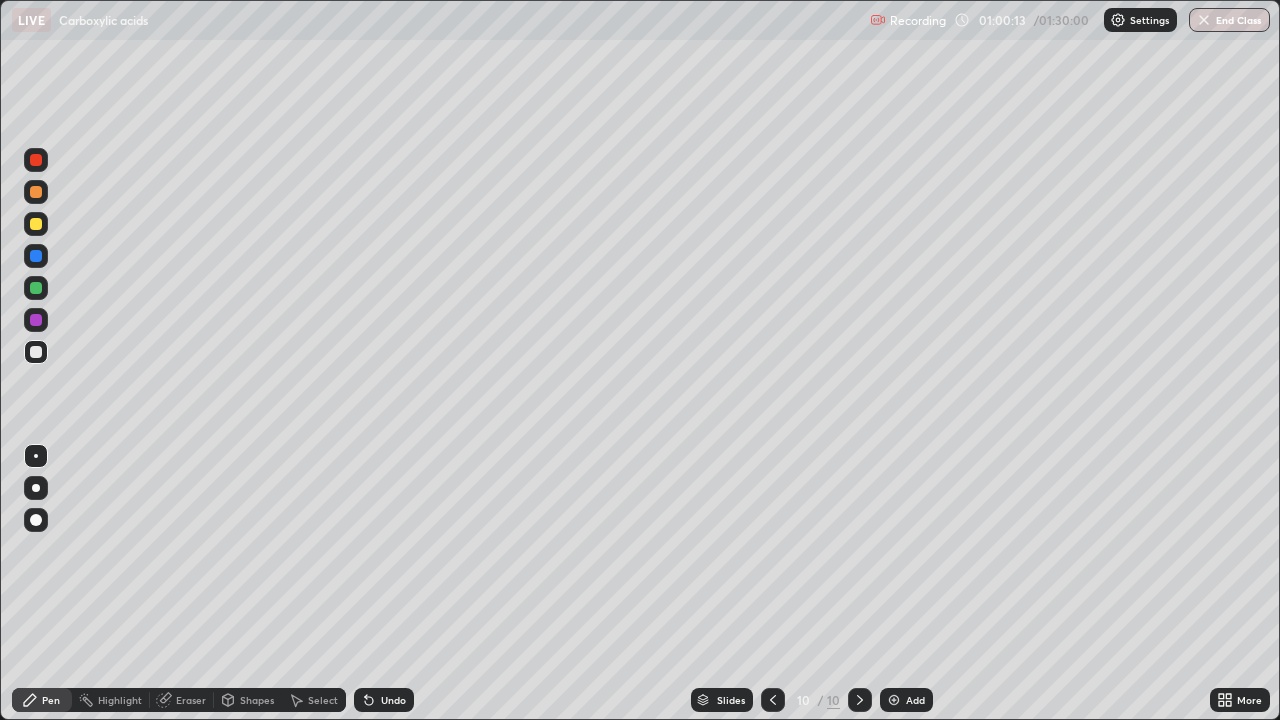 click on "Undo" at bounding box center (393, 700) 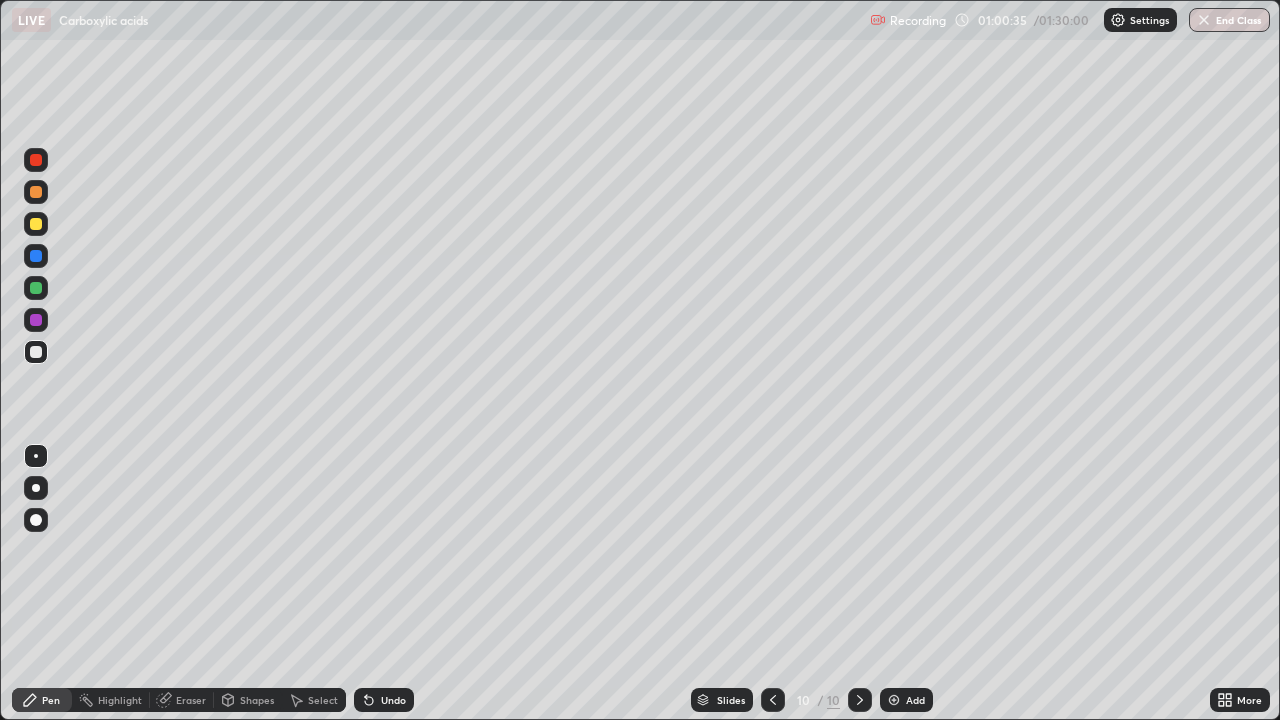 click at bounding box center (36, 192) 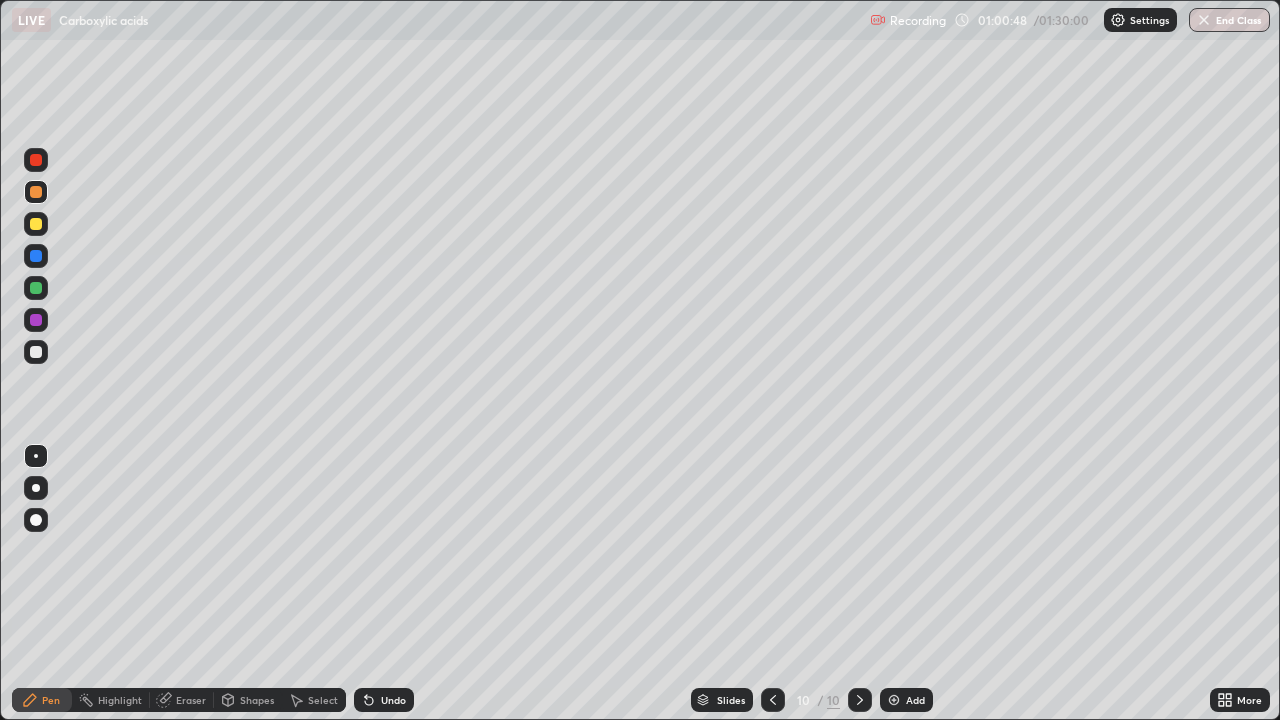 click at bounding box center (36, 288) 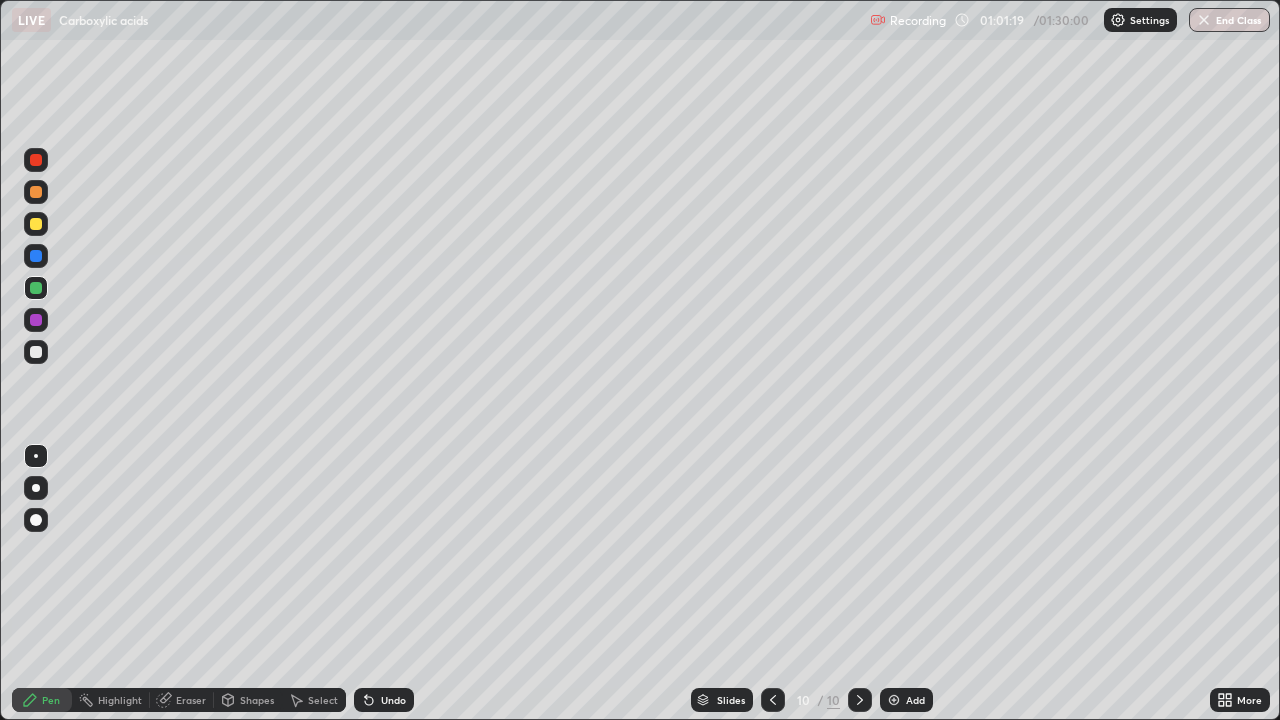 click at bounding box center [36, 352] 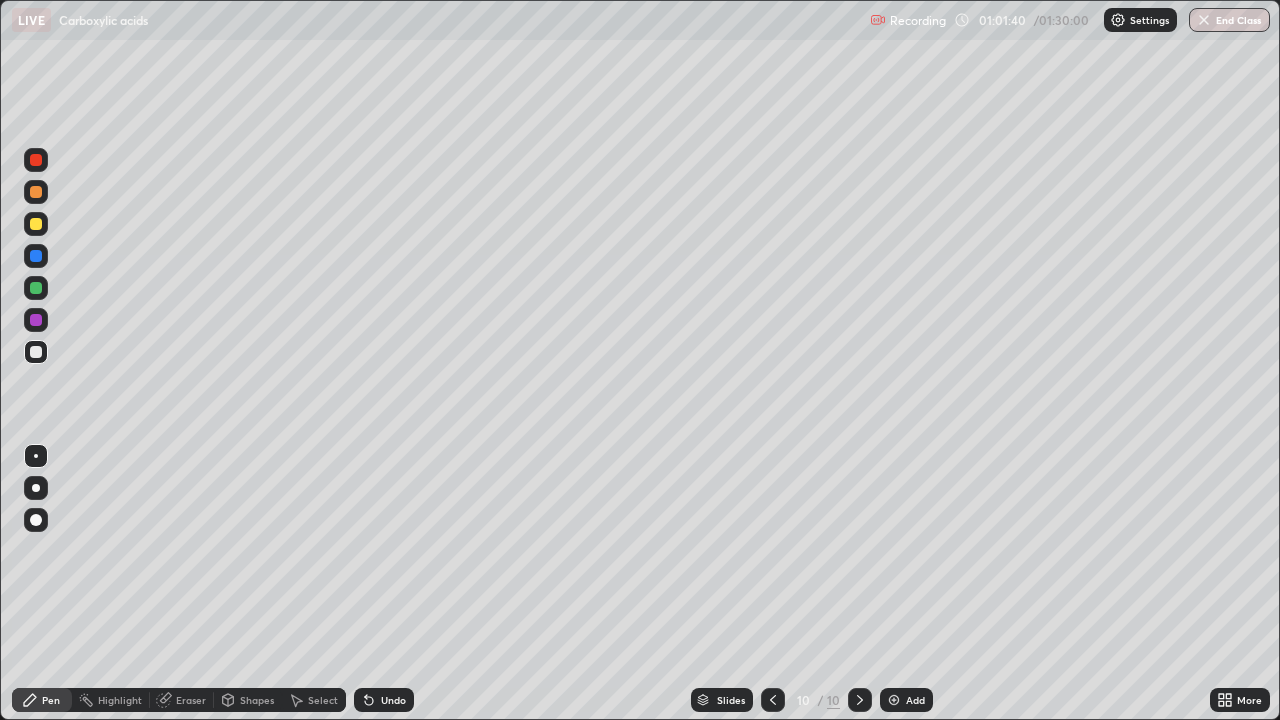 click 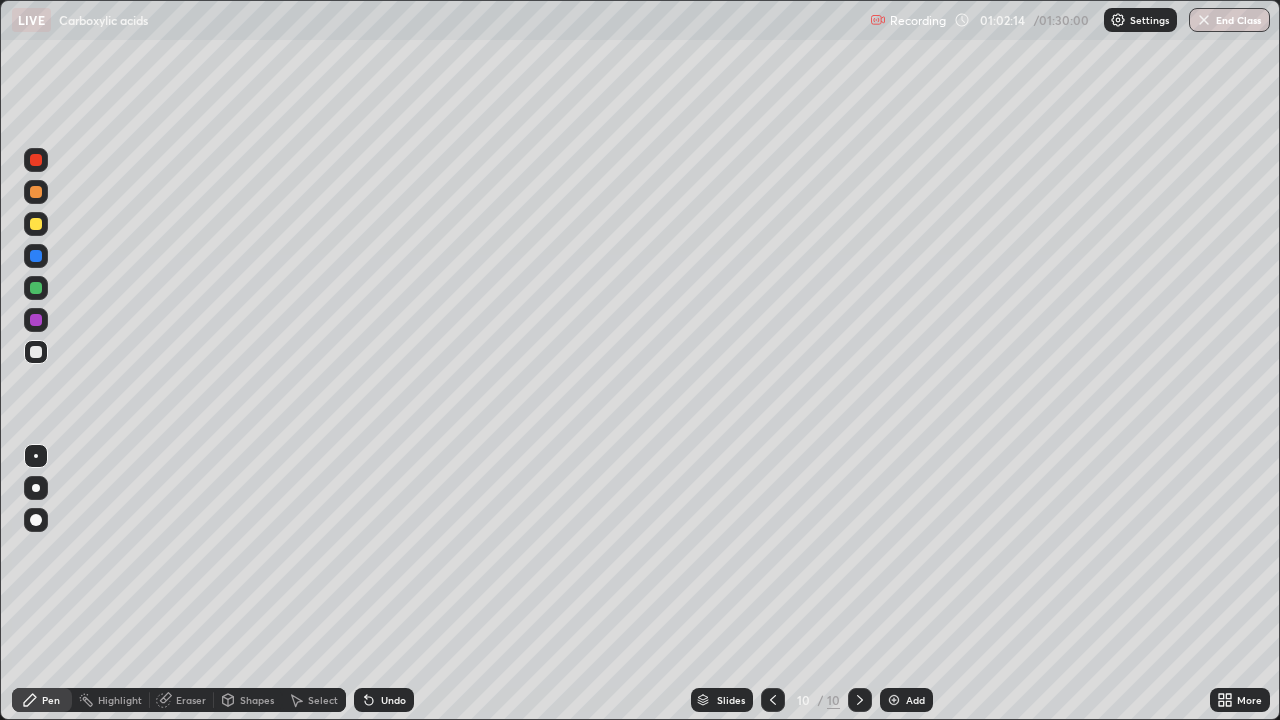 click on "Eraser" at bounding box center (191, 700) 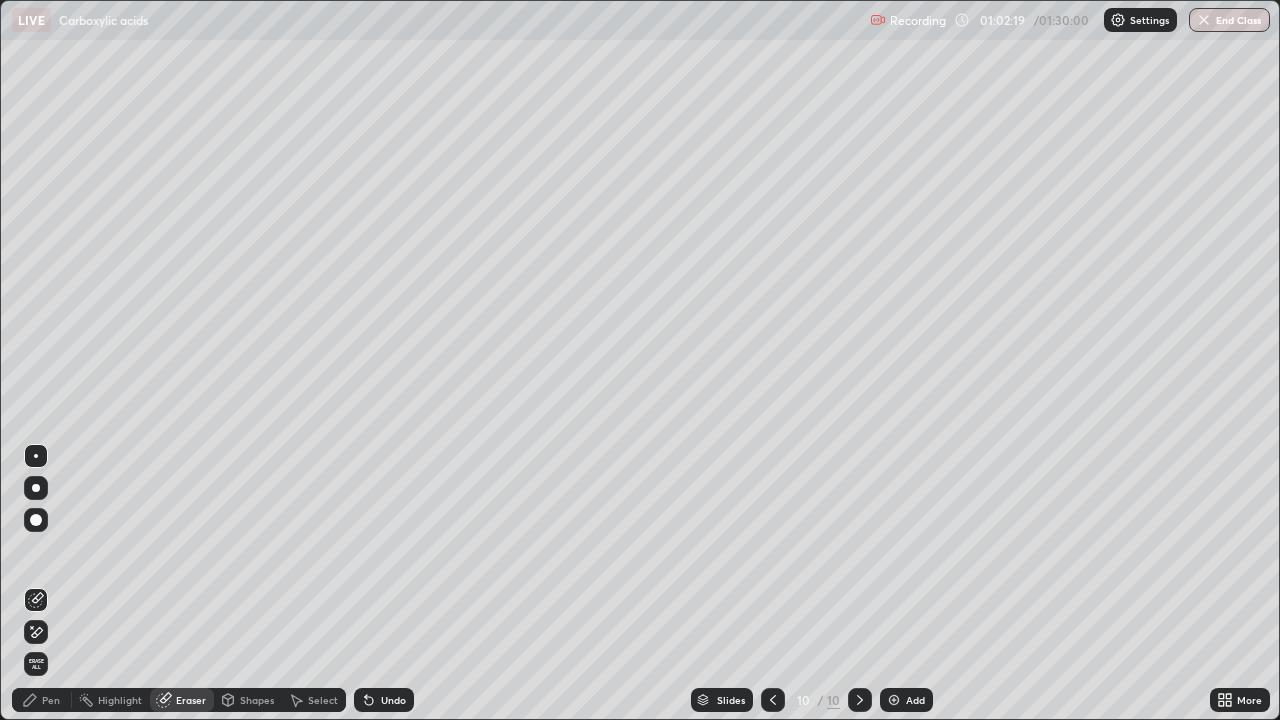 click on "Pen" at bounding box center (51, 700) 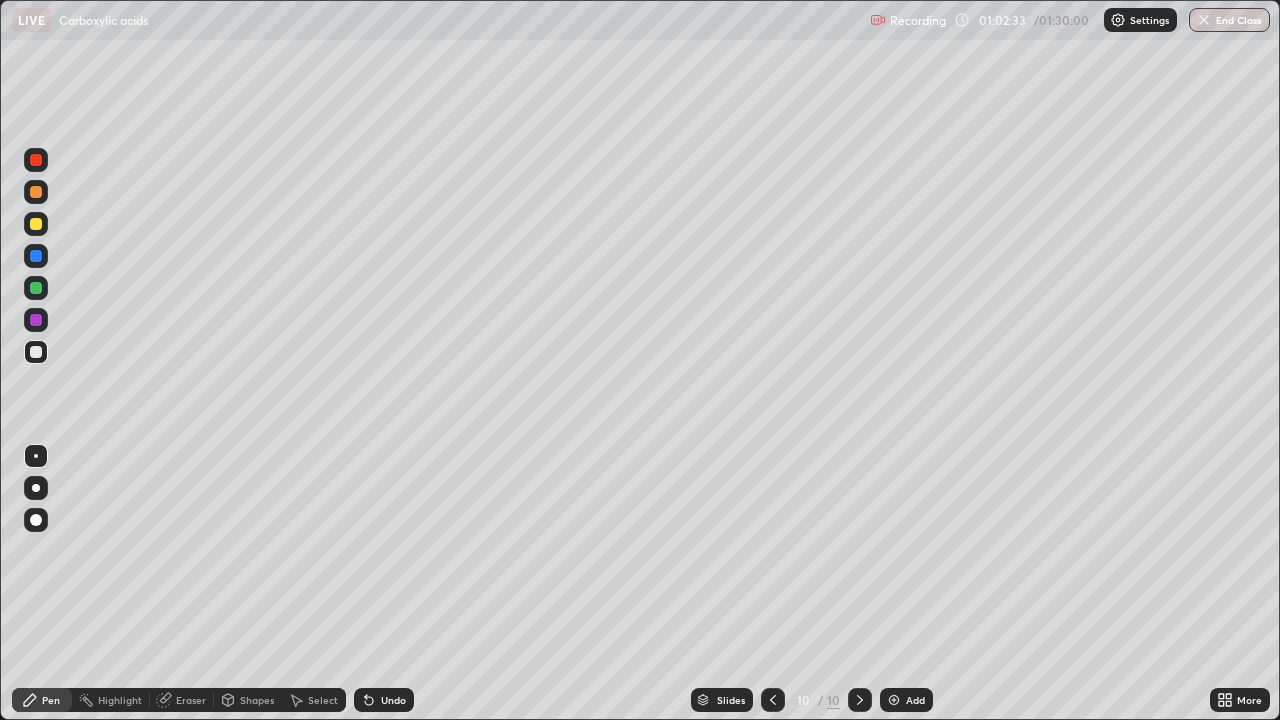 click at bounding box center (36, 288) 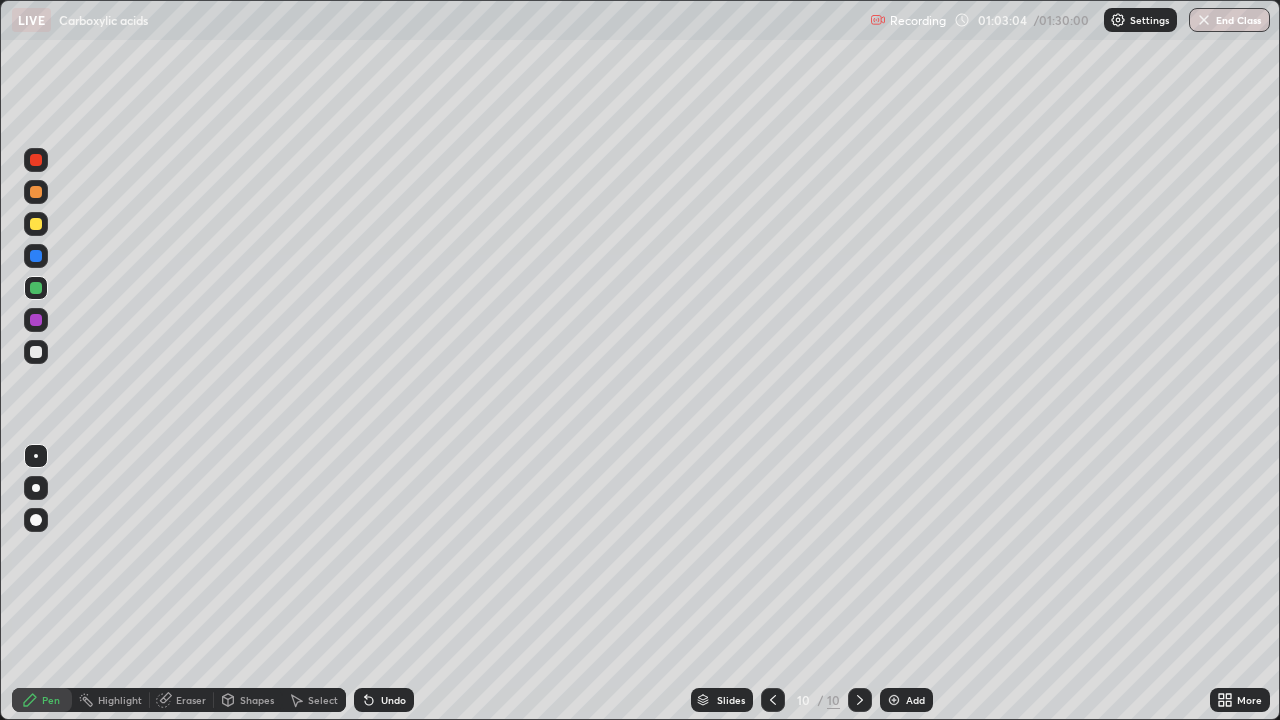 click at bounding box center [36, 192] 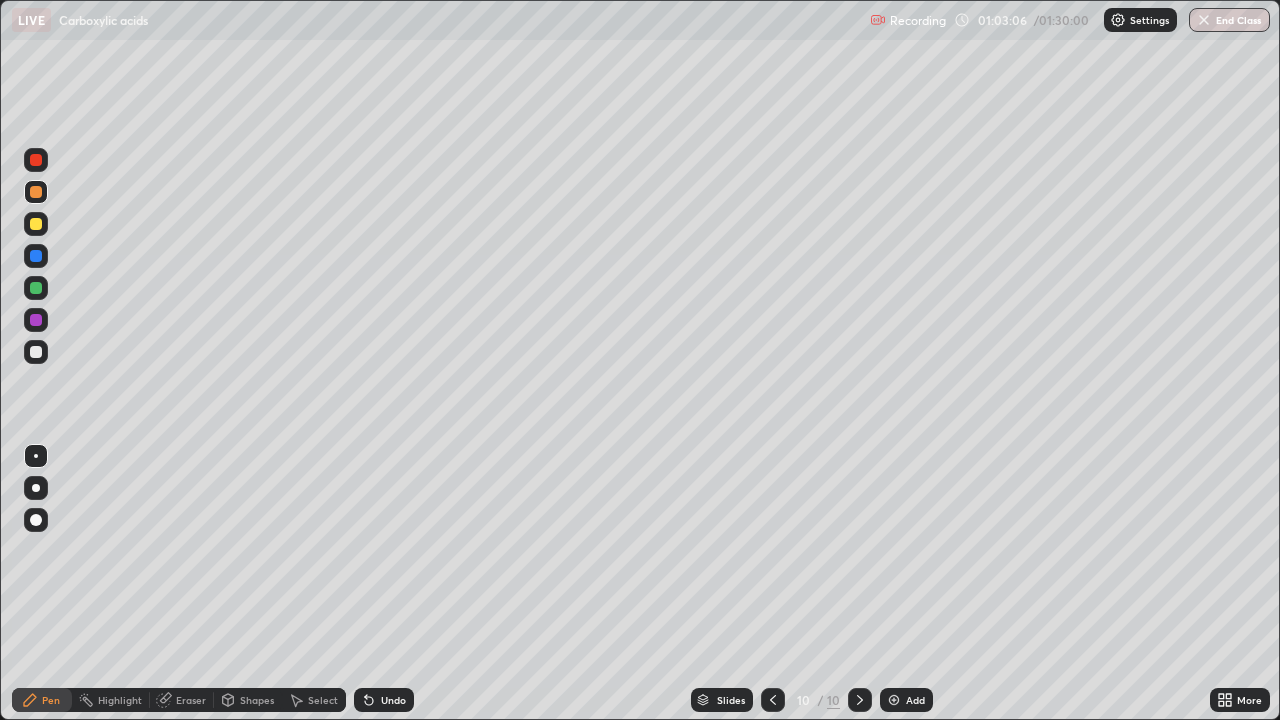 click on "Undo" at bounding box center (393, 700) 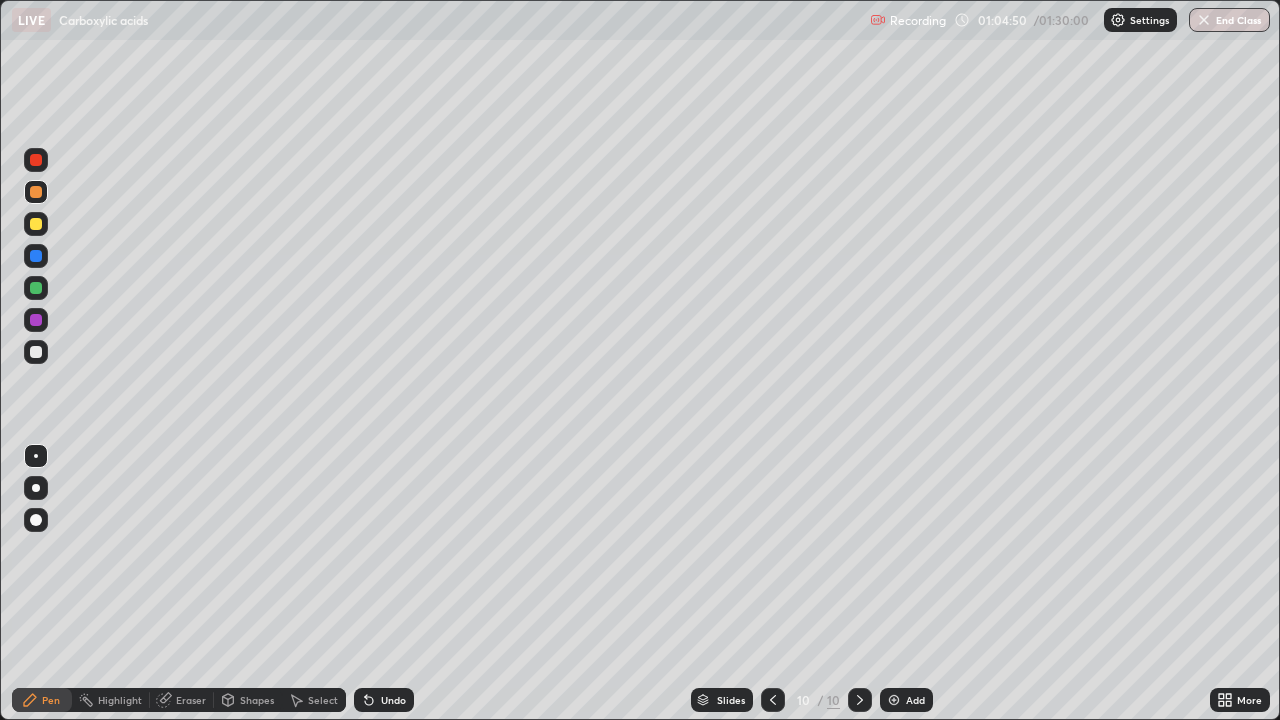click at bounding box center (36, 352) 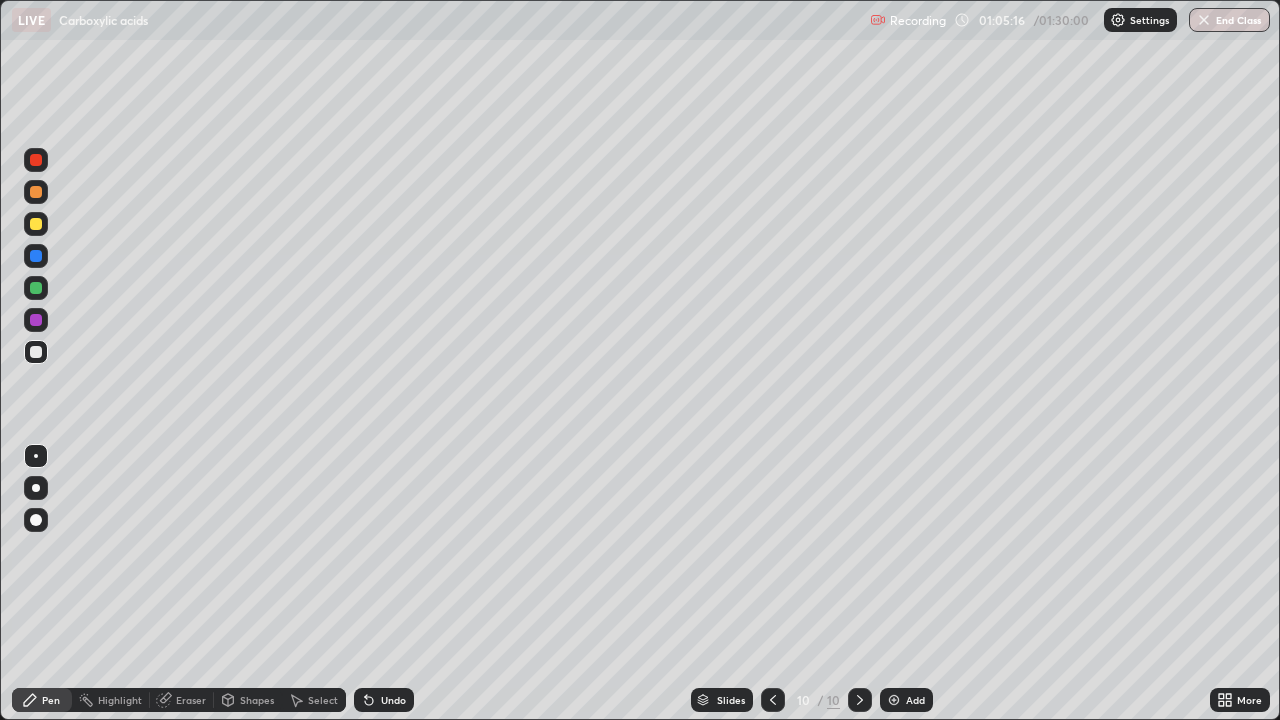 click at bounding box center [36, 224] 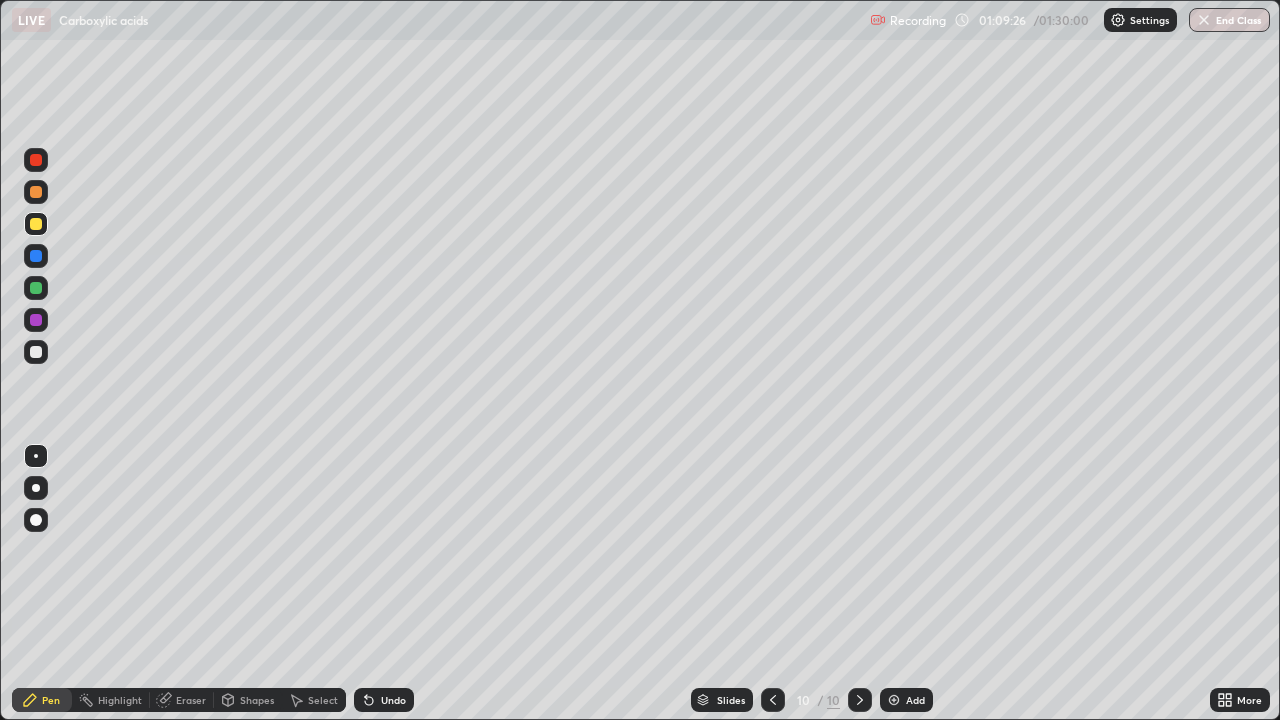 click at bounding box center [894, 700] 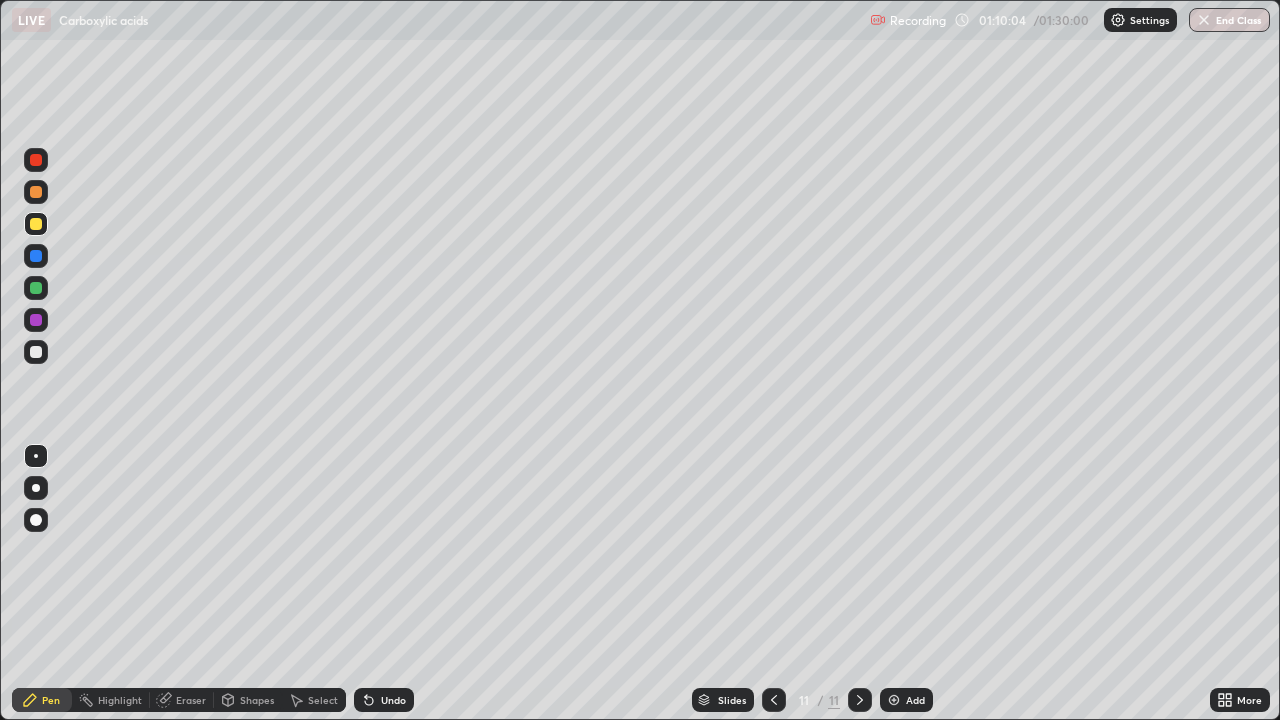 click at bounding box center [36, 352] 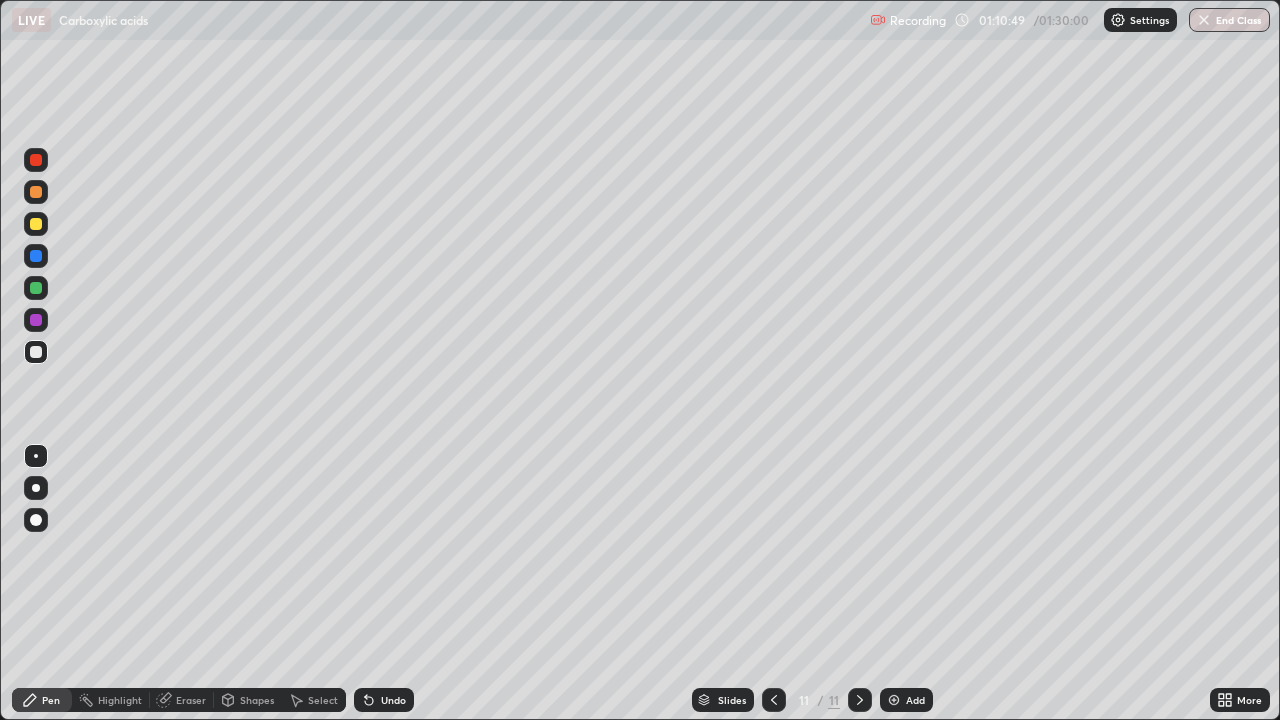 click at bounding box center (36, 288) 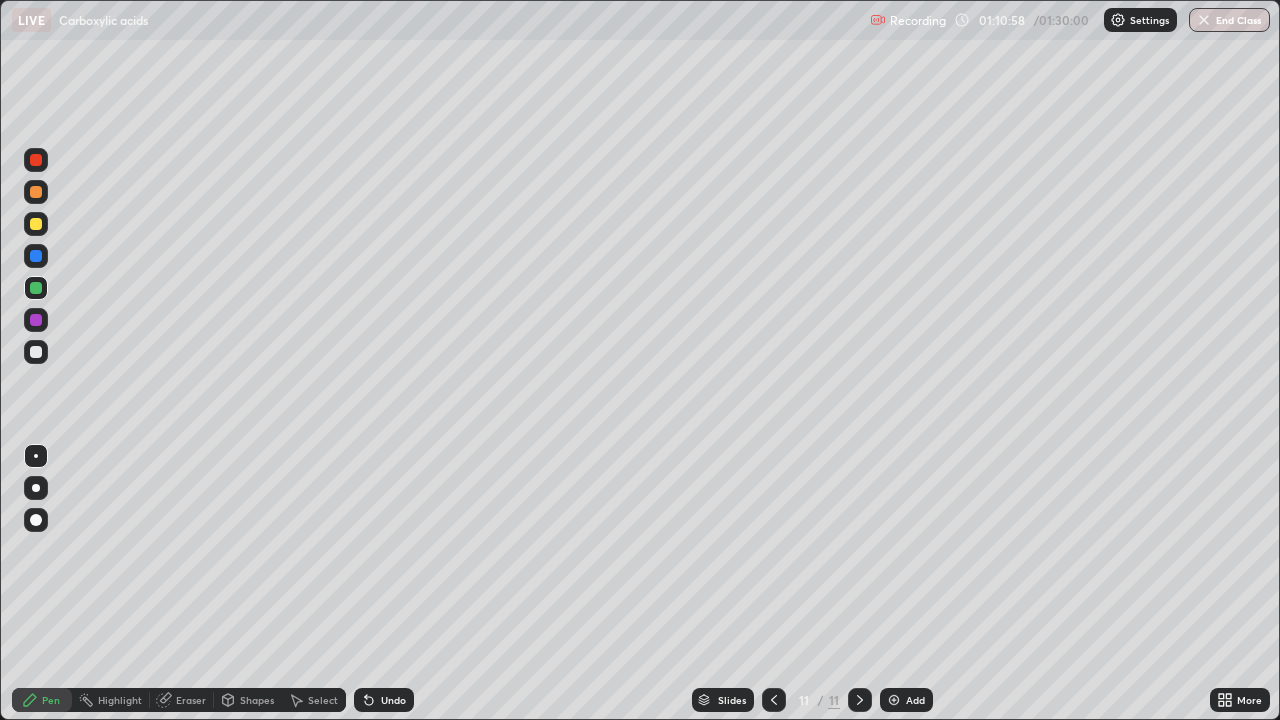 click on "Undo" at bounding box center (384, 700) 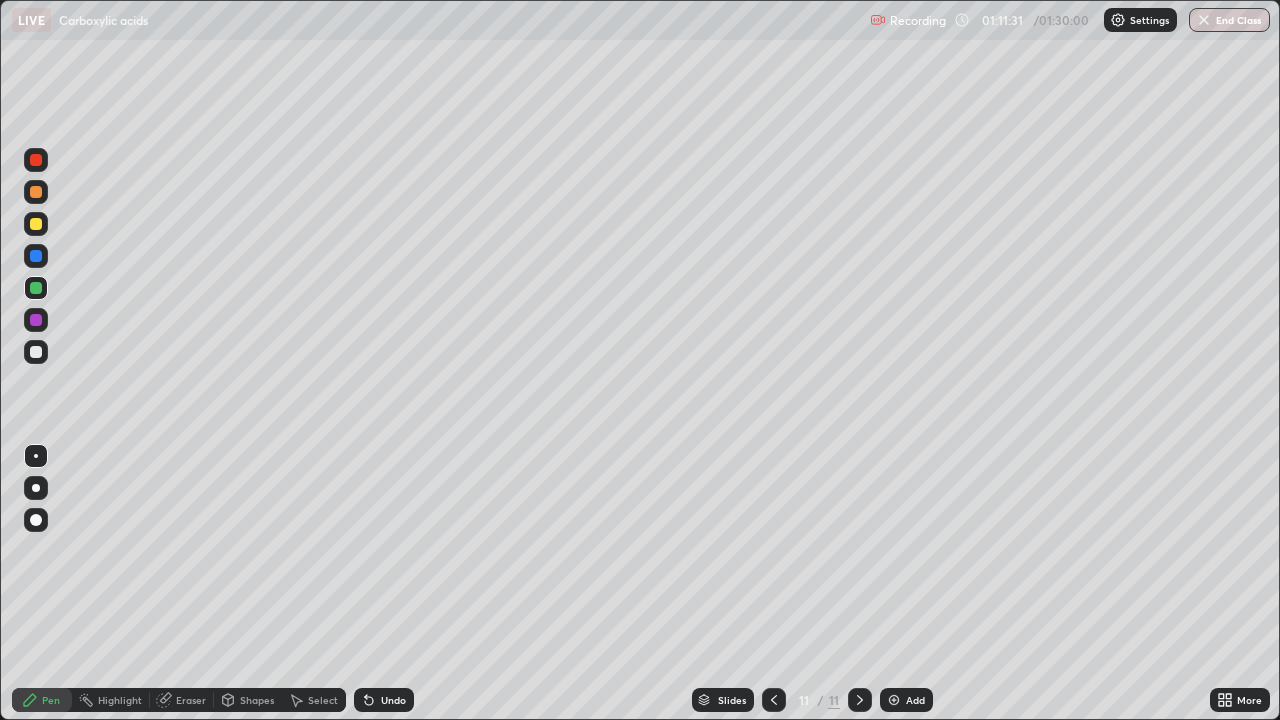 click at bounding box center (36, 192) 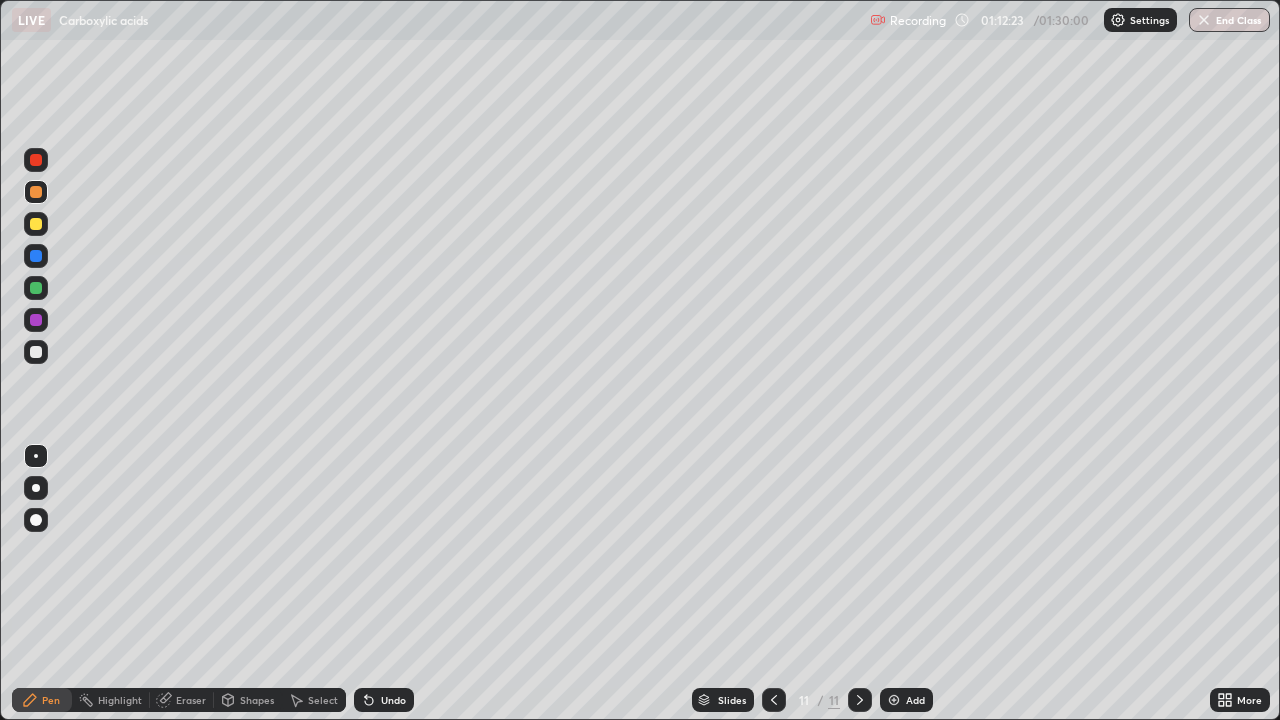 click at bounding box center [36, 352] 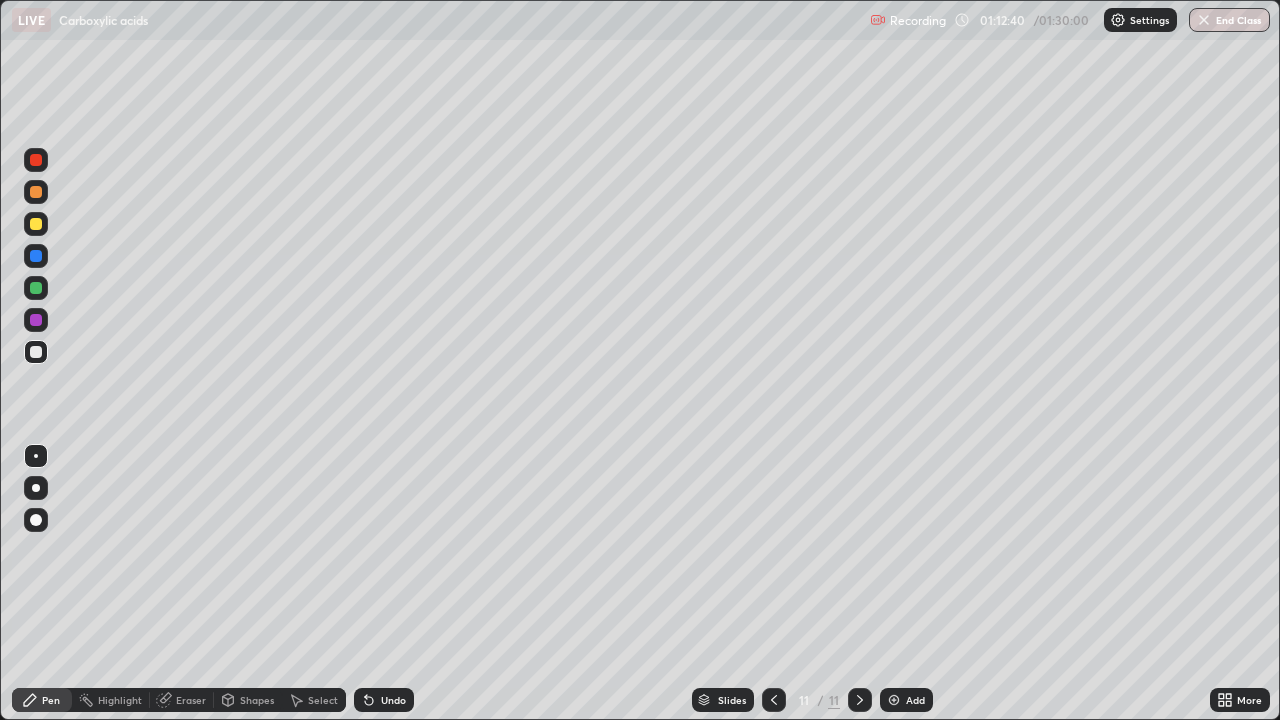click on "Undo" at bounding box center (393, 700) 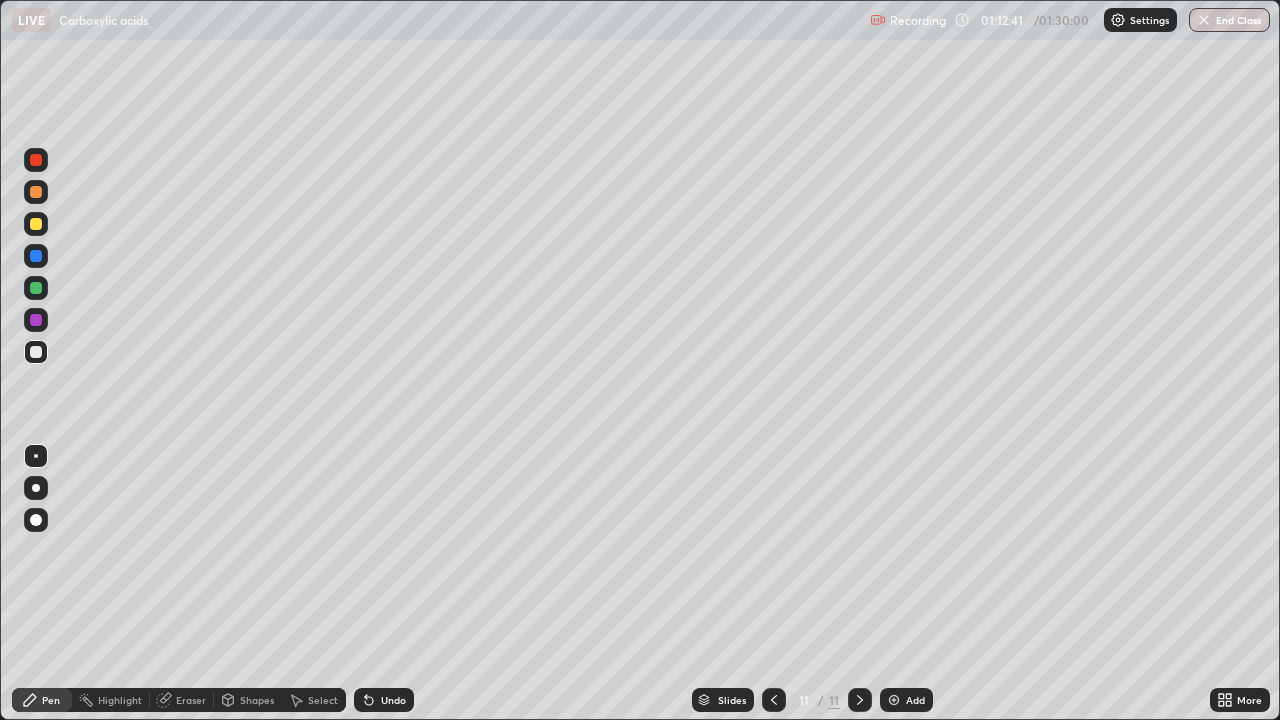 click on "Undo" at bounding box center [393, 700] 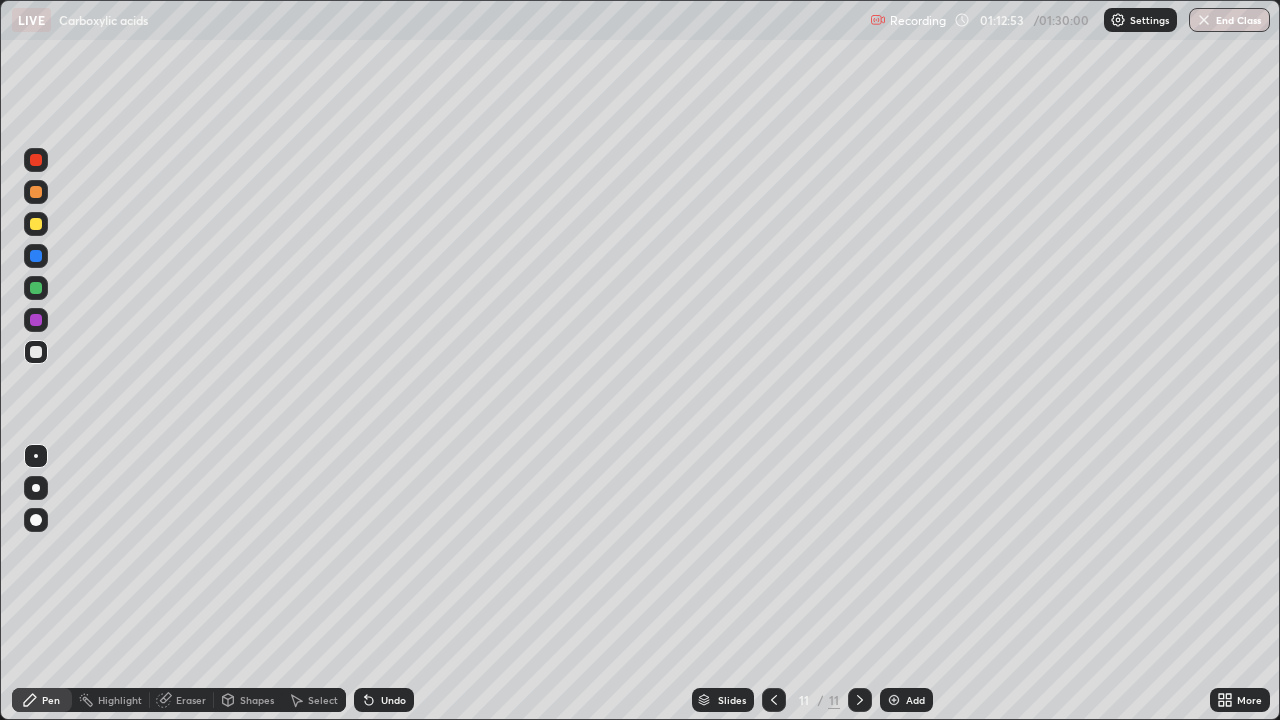 click on "Undo" at bounding box center [384, 700] 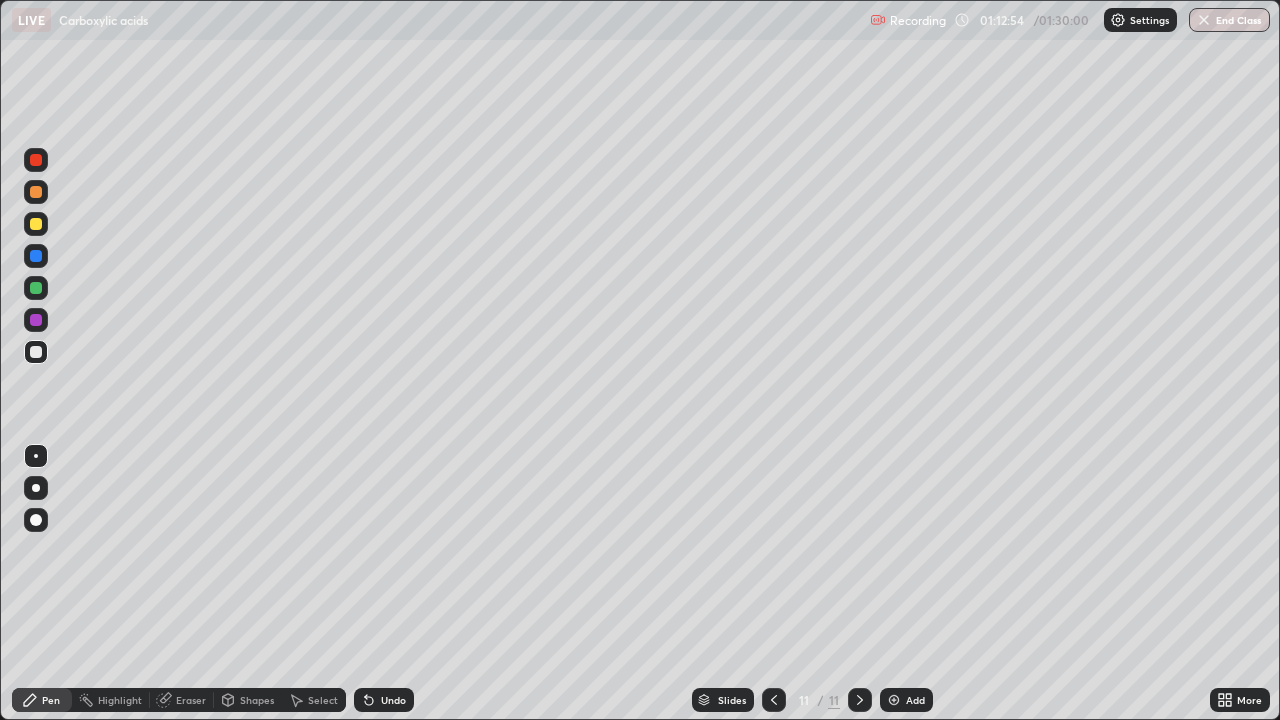 click on "Undo" at bounding box center [393, 700] 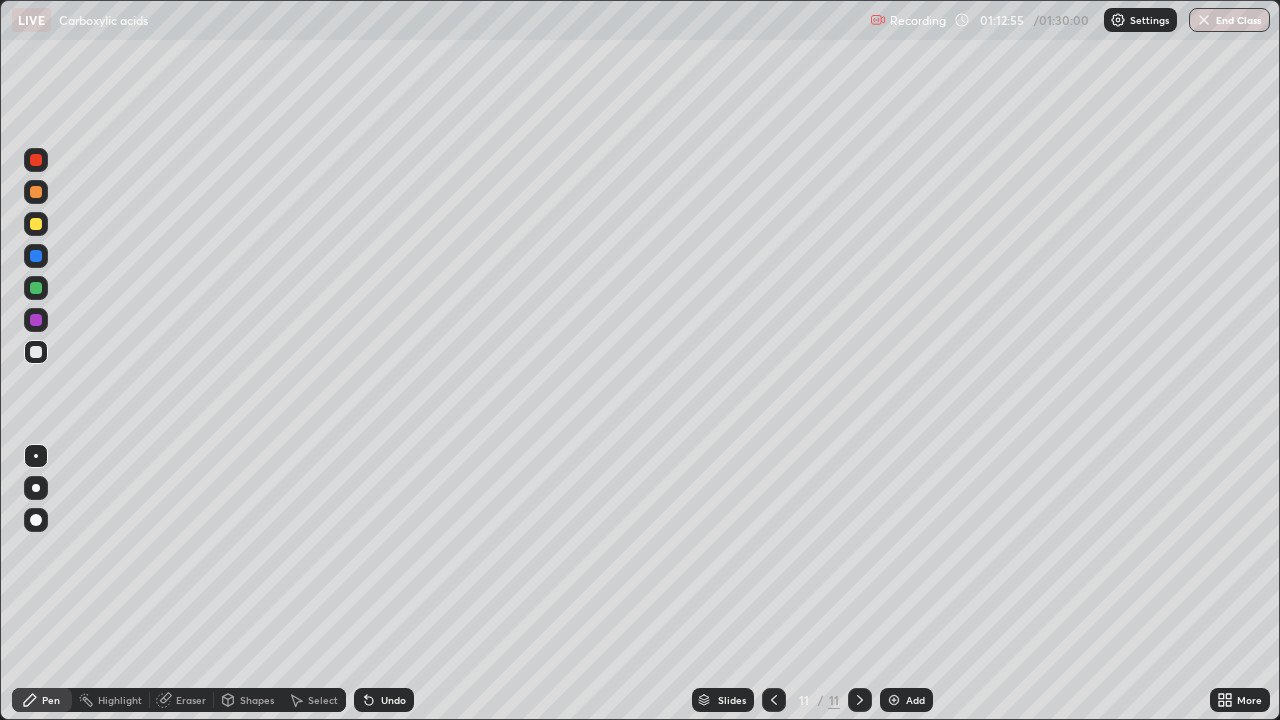 click on "Undo" at bounding box center (393, 700) 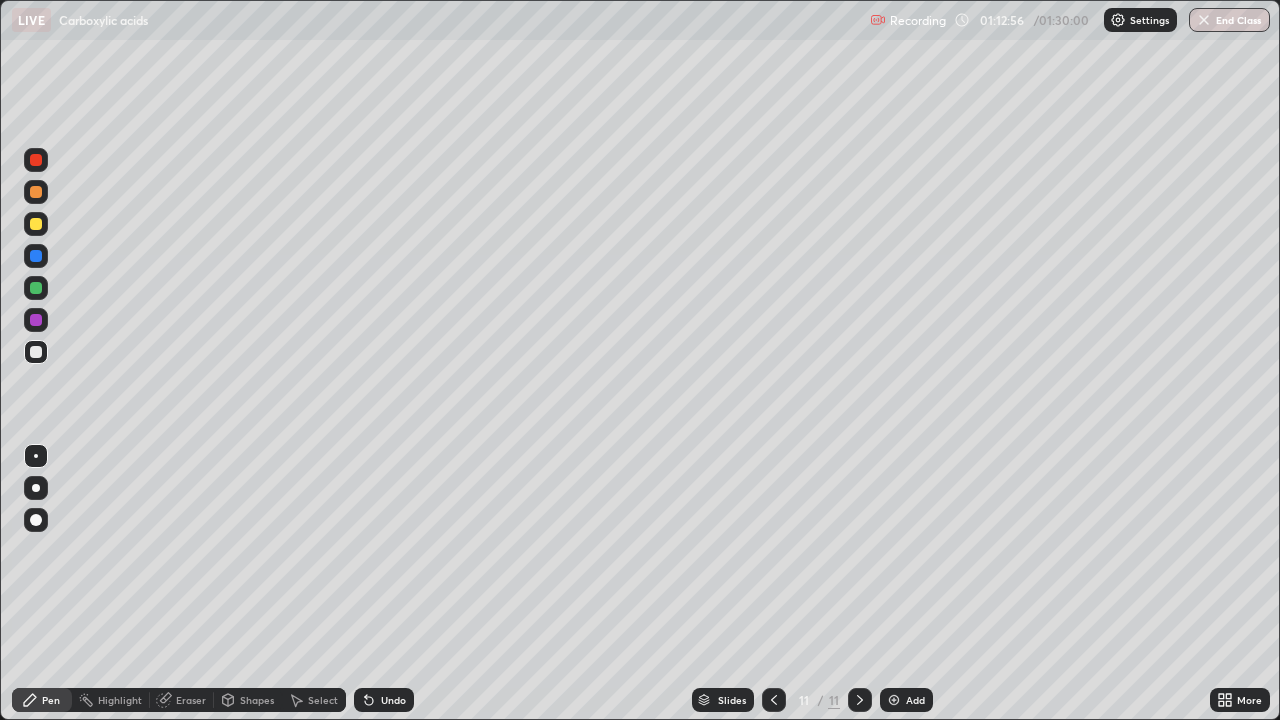 click on "Undo" at bounding box center [393, 700] 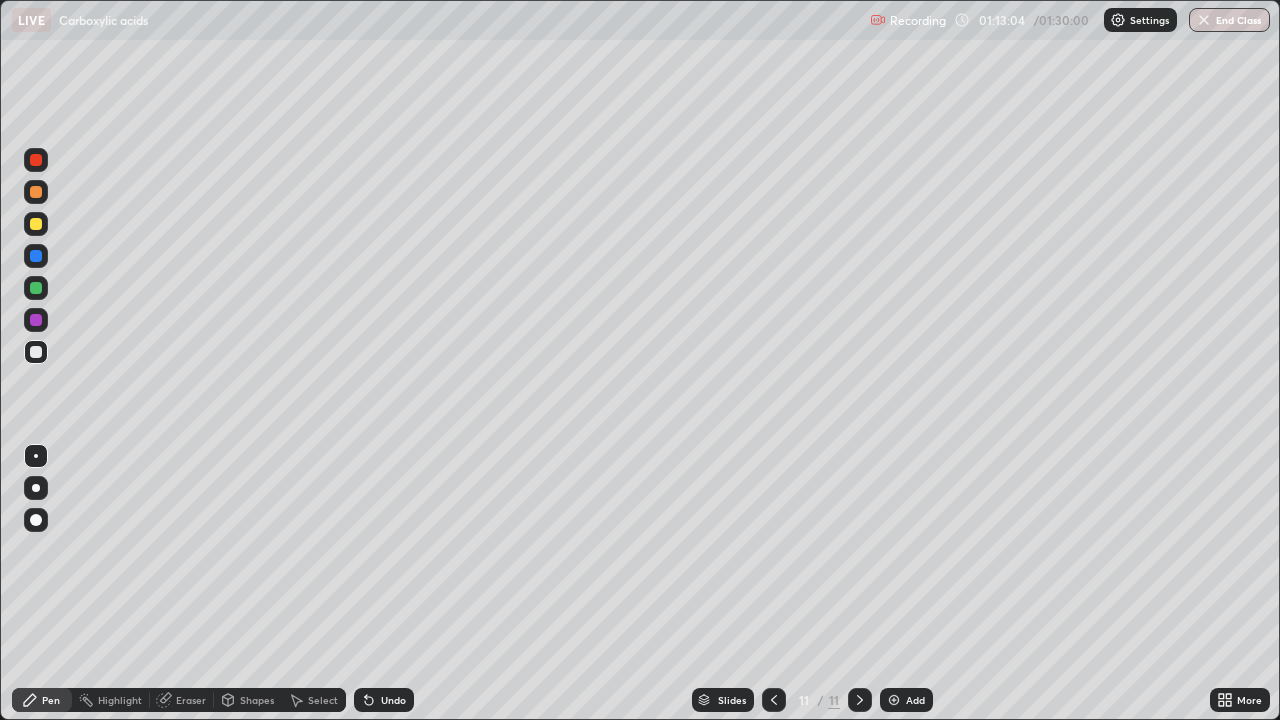click on "Undo" at bounding box center (384, 700) 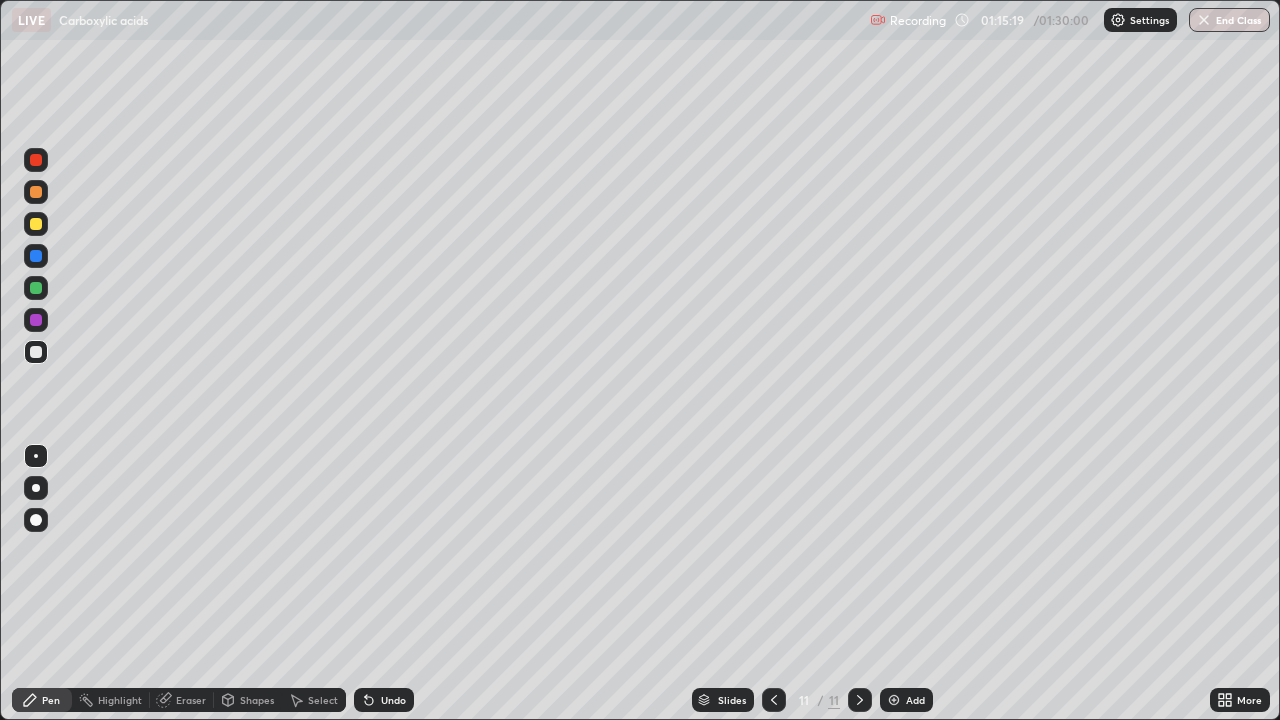click on "Add" at bounding box center [915, 700] 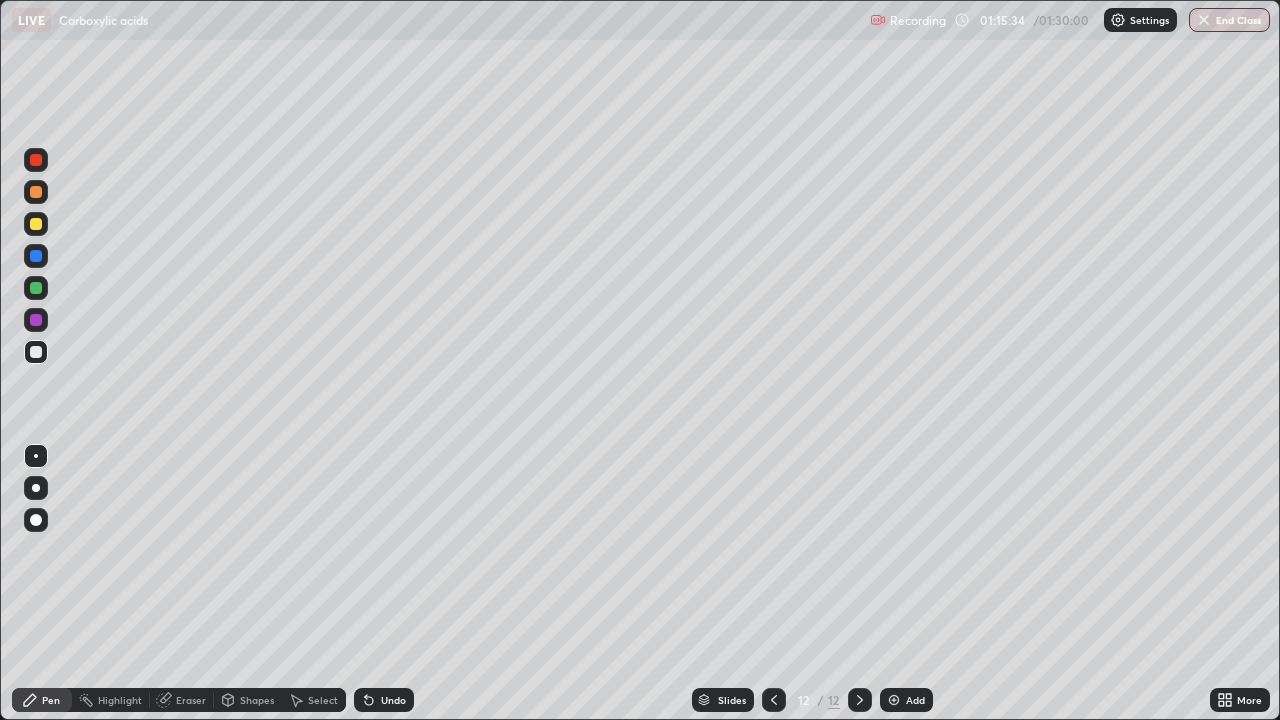 click on "Undo" at bounding box center [393, 700] 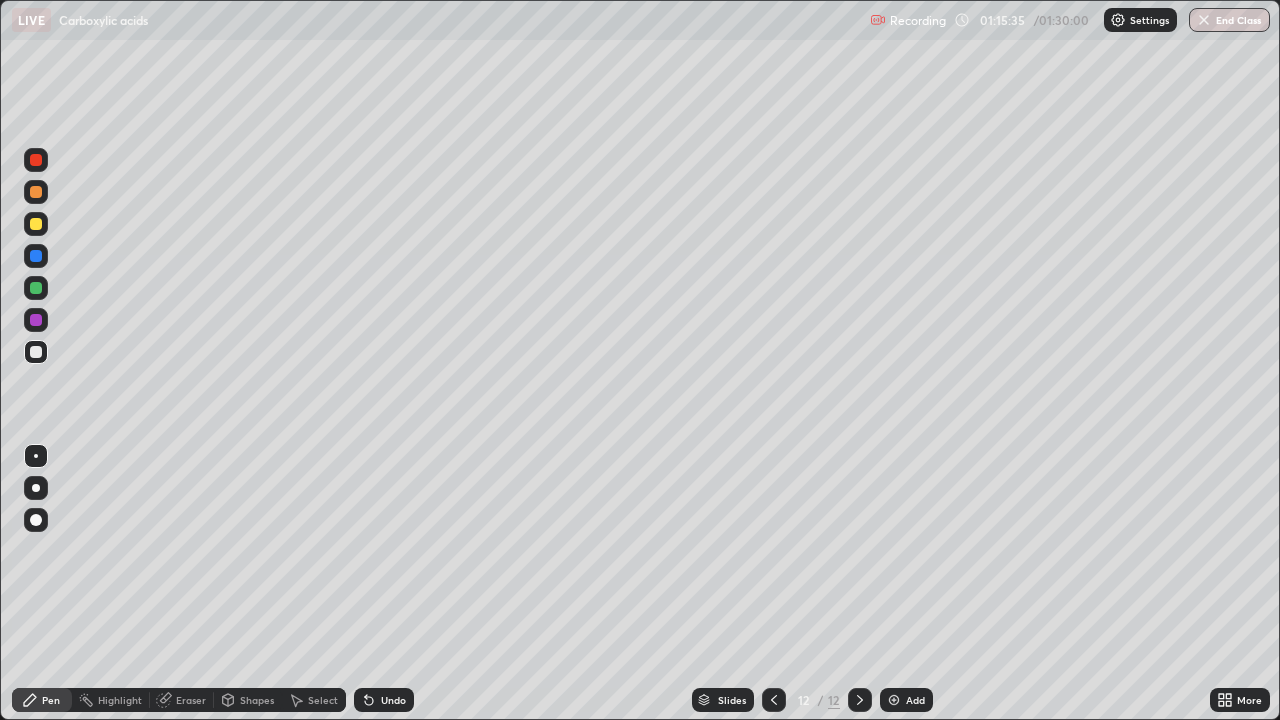 click on "Undo" at bounding box center (384, 700) 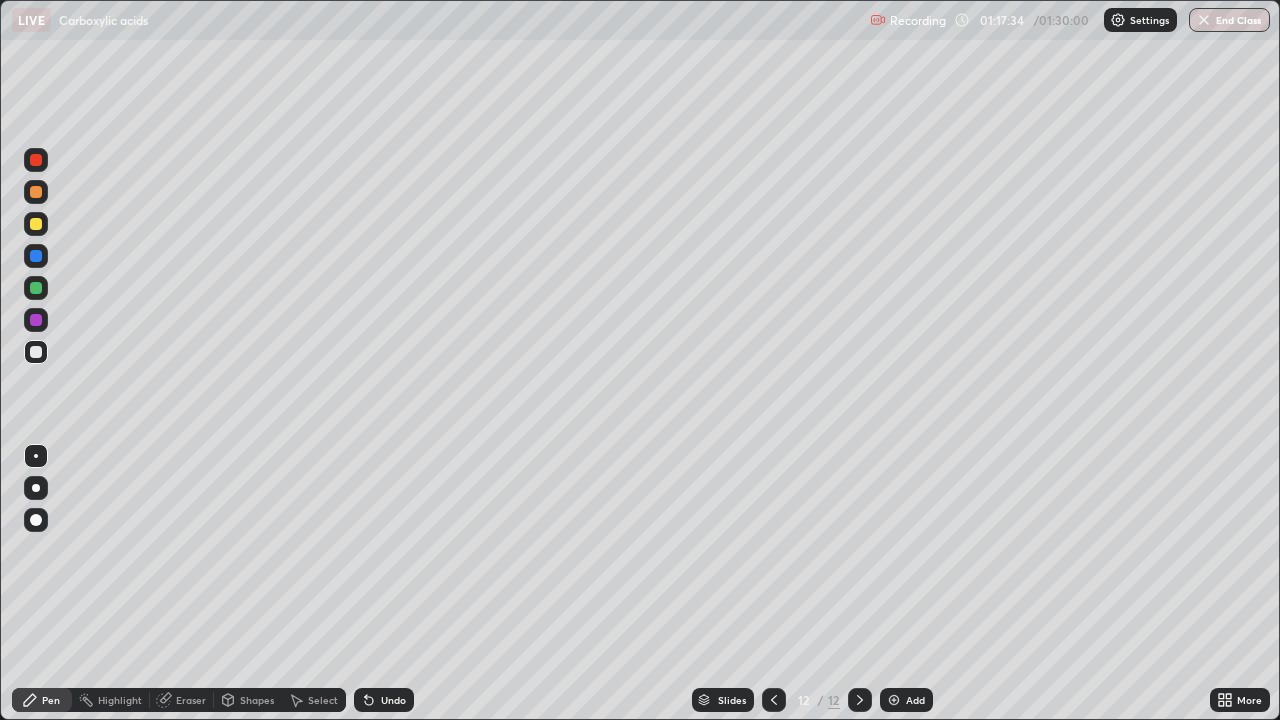 click at bounding box center (36, 192) 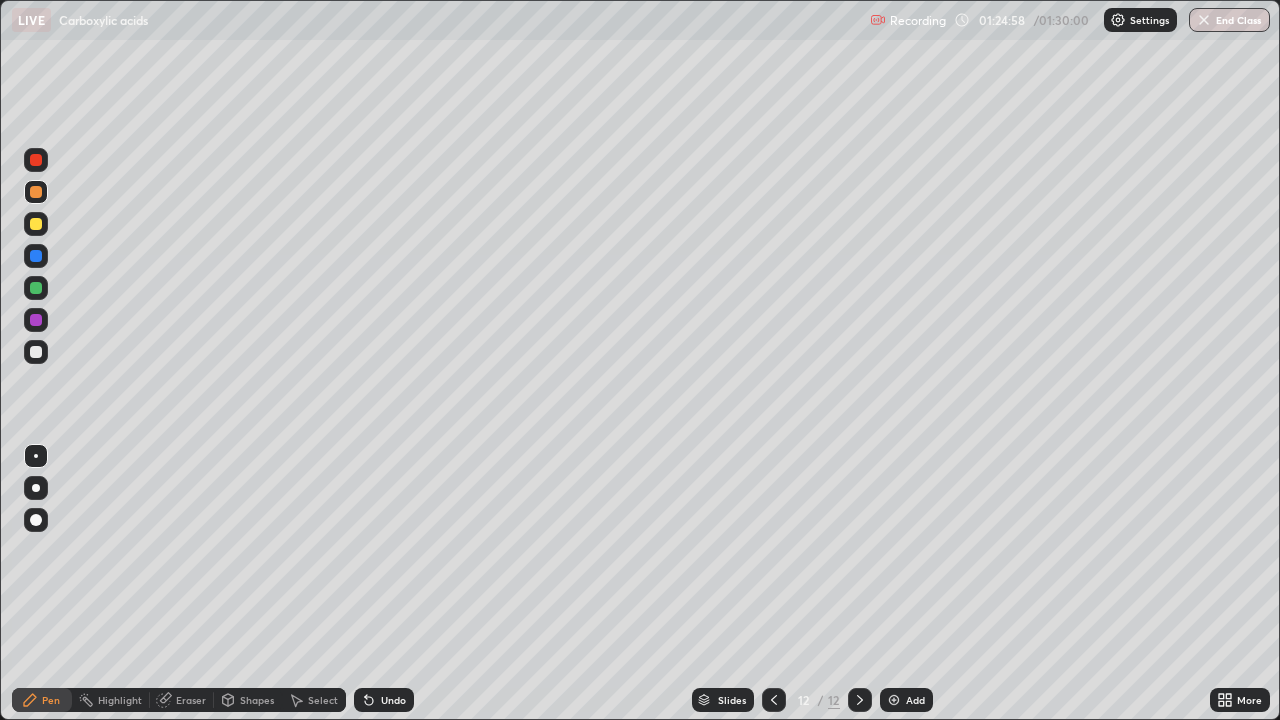 click on "End Class" at bounding box center [1229, 20] 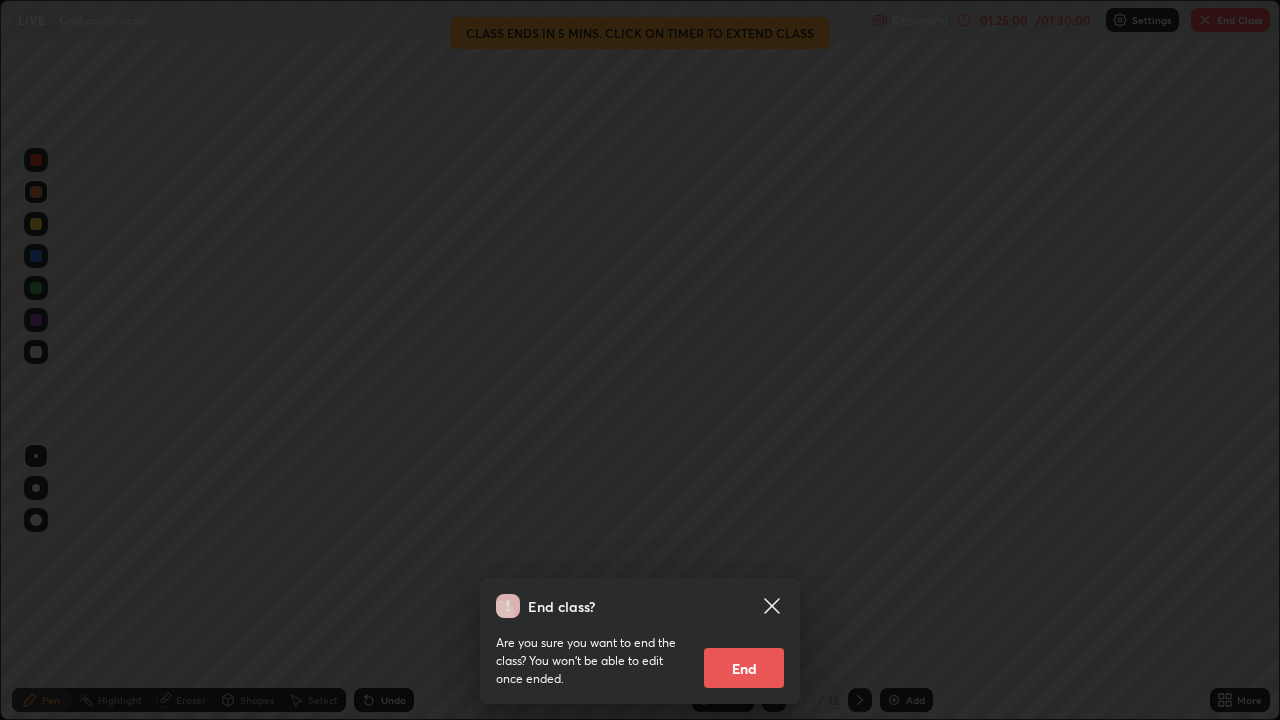 click on "End" at bounding box center [744, 668] 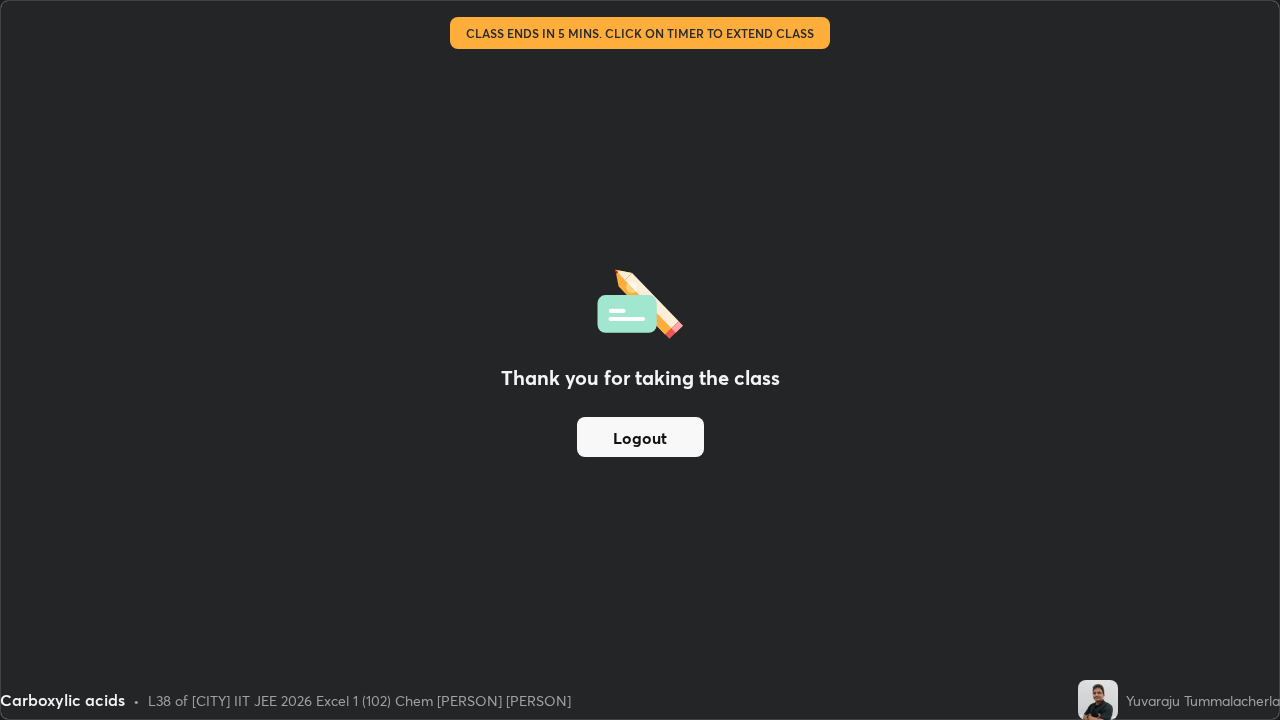 click on "Logout" at bounding box center (640, 437) 